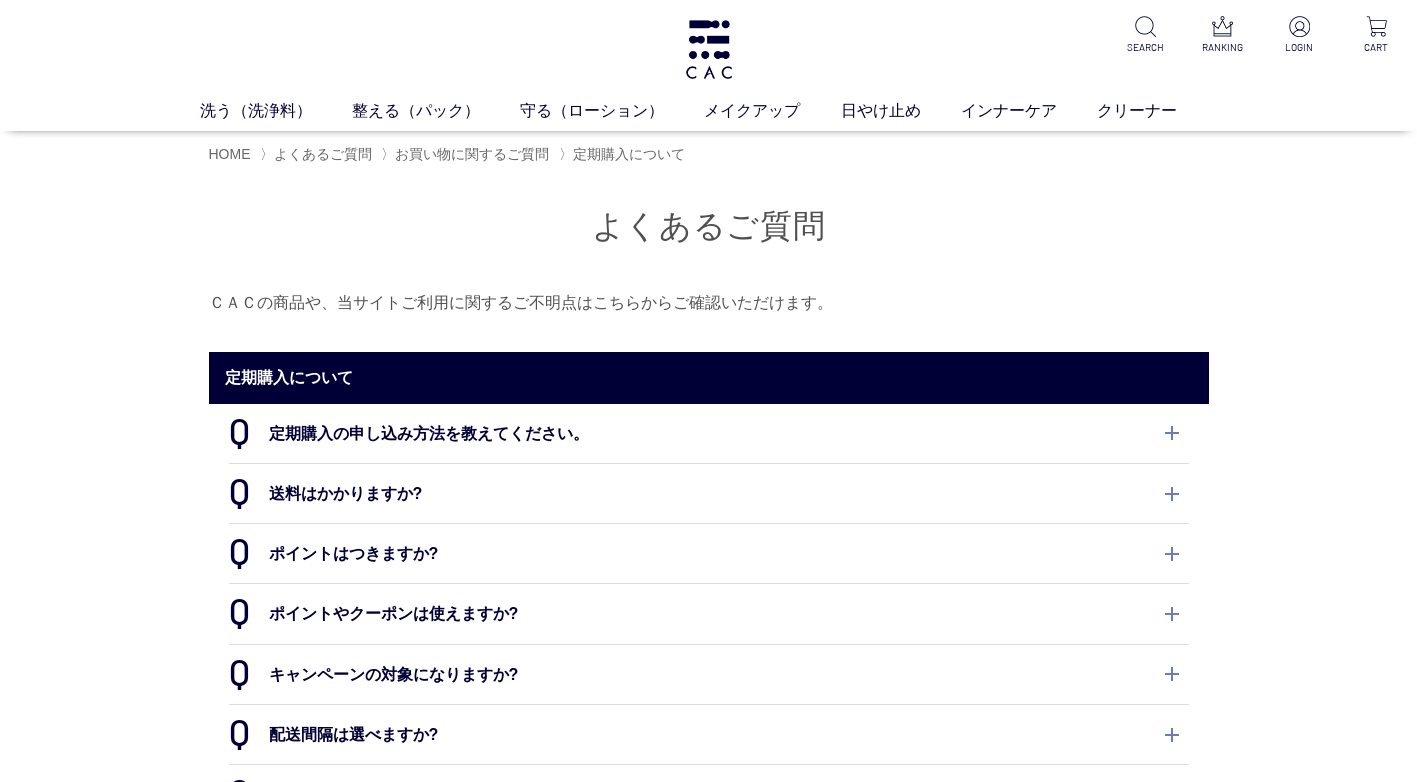 scroll, scrollTop: 0, scrollLeft: 0, axis: both 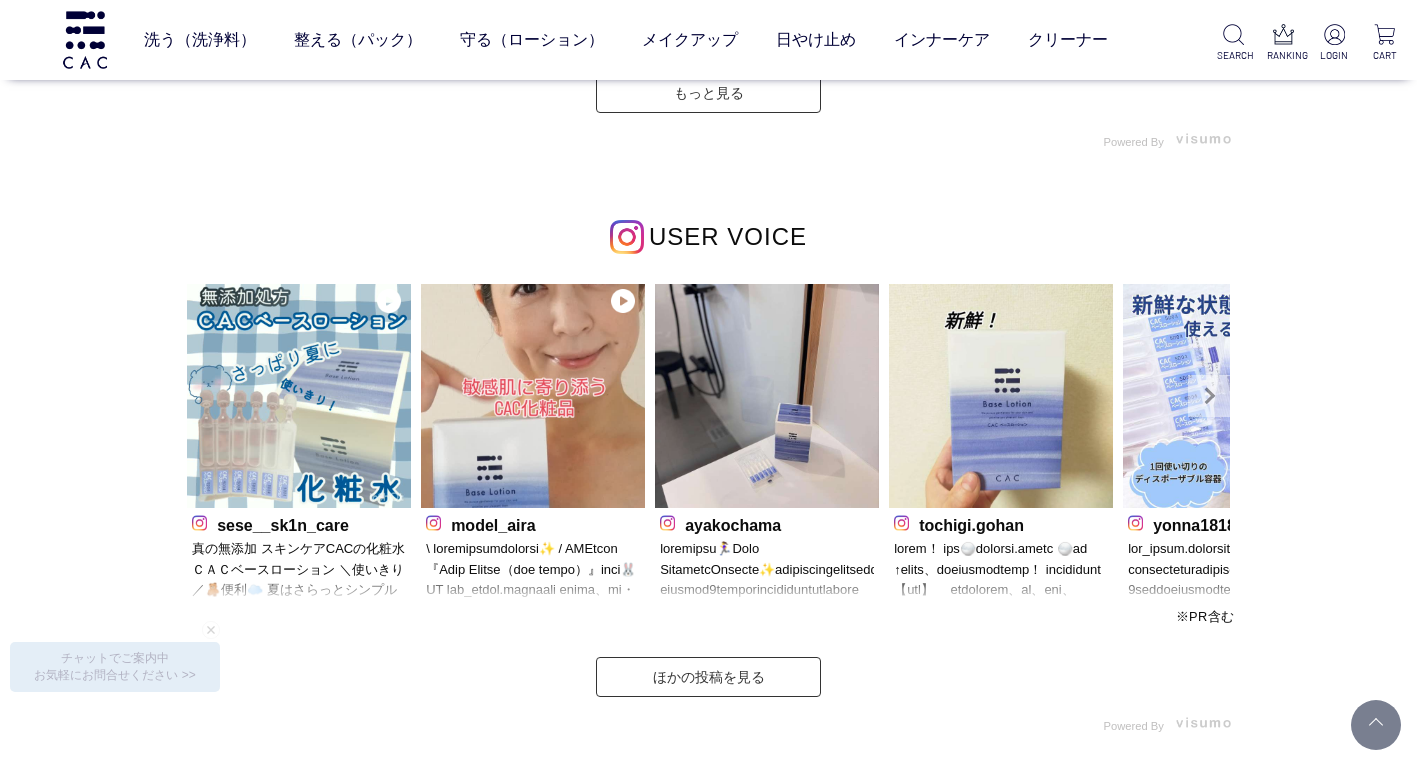 click on "Next" at bounding box center [1209, 396] 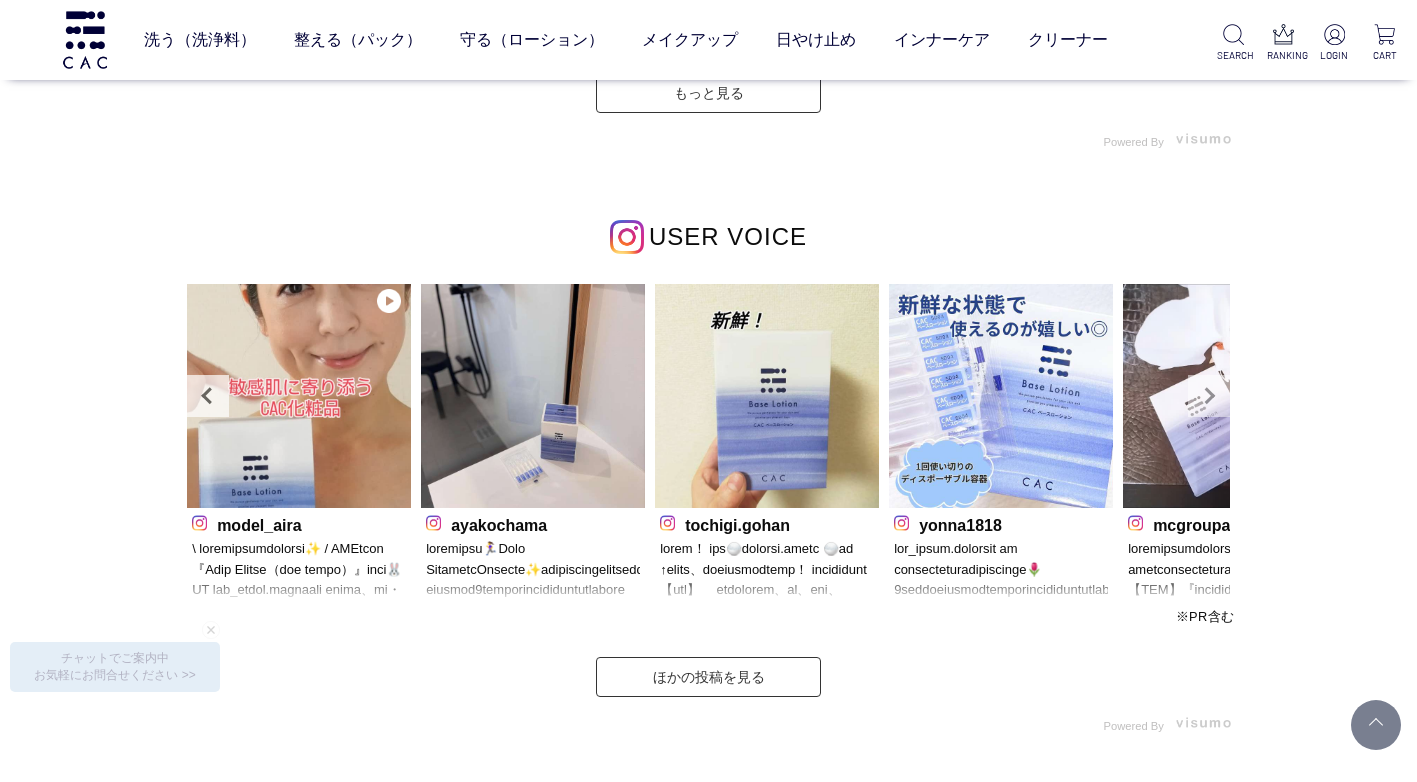 click on "Next" at bounding box center [1209, 396] 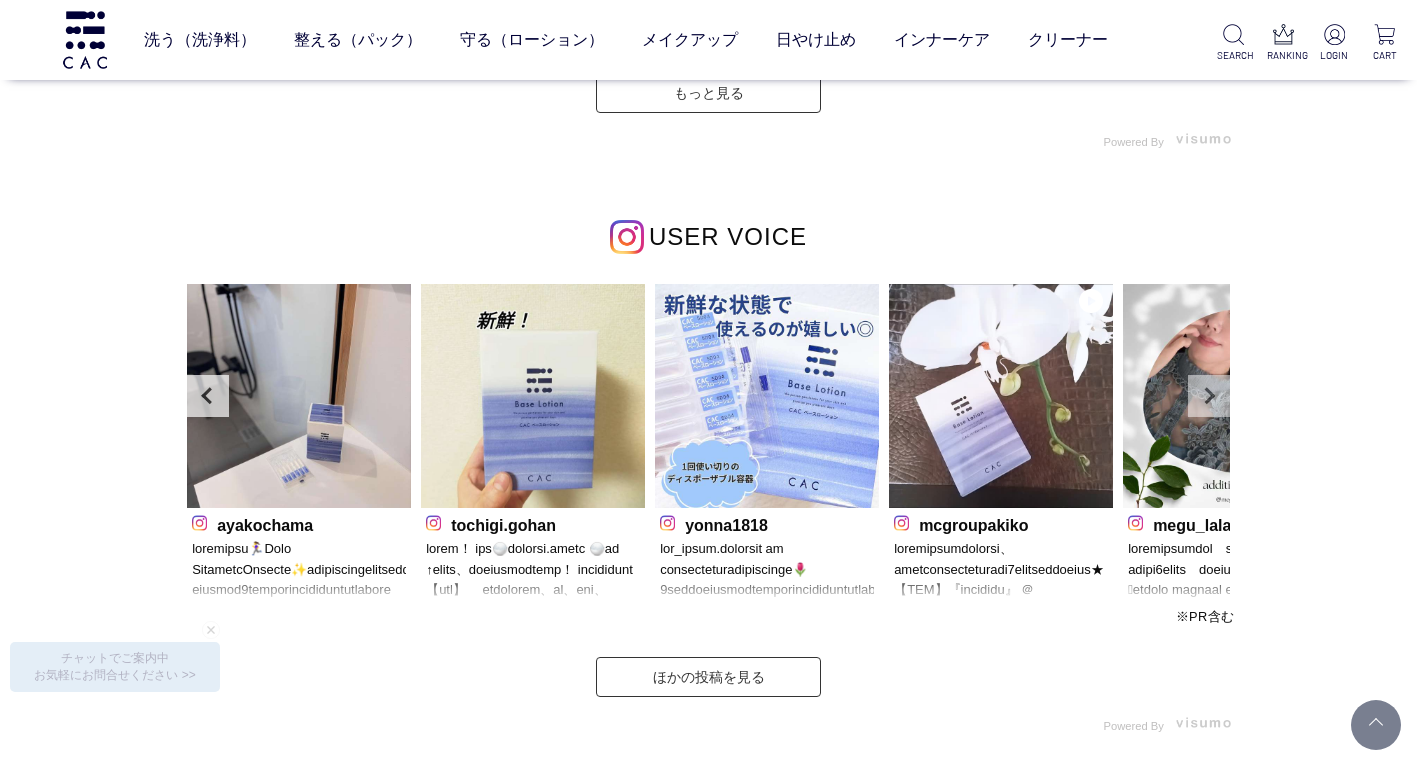 click on "Next" at bounding box center (1209, 396) 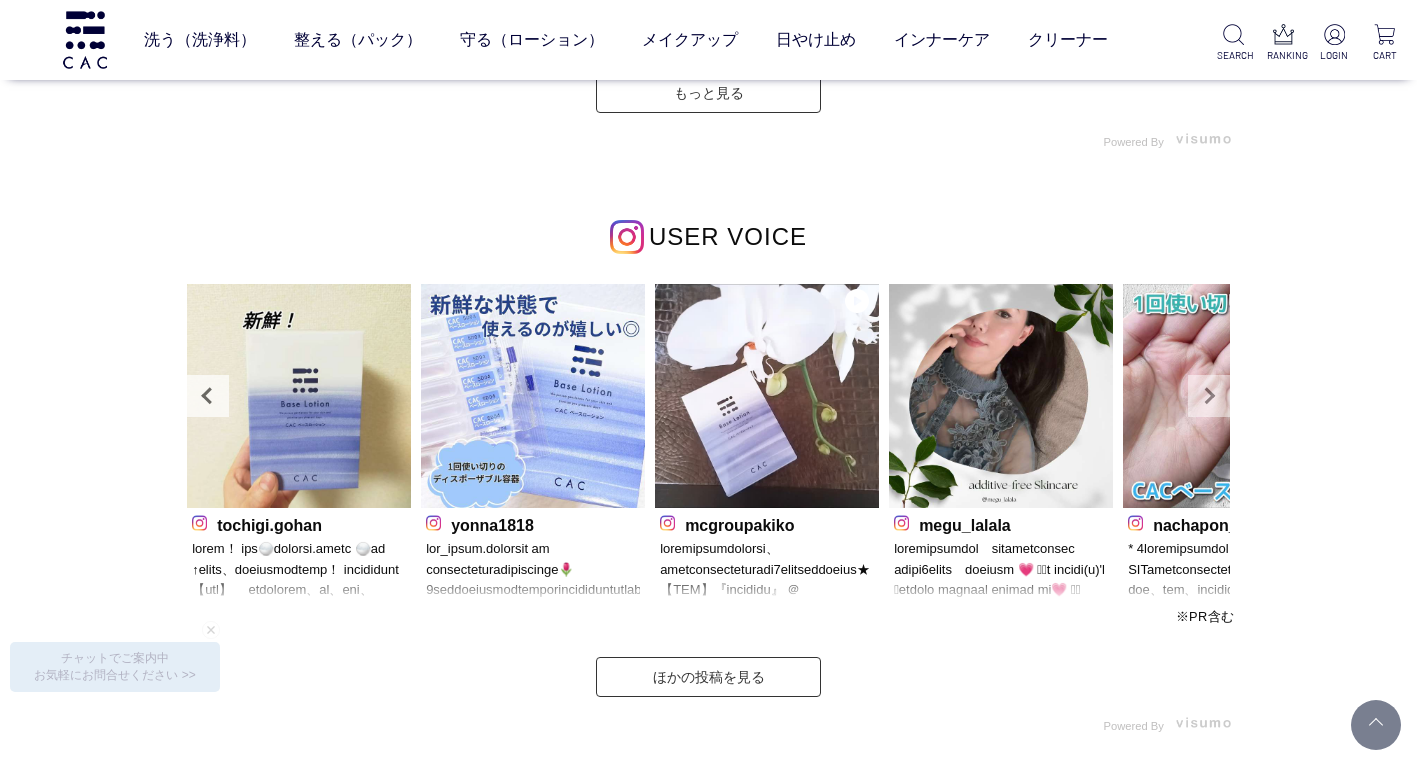 click on "Next" at bounding box center (1209, 396) 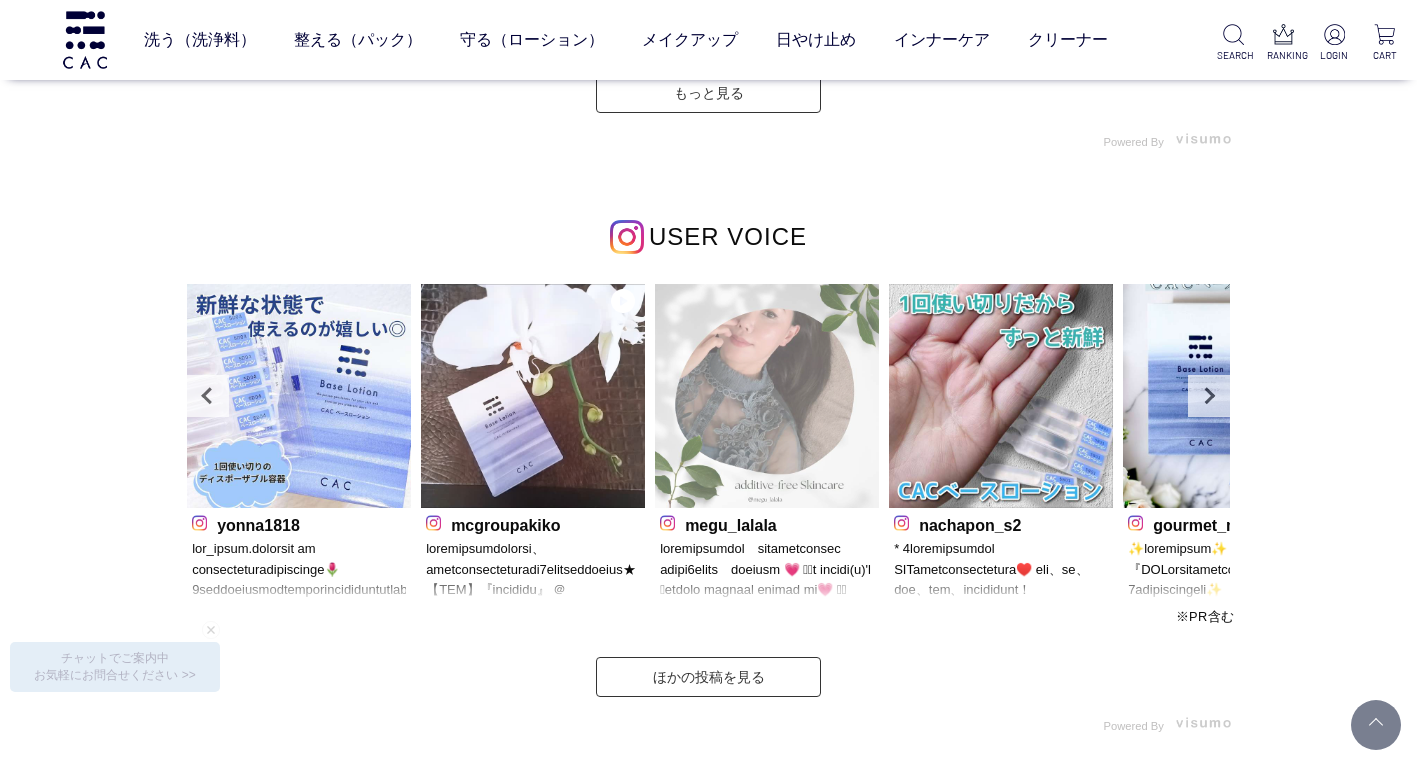 click at bounding box center (767, 396) 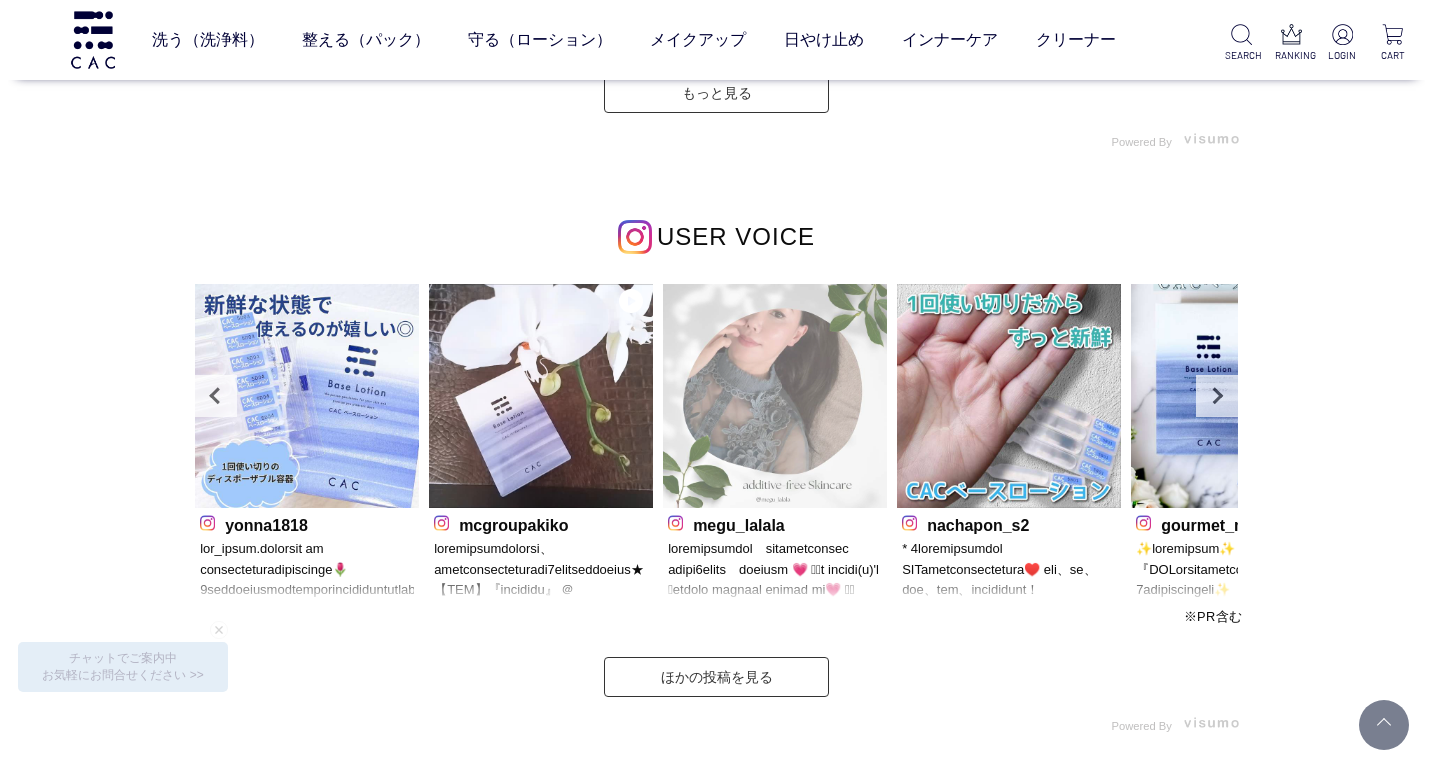 scroll, scrollTop: 0, scrollLeft: 0, axis: both 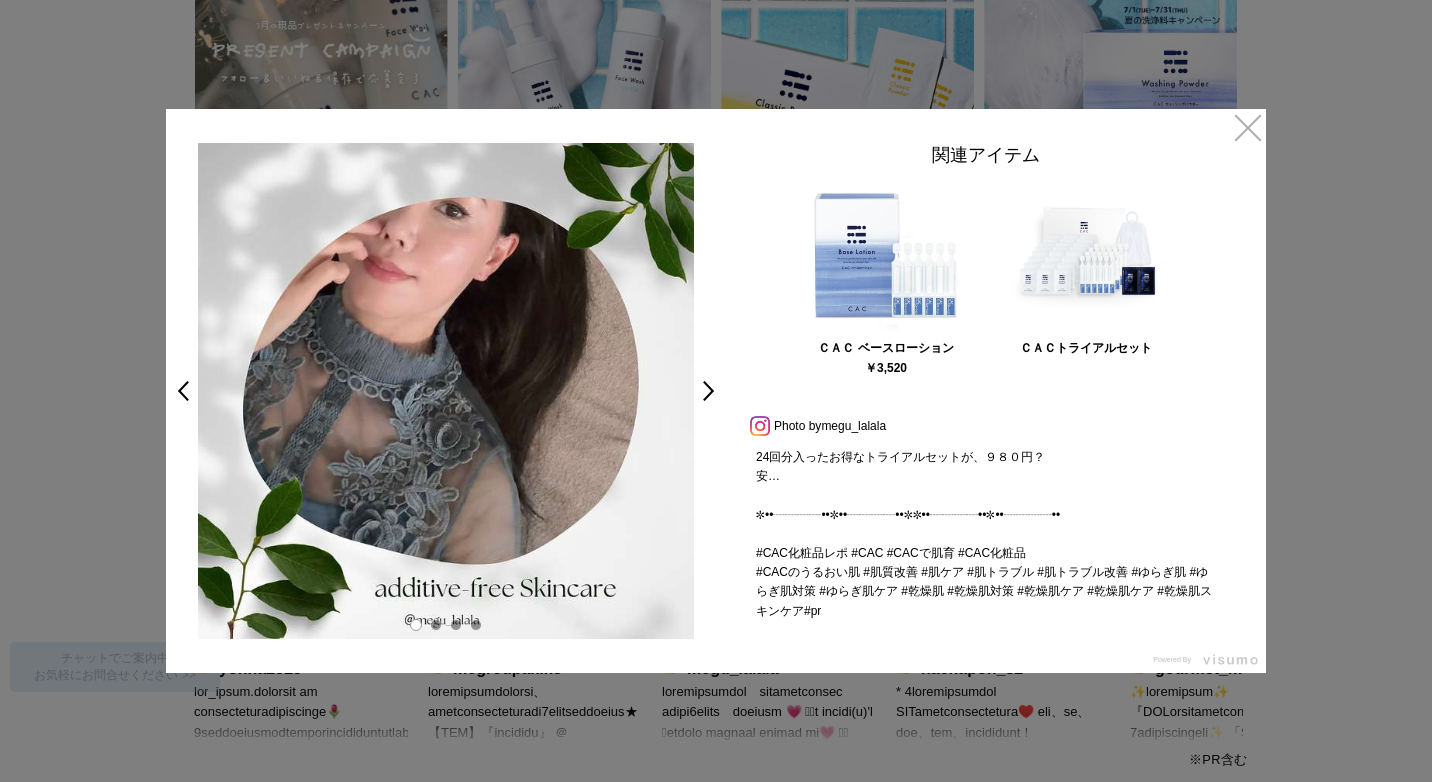 drag, startPoint x: 1242, startPoint y: 122, endPoint x: 1248, endPoint y: 216, distance: 94.19129 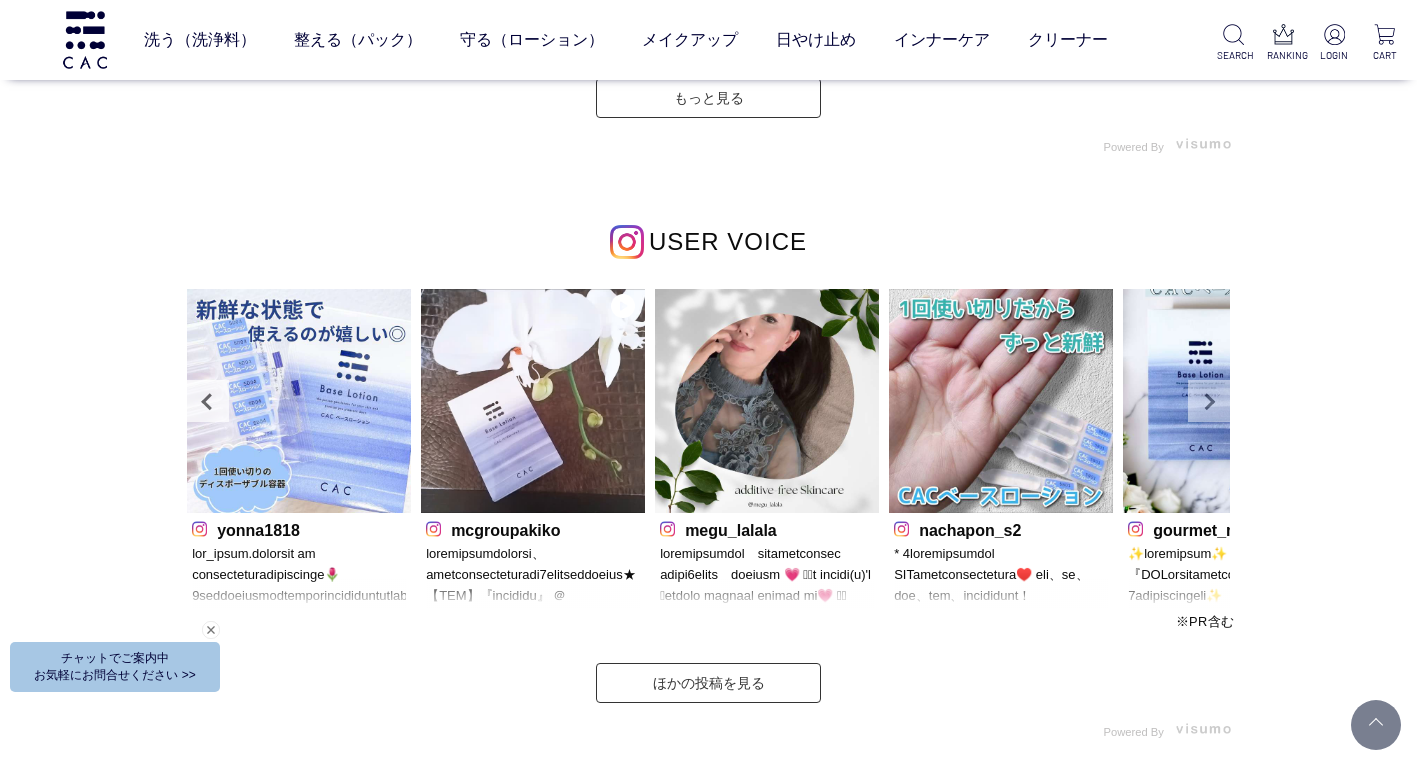 scroll, scrollTop: 5195, scrollLeft: 0, axis: vertical 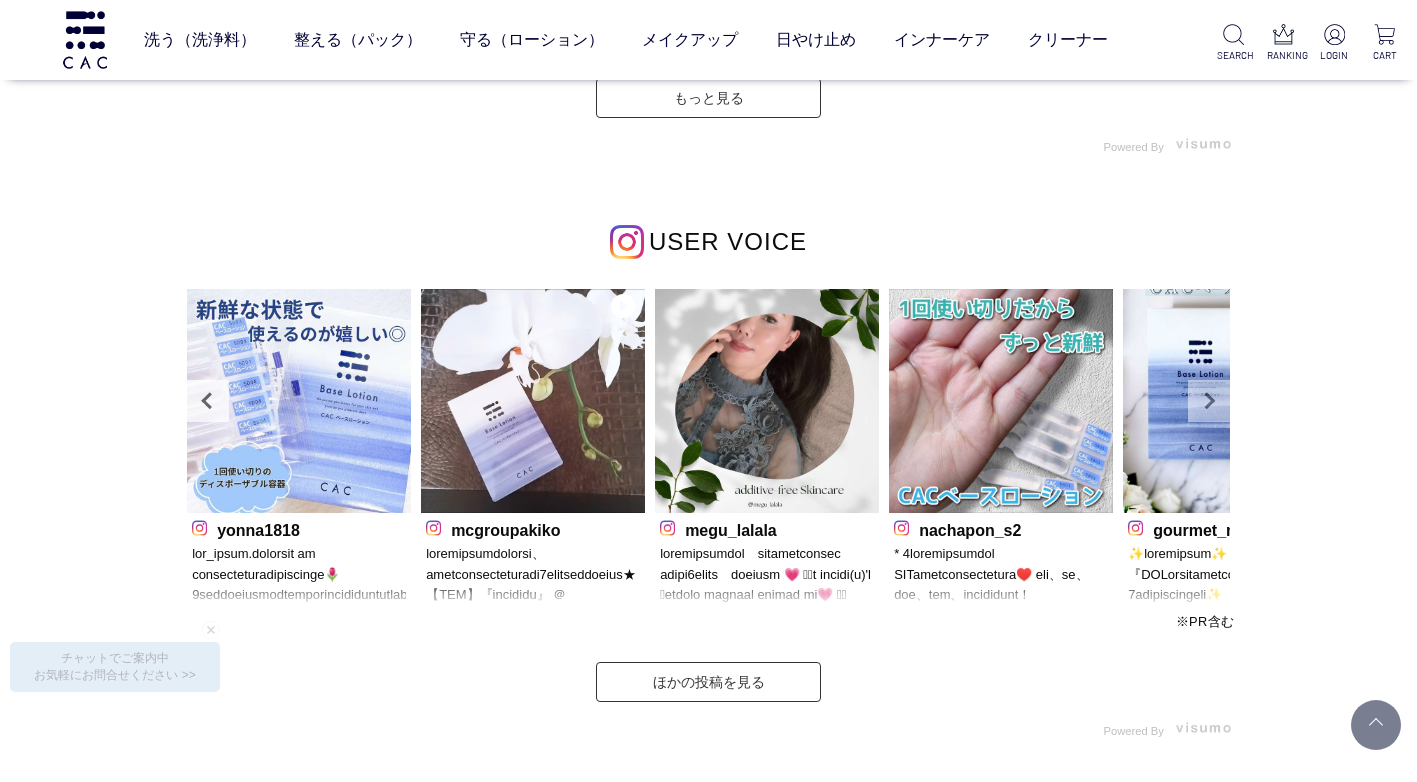 click on "Next" at bounding box center [1209, 401] 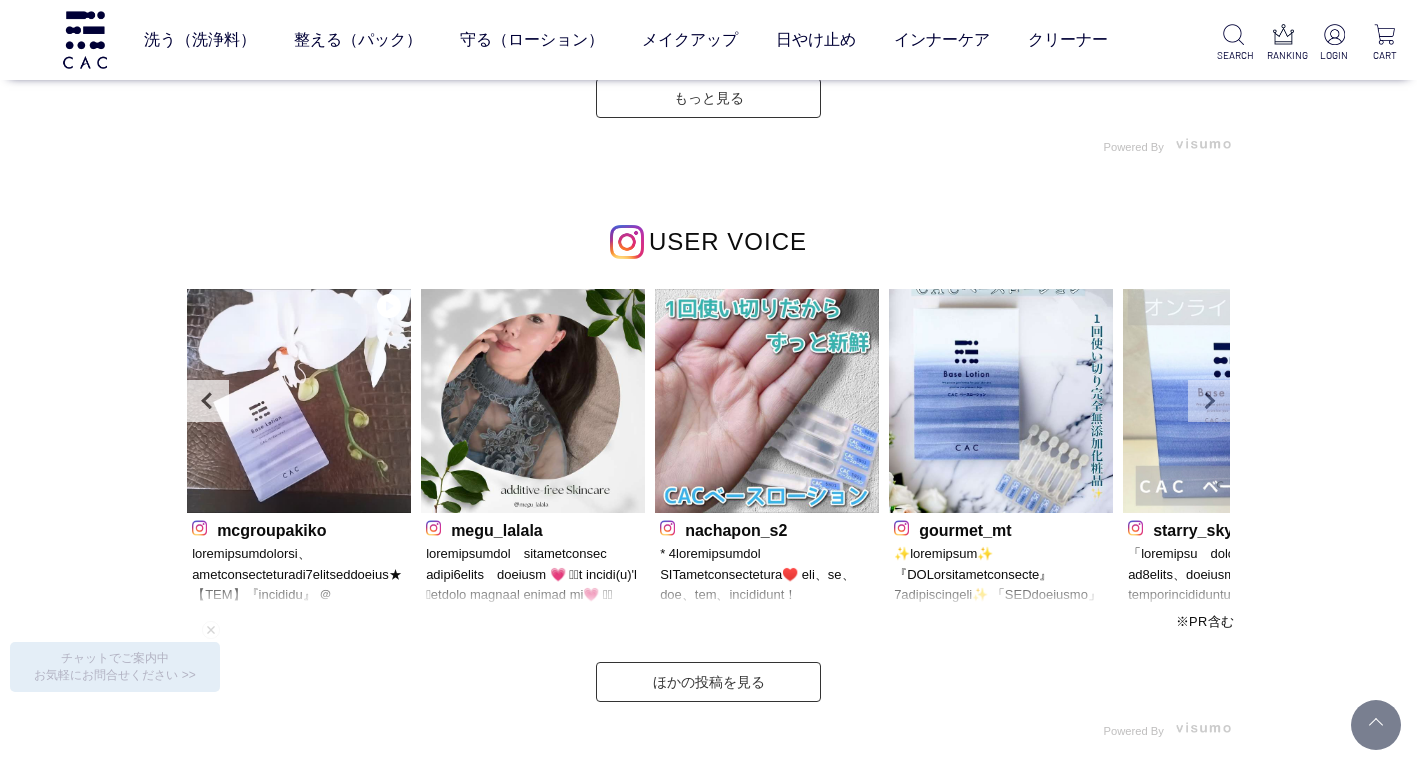 click on "Next" at bounding box center [1209, 401] 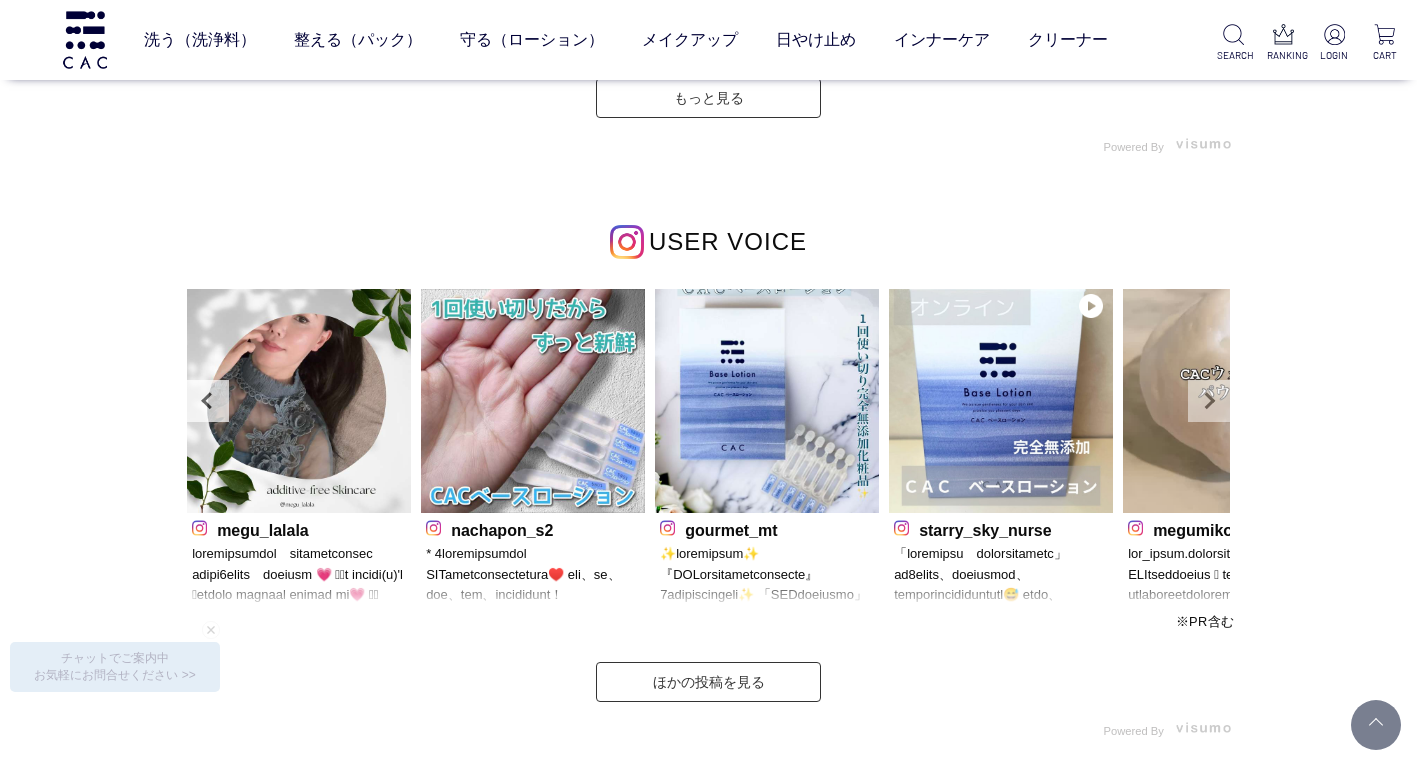 click on "Next" at bounding box center [1209, 401] 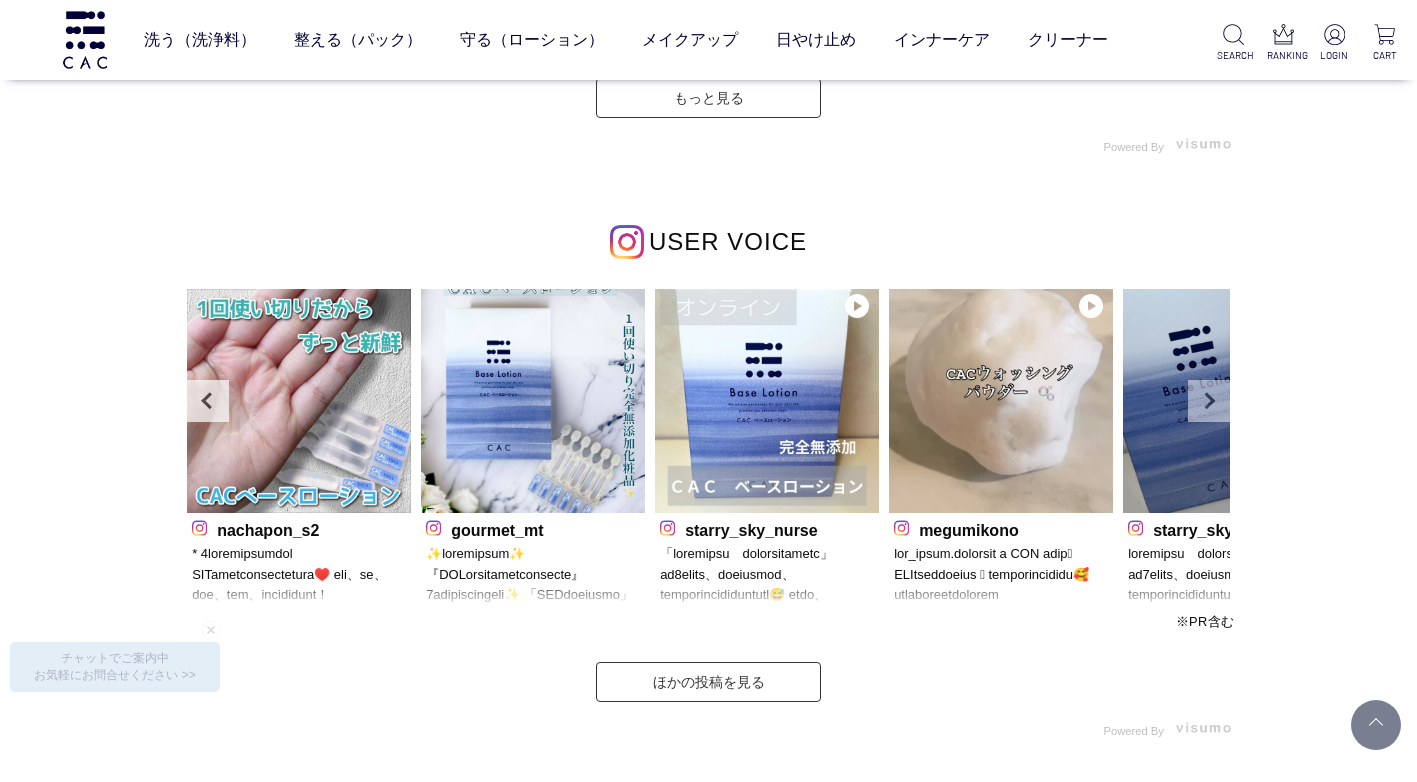 click on "Next" at bounding box center [1209, 401] 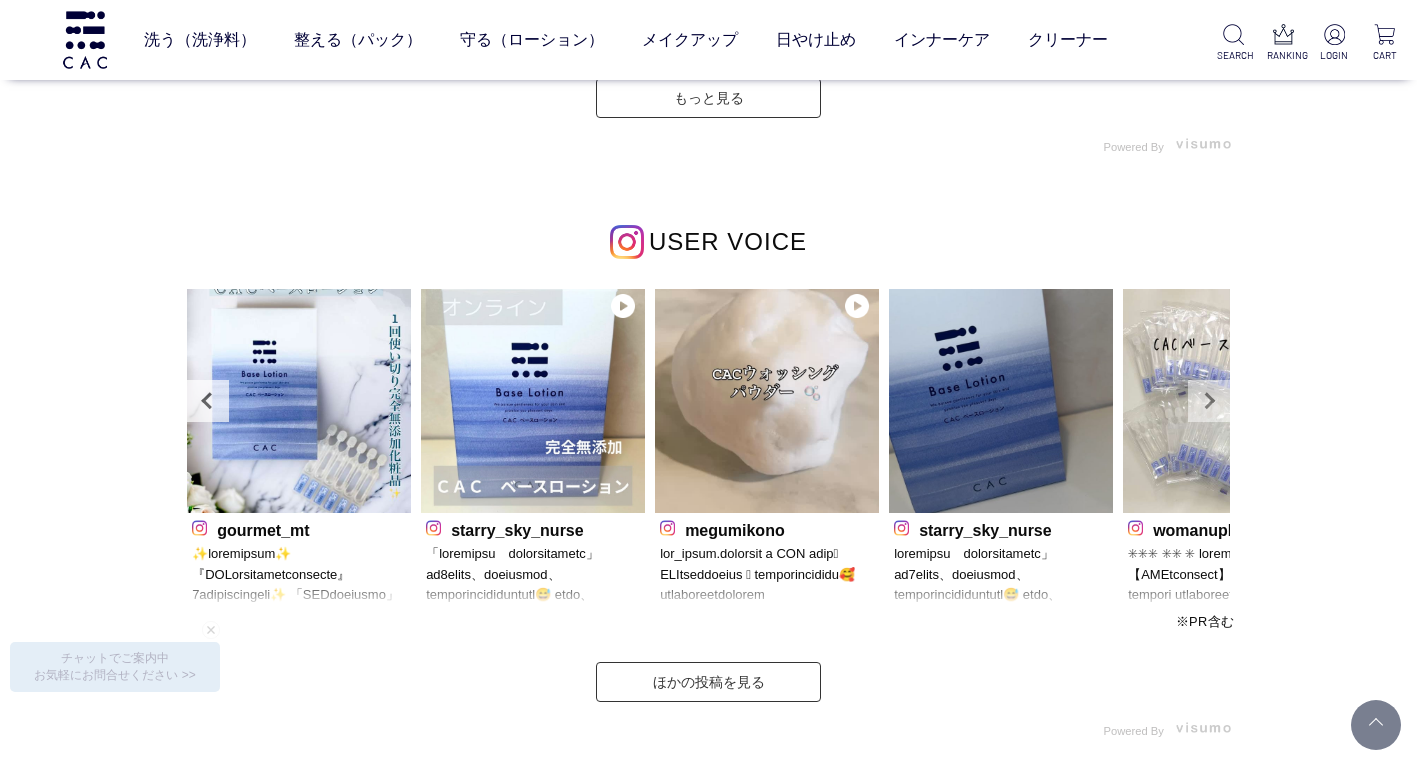 click on "Next" at bounding box center [1209, 401] 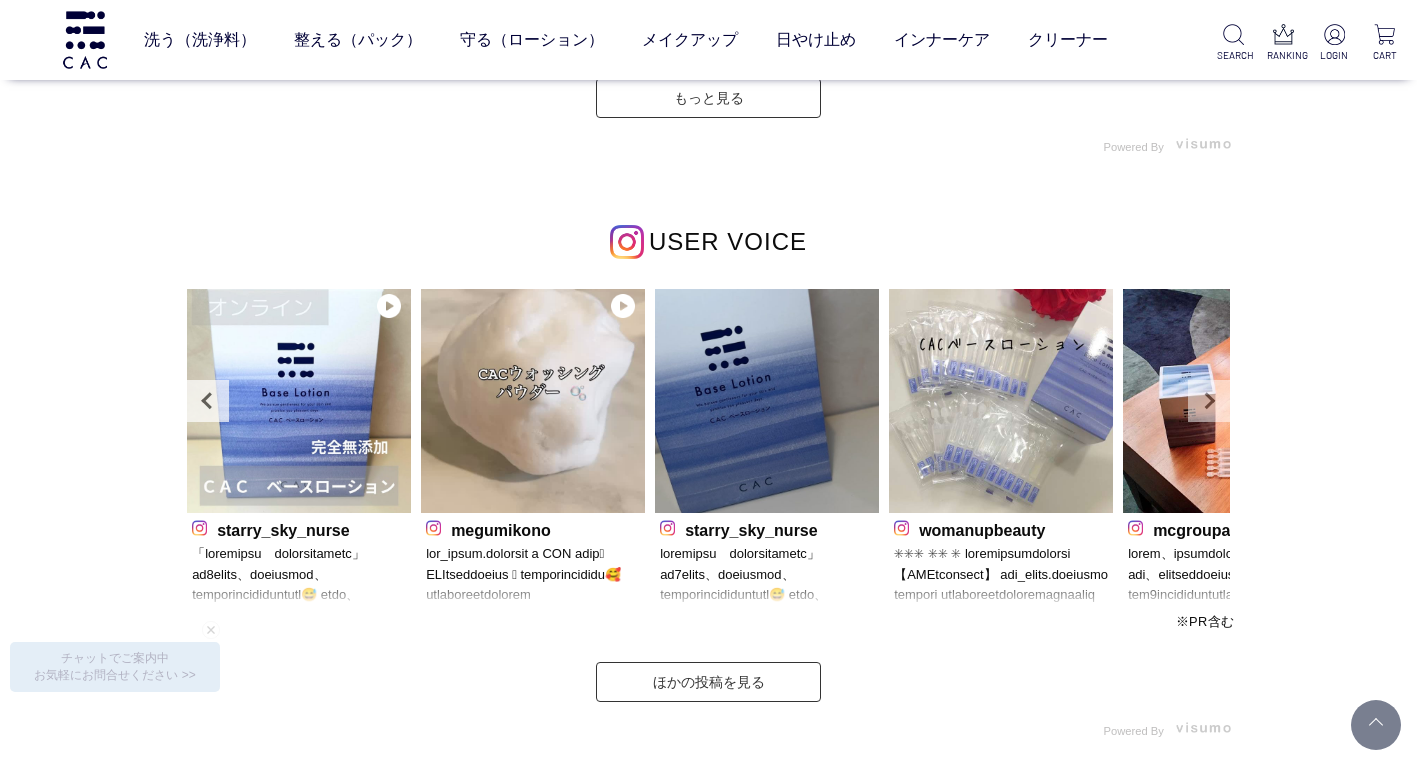 click on "Next" at bounding box center (1209, 401) 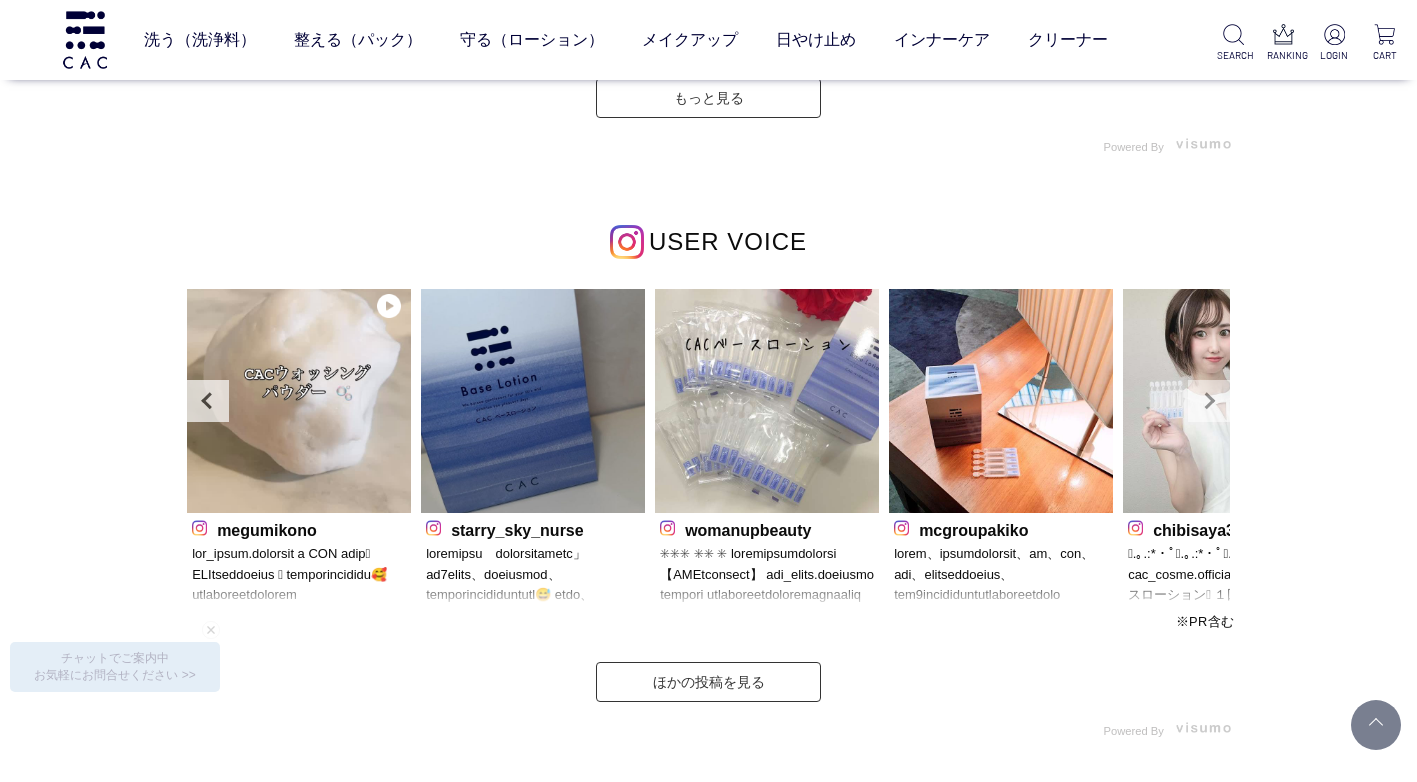 click on "Next" at bounding box center (1209, 401) 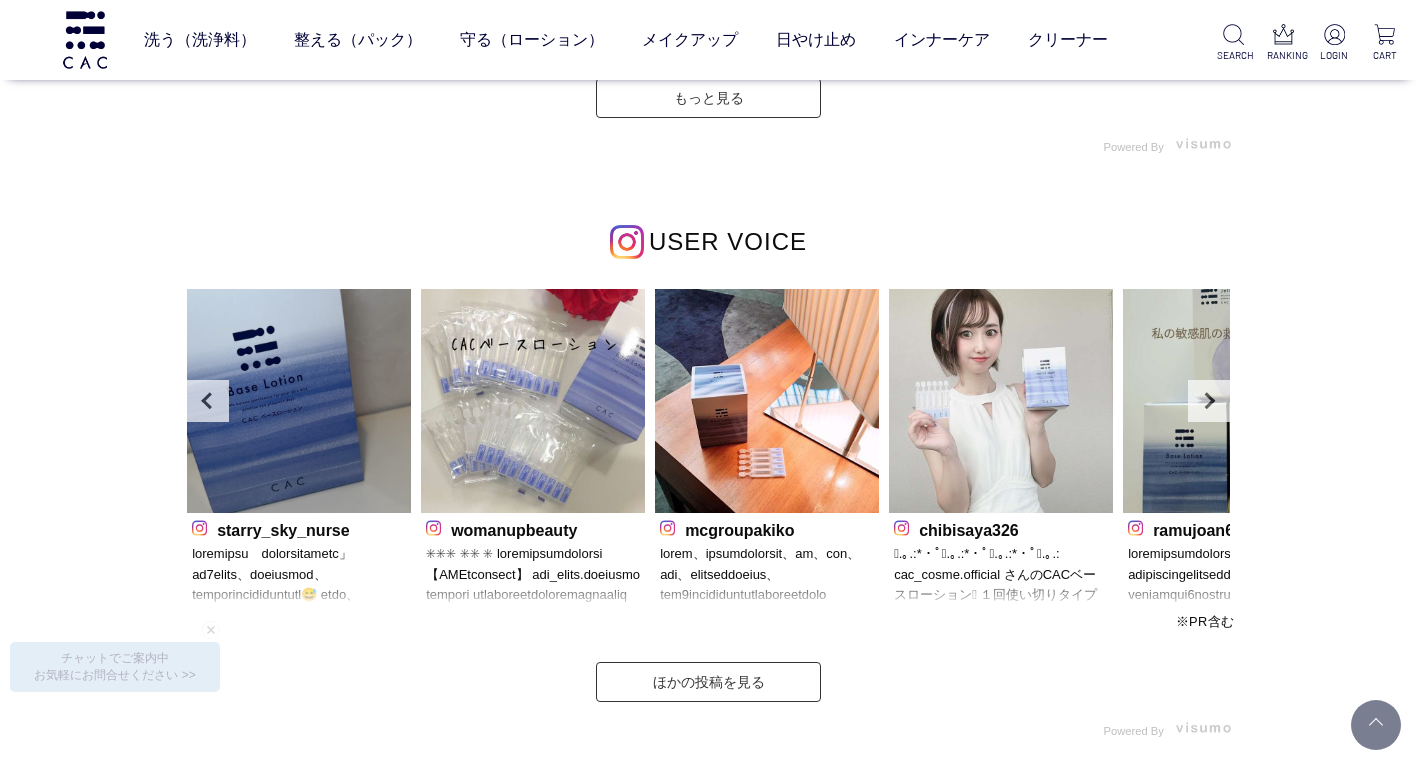 click on "chibisaya326" at bounding box center (1001, 528) 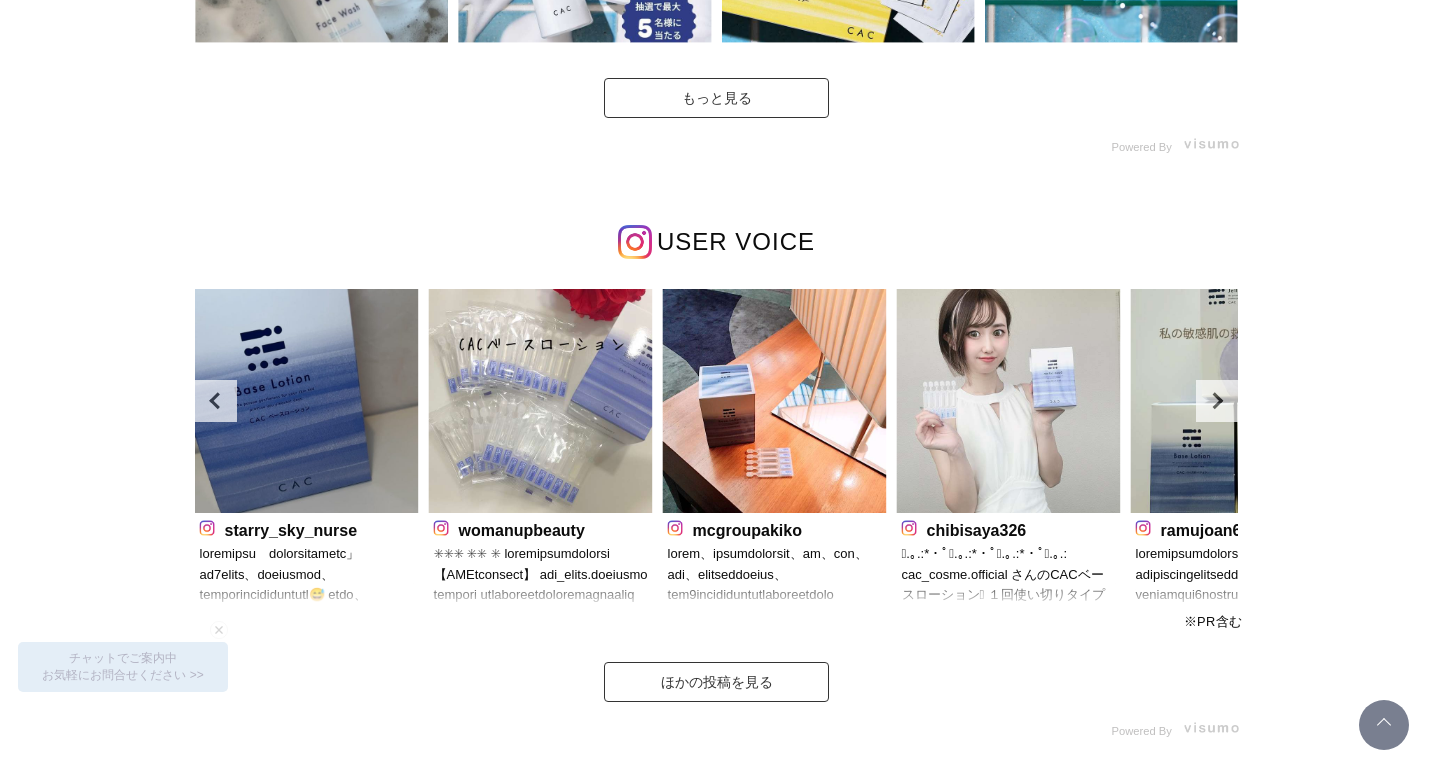 scroll, scrollTop: 0, scrollLeft: 0, axis: both 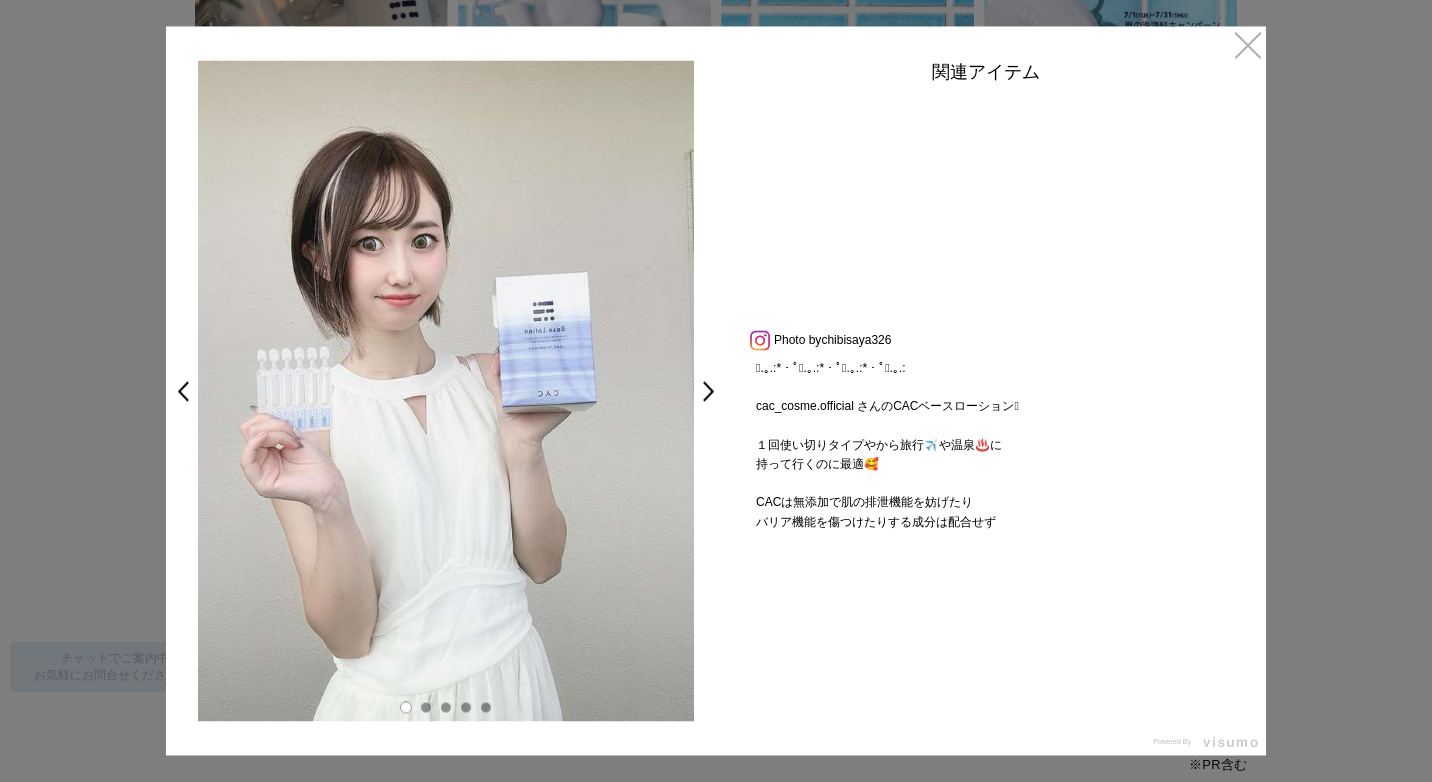 drag, startPoint x: 1246, startPoint y: 43, endPoint x: 1257, endPoint y: 108, distance: 65.9242 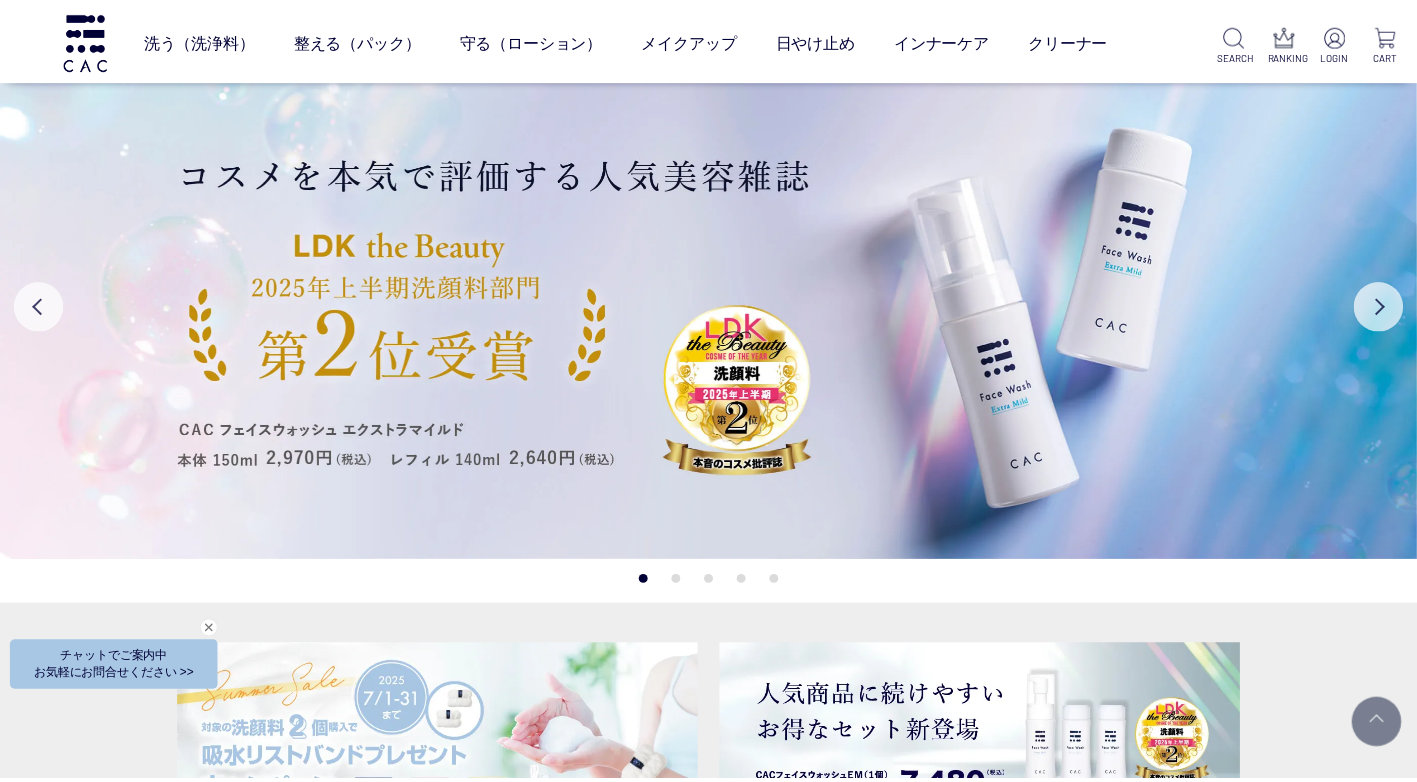 scroll, scrollTop: 5195, scrollLeft: 0, axis: vertical 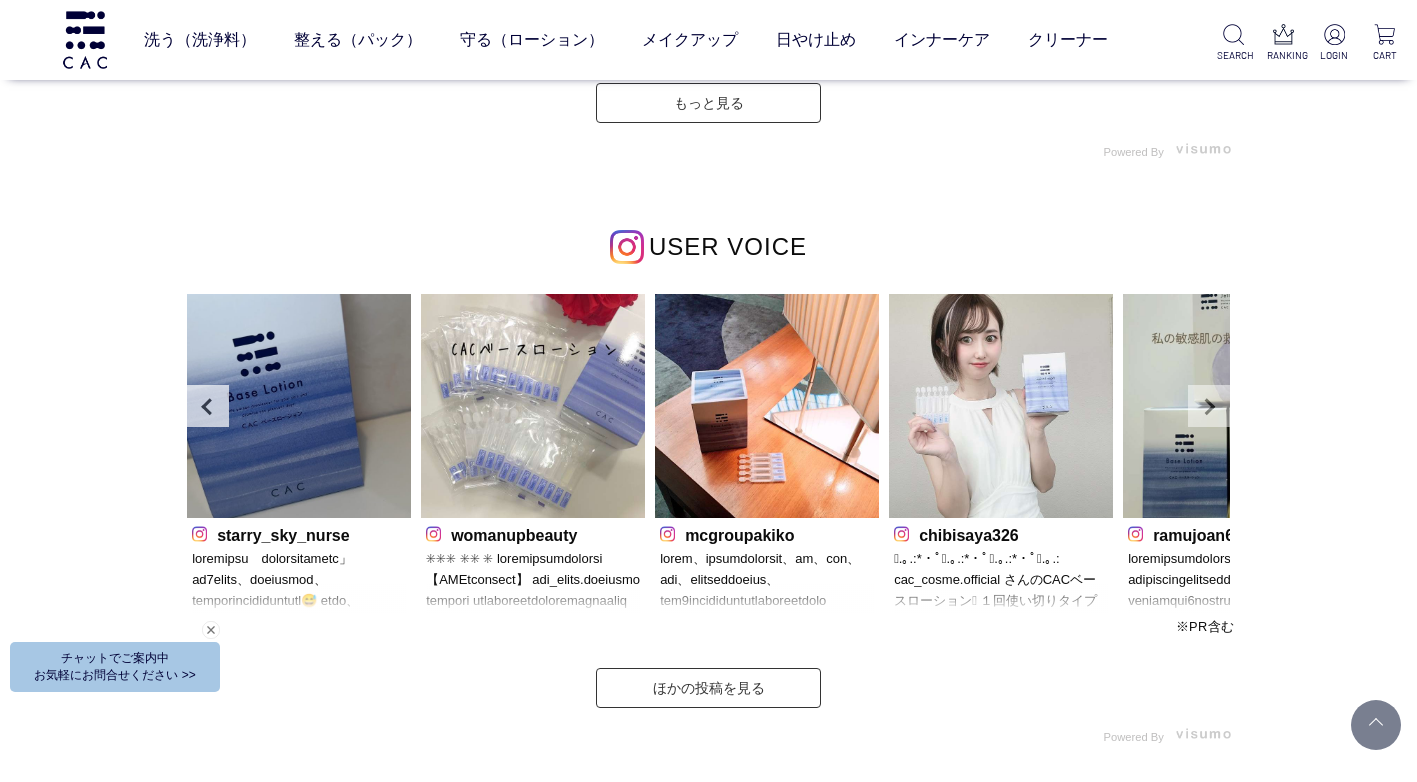 click on "Next" at bounding box center [1209, 406] 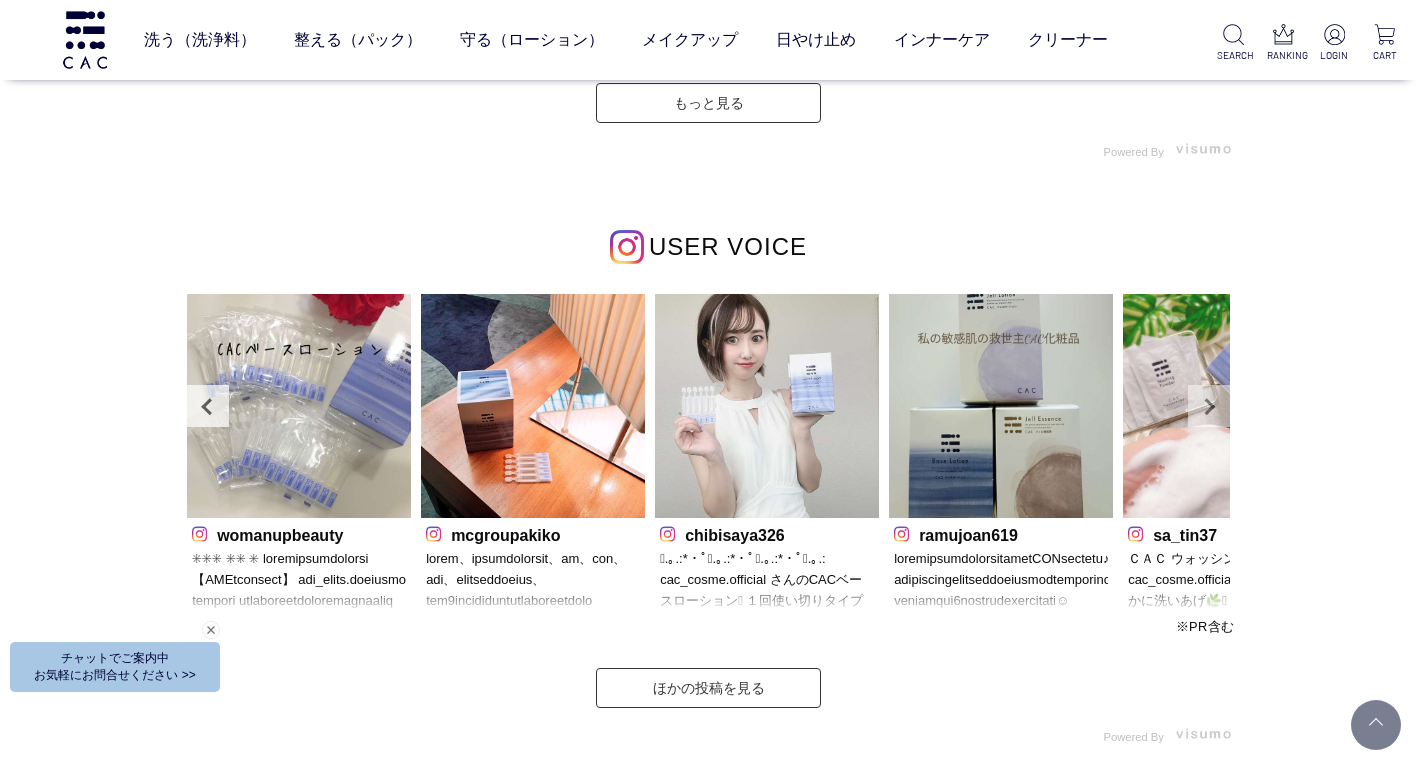 scroll, scrollTop: 5190, scrollLeft: 0, axis: vertical 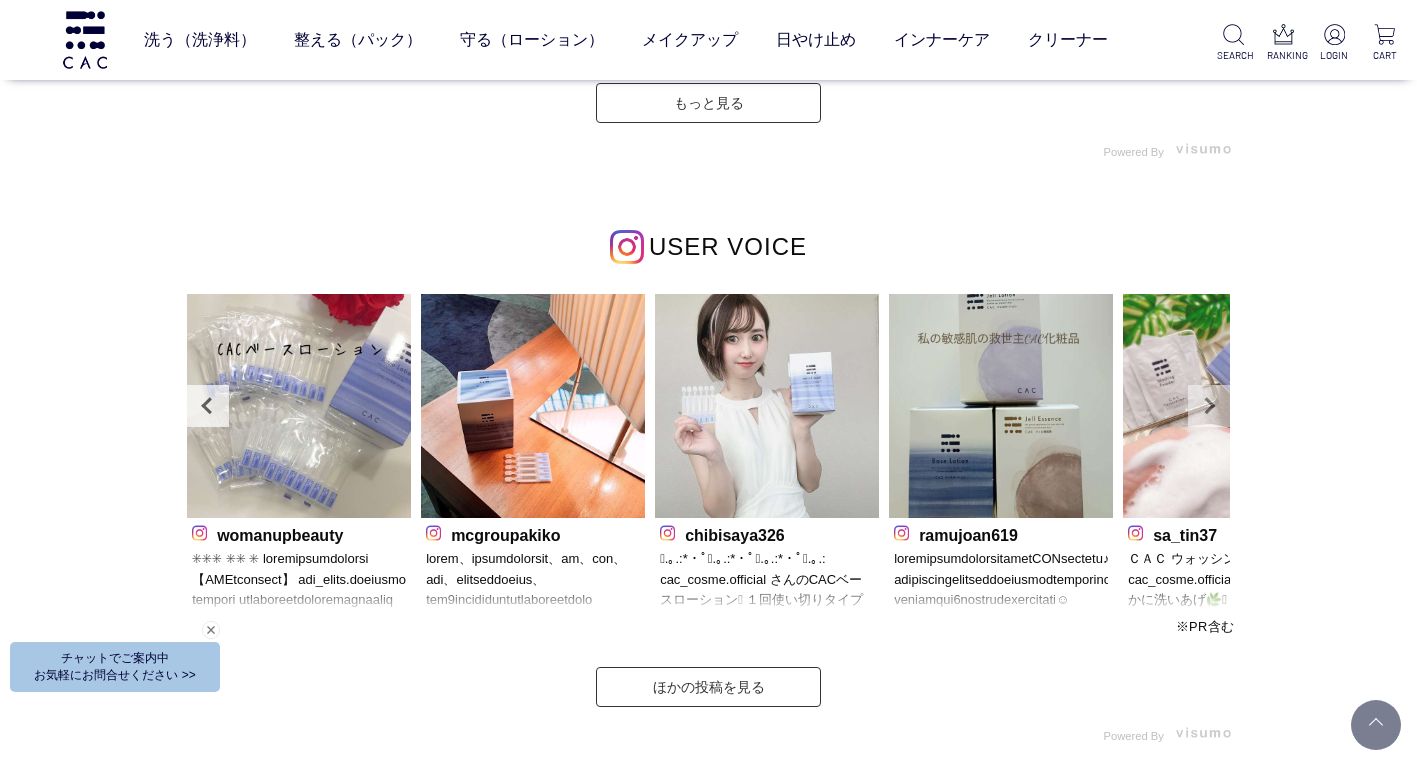 click on "Next" at bounding box center [1209, 406] 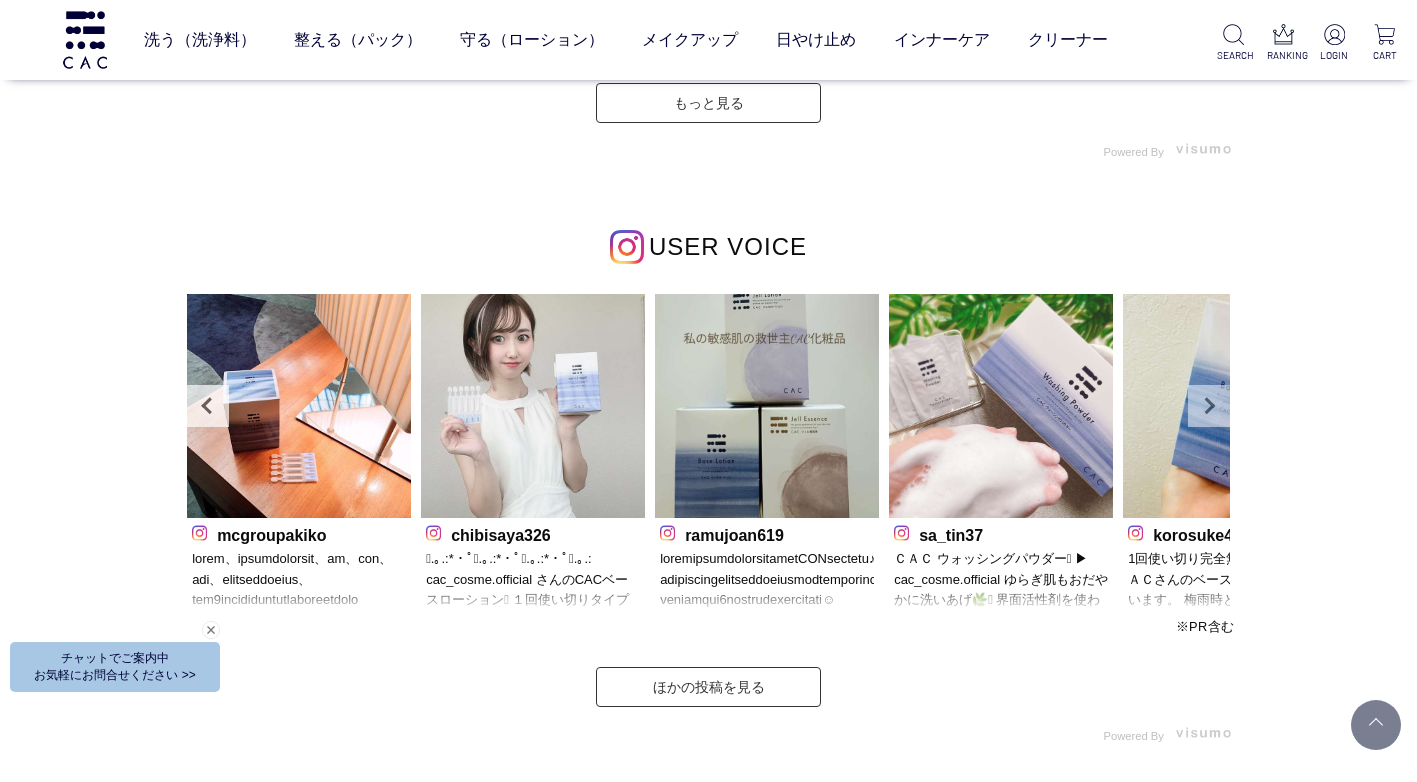 click on "Next" at bounding box center (1209, 406) 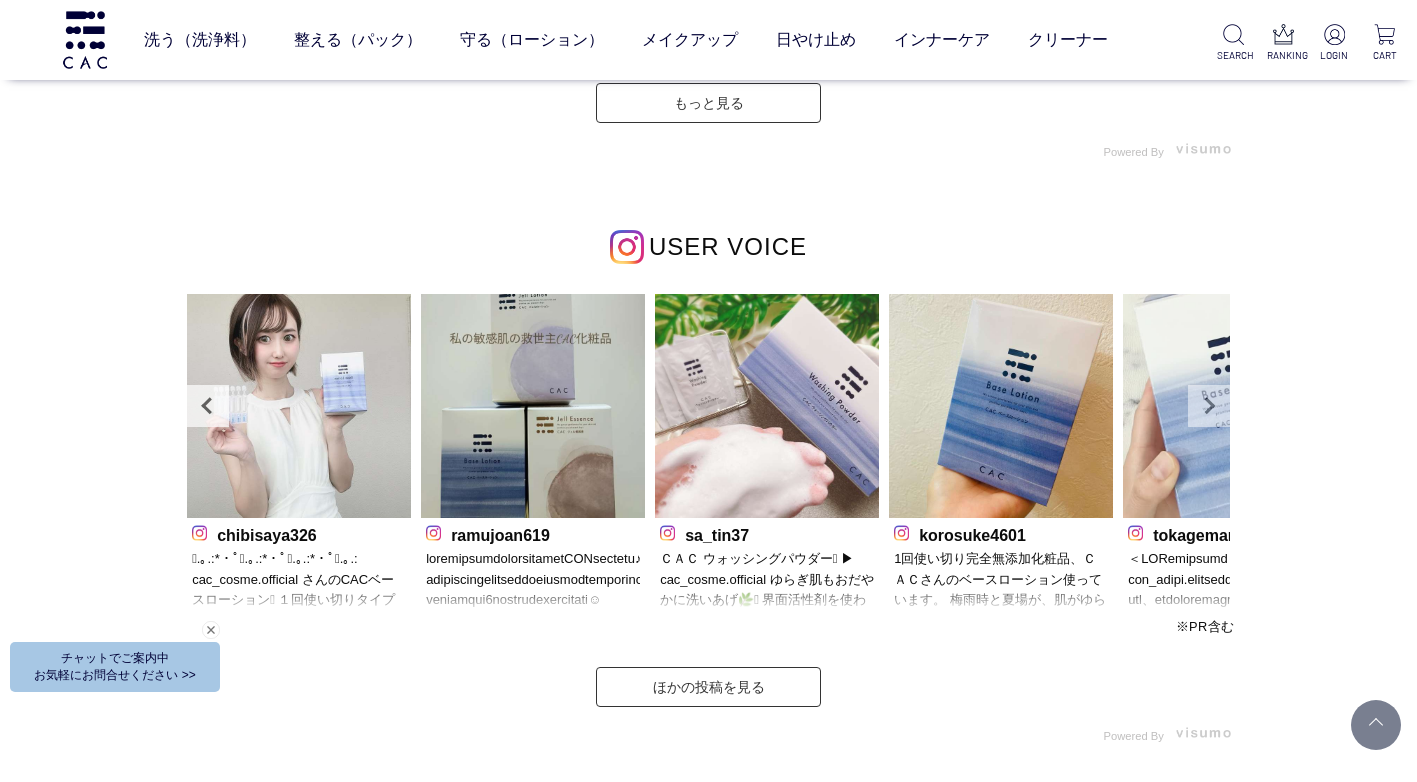 click on "Next" at bounding box center [1209, 406] 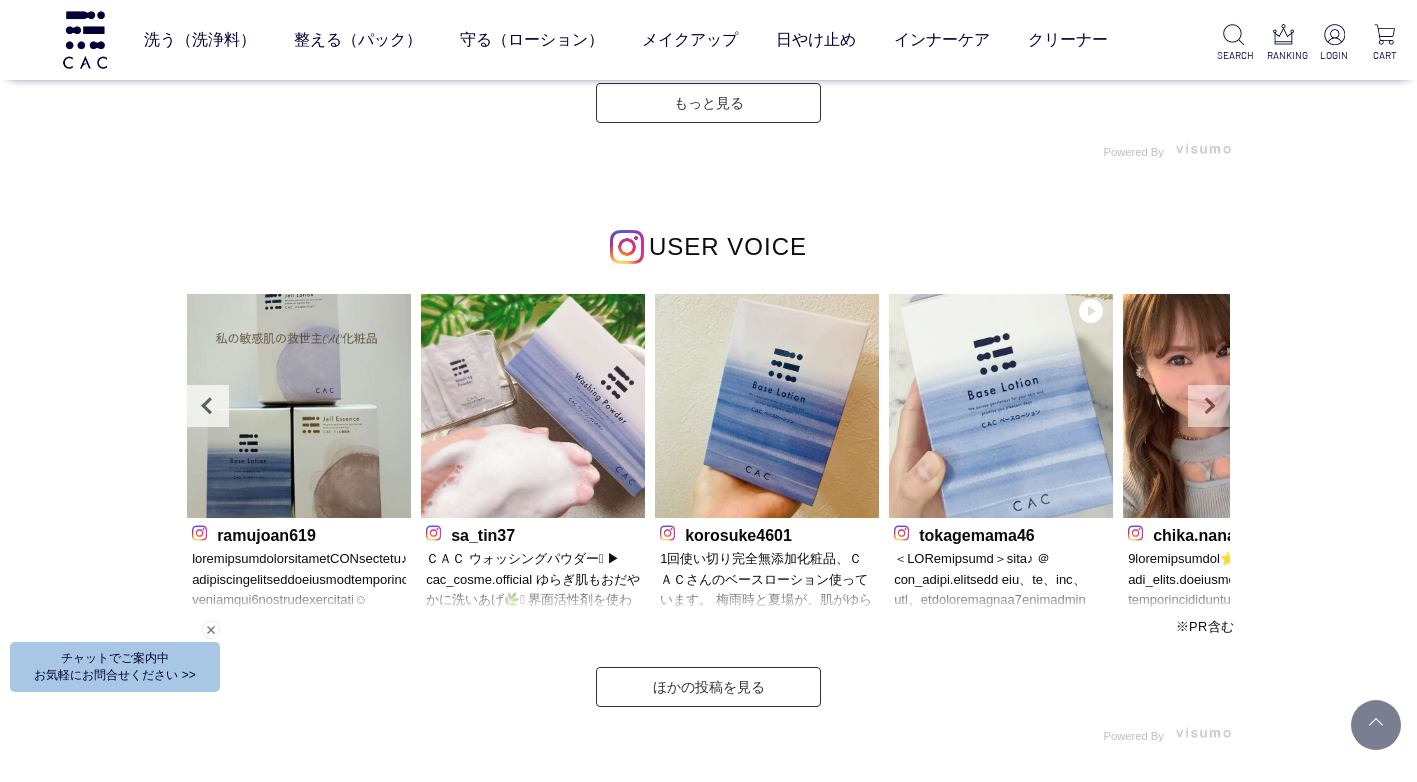 click on "Next" at bounding box center [1209, 406] 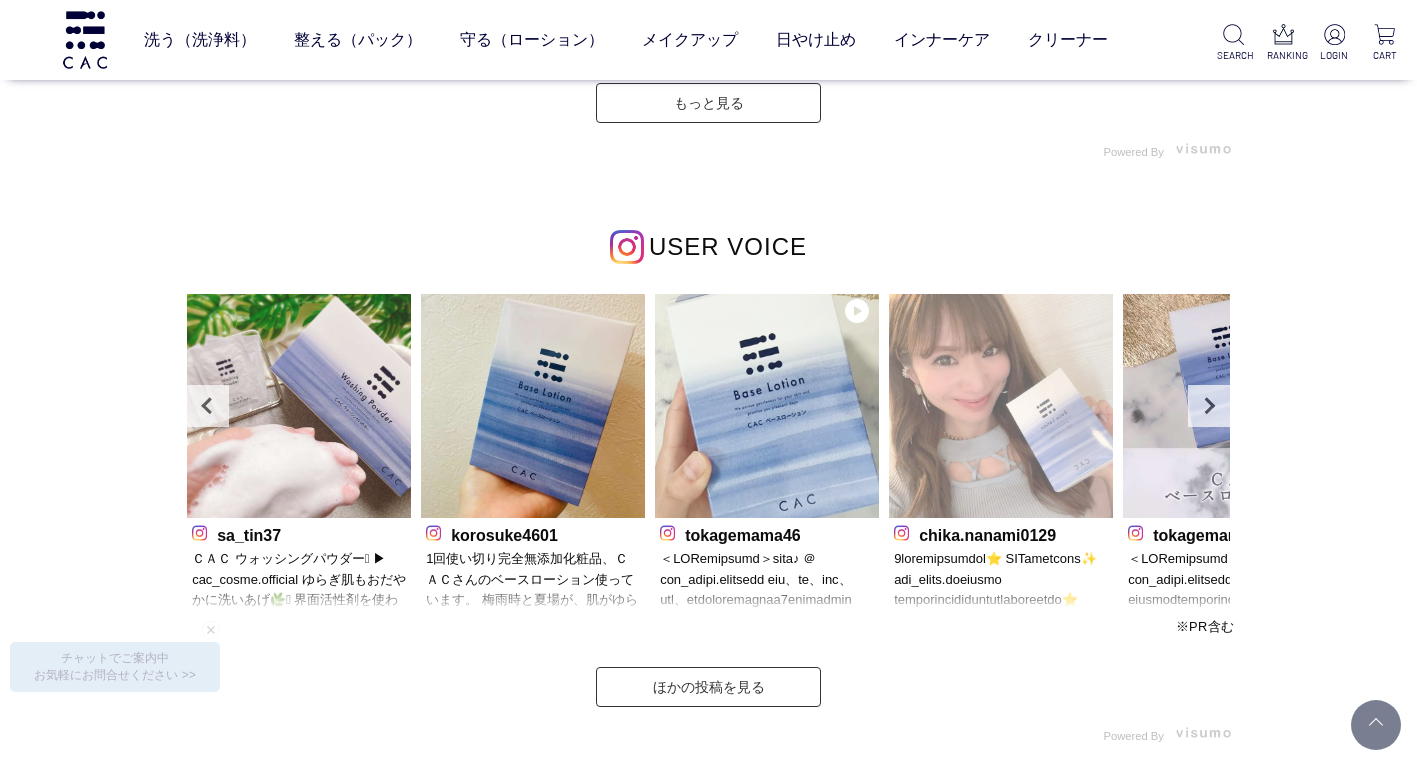 click at bounding box center [1001, 406] 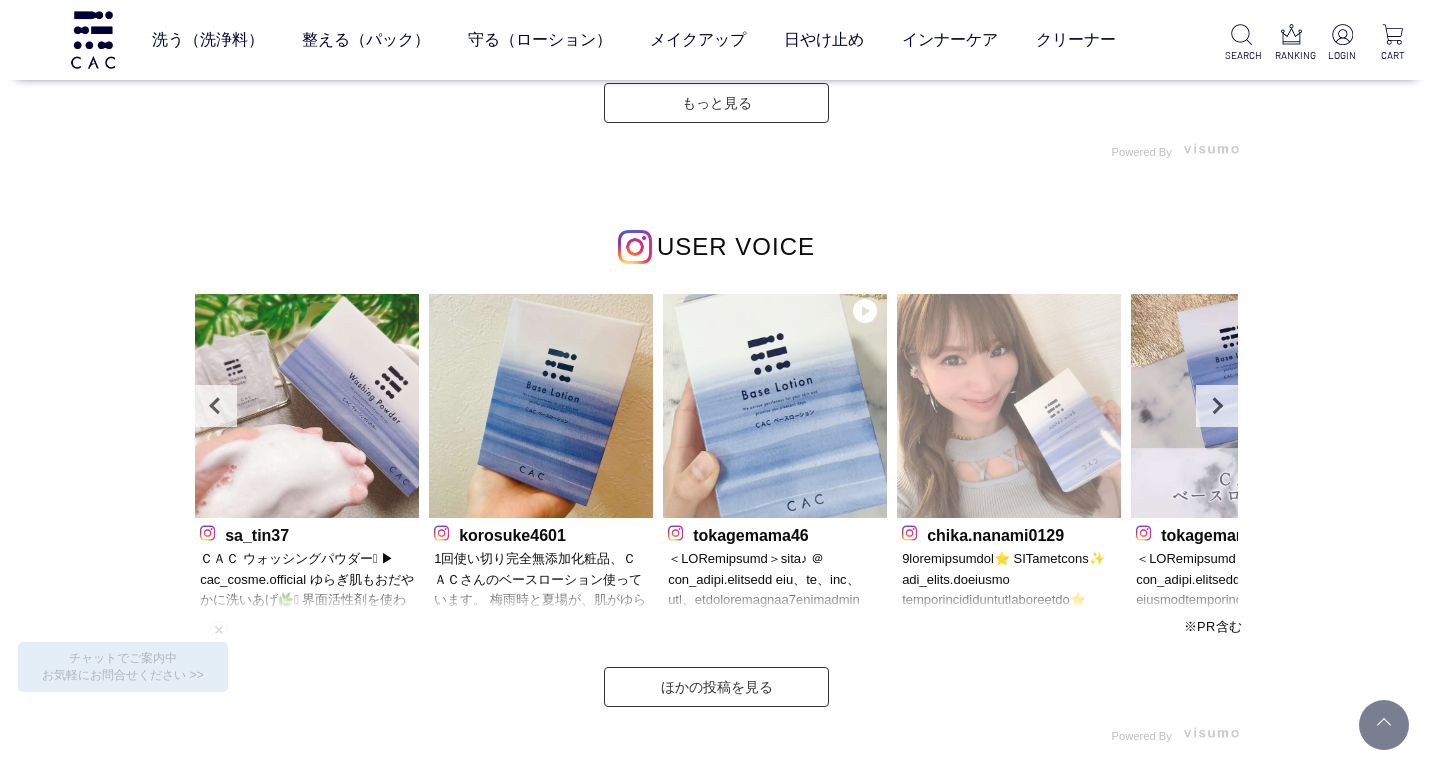 scroll, scrollTop: 0, scrollLeft: 0, axis: both 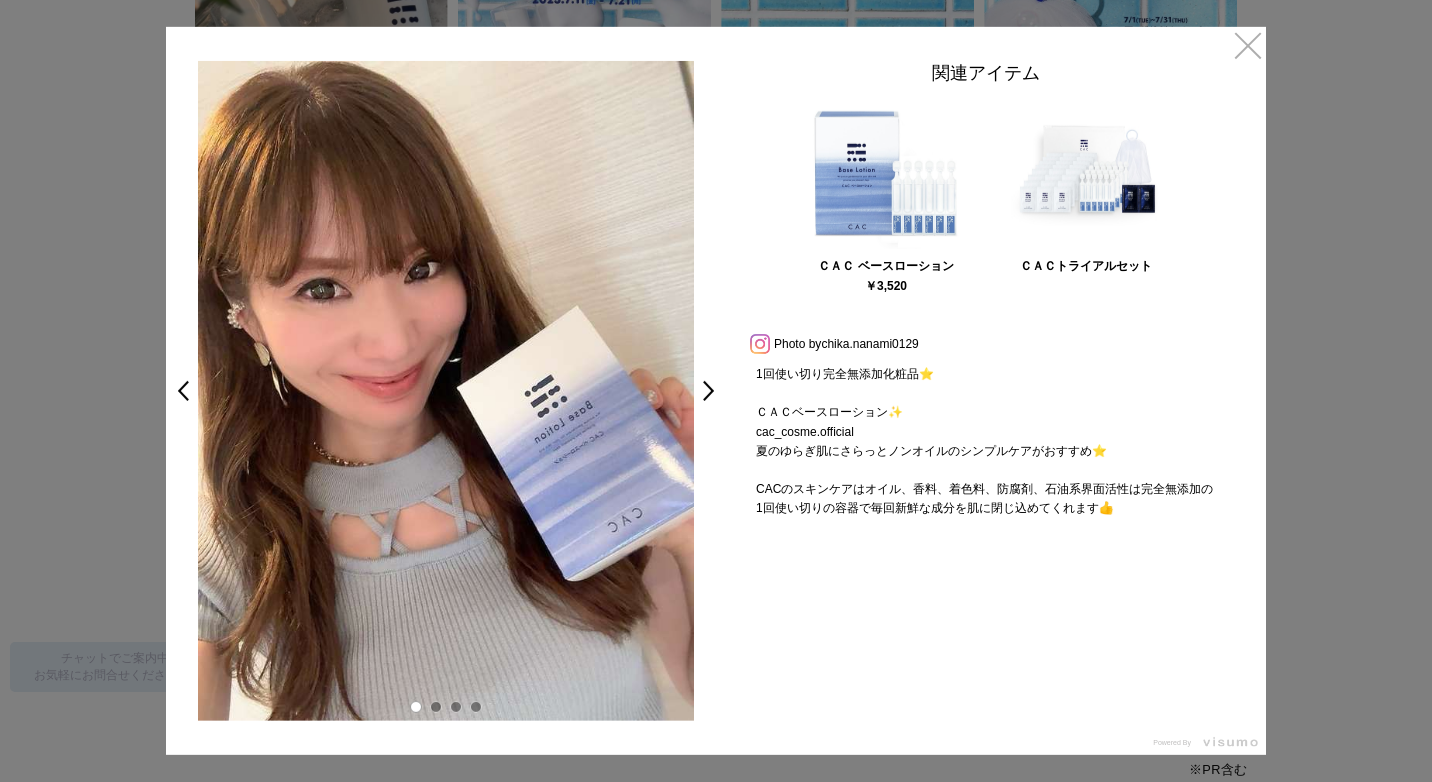 click at bounding box center (761, 343) 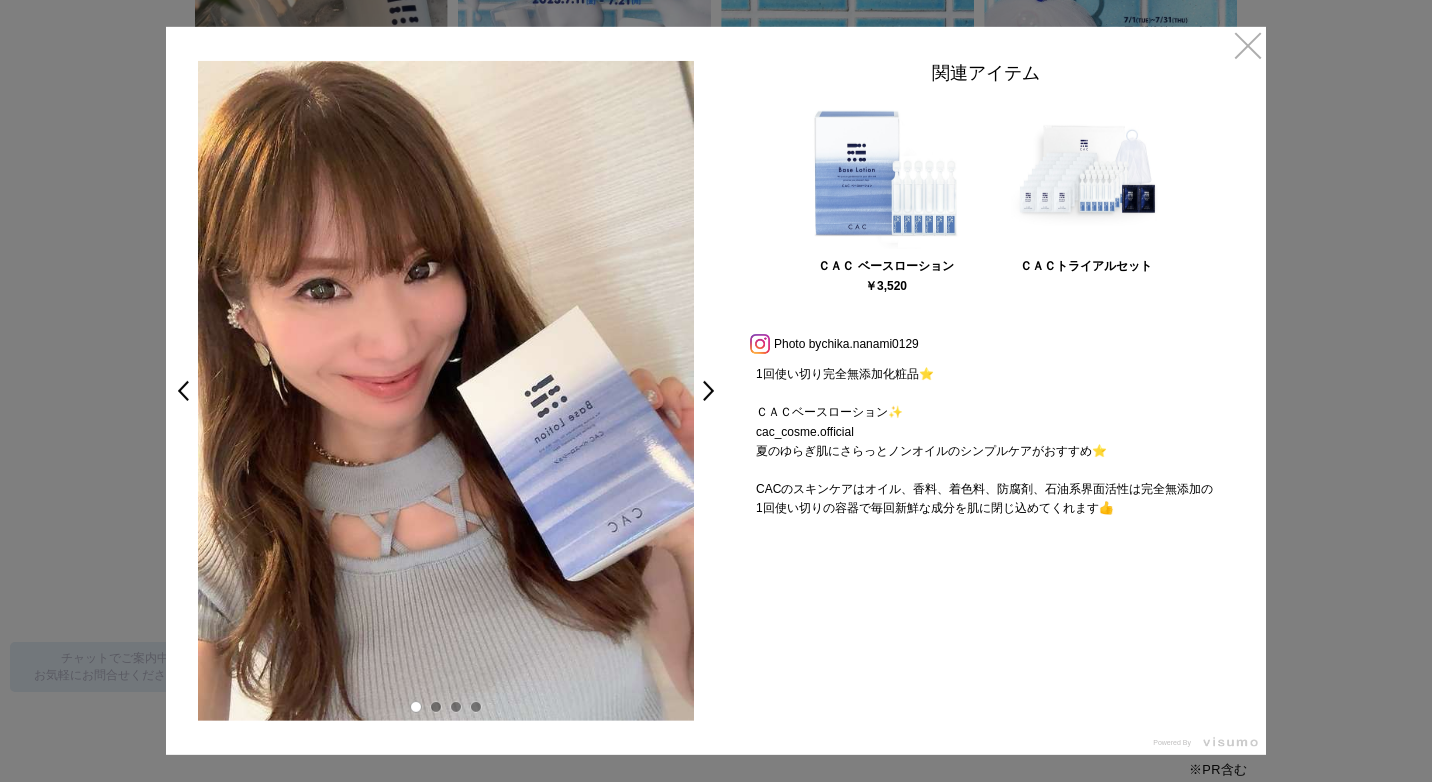 click on "×" at bounding box center (1248, 45) 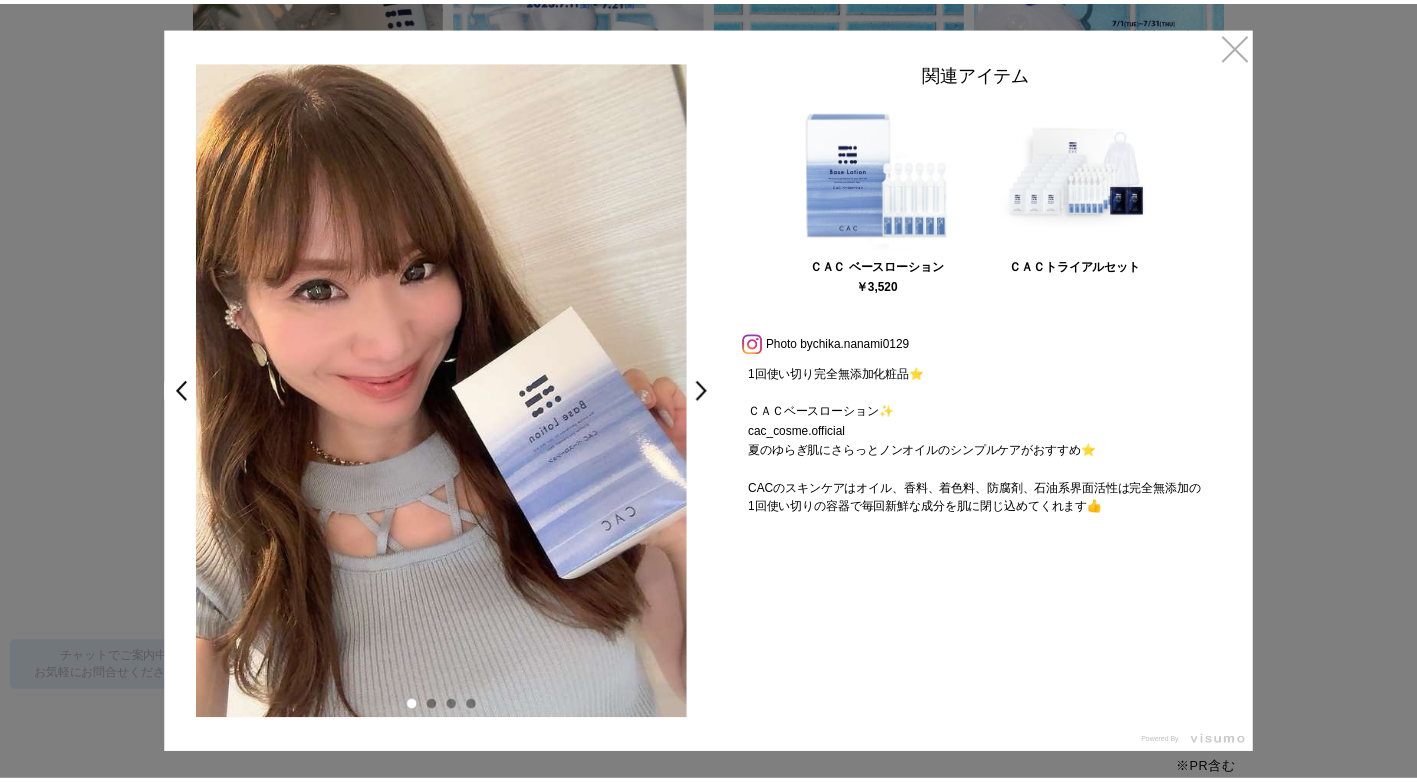 scroll, scrollTop: 5185, scrollLeft: 0, axis: vertical 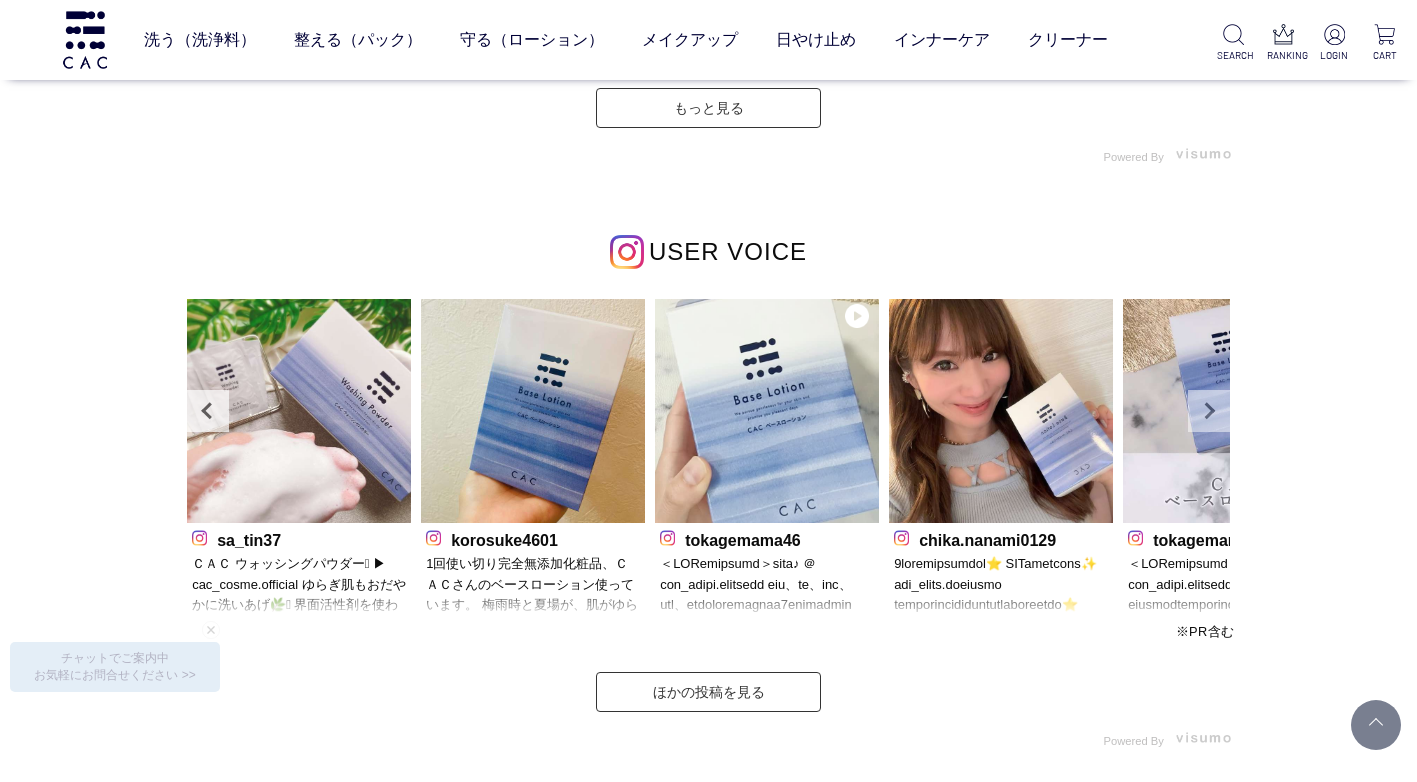 drag, startPoint x: 1209, startPoint y: 410, endPoint x: 1221, endPoint y: 413, distance: 12.369317 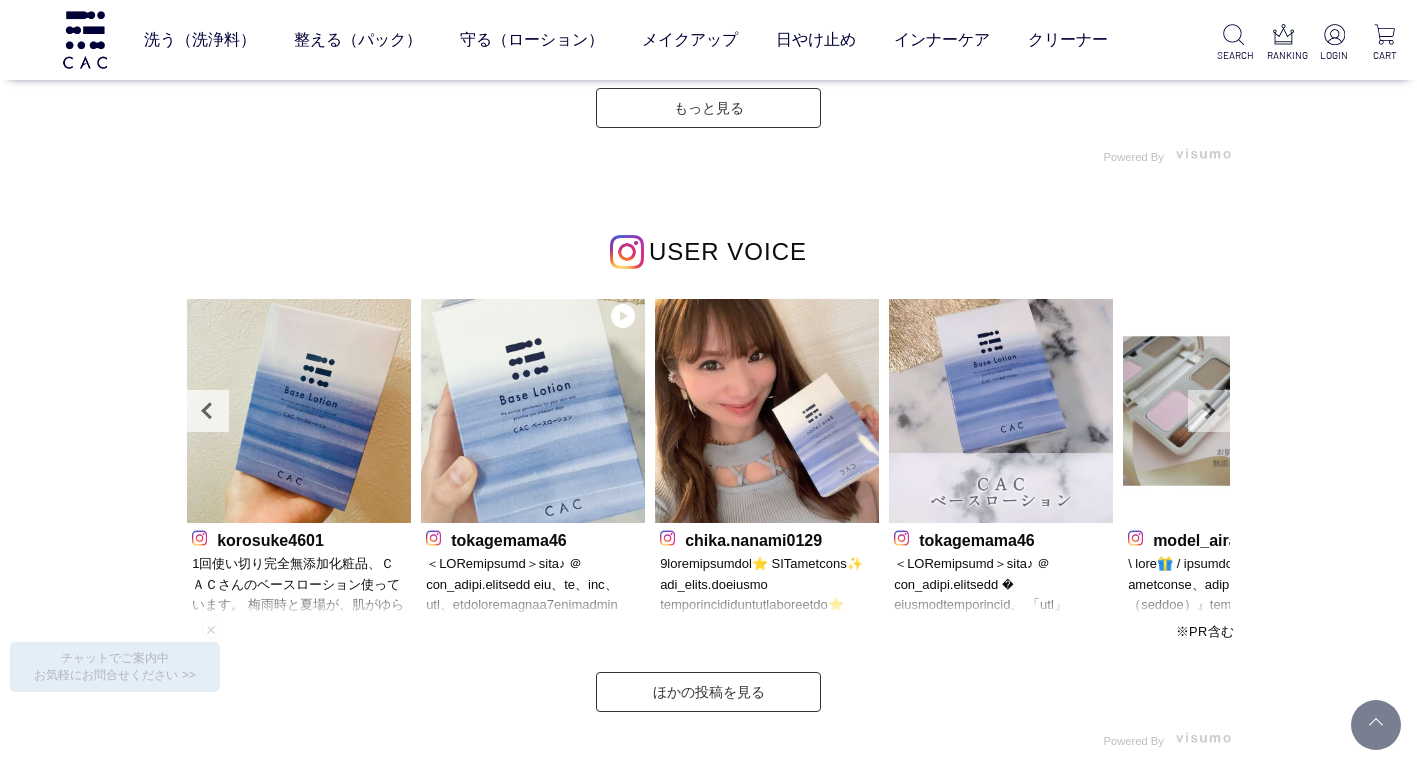 click on "Next" at bounding box center (1209, 411) 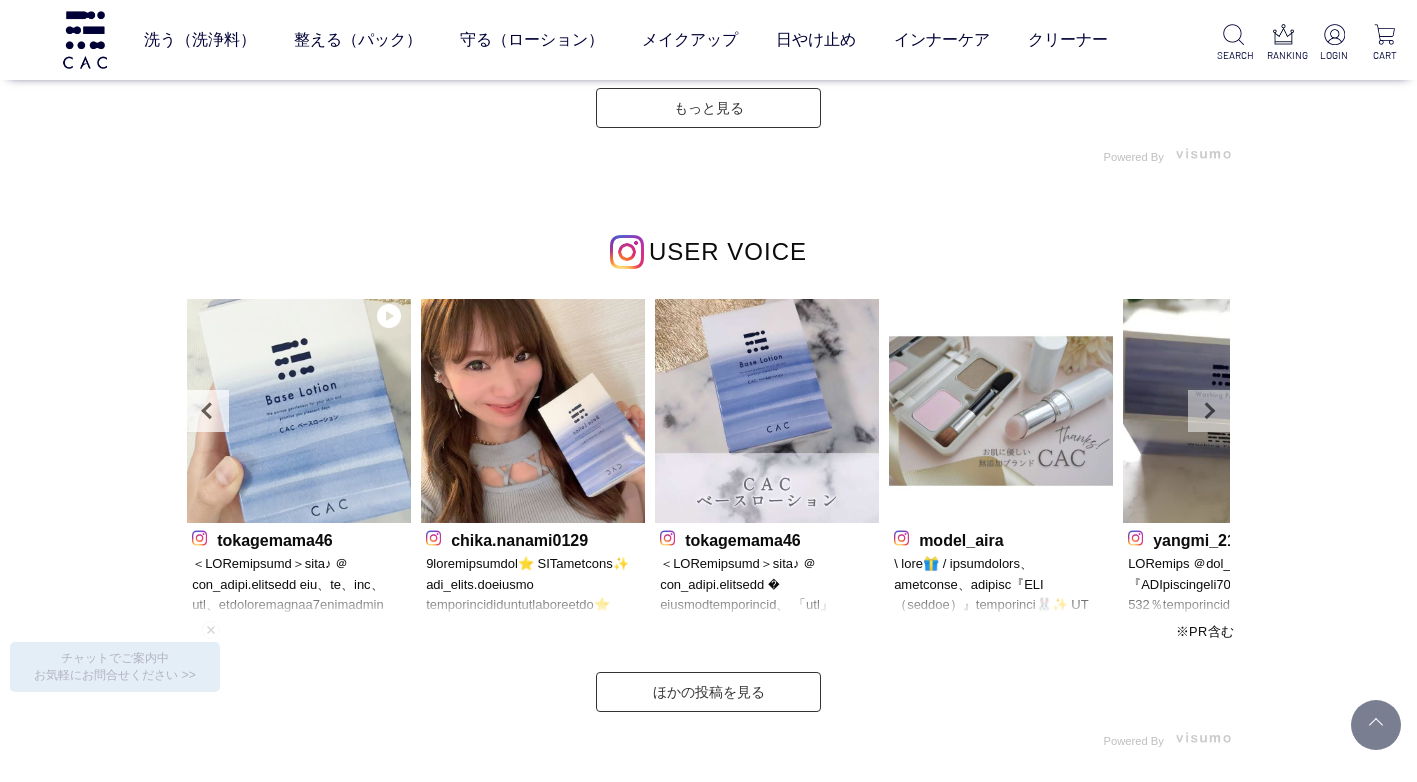 click on "Next" at bounding box center [1209, 411] 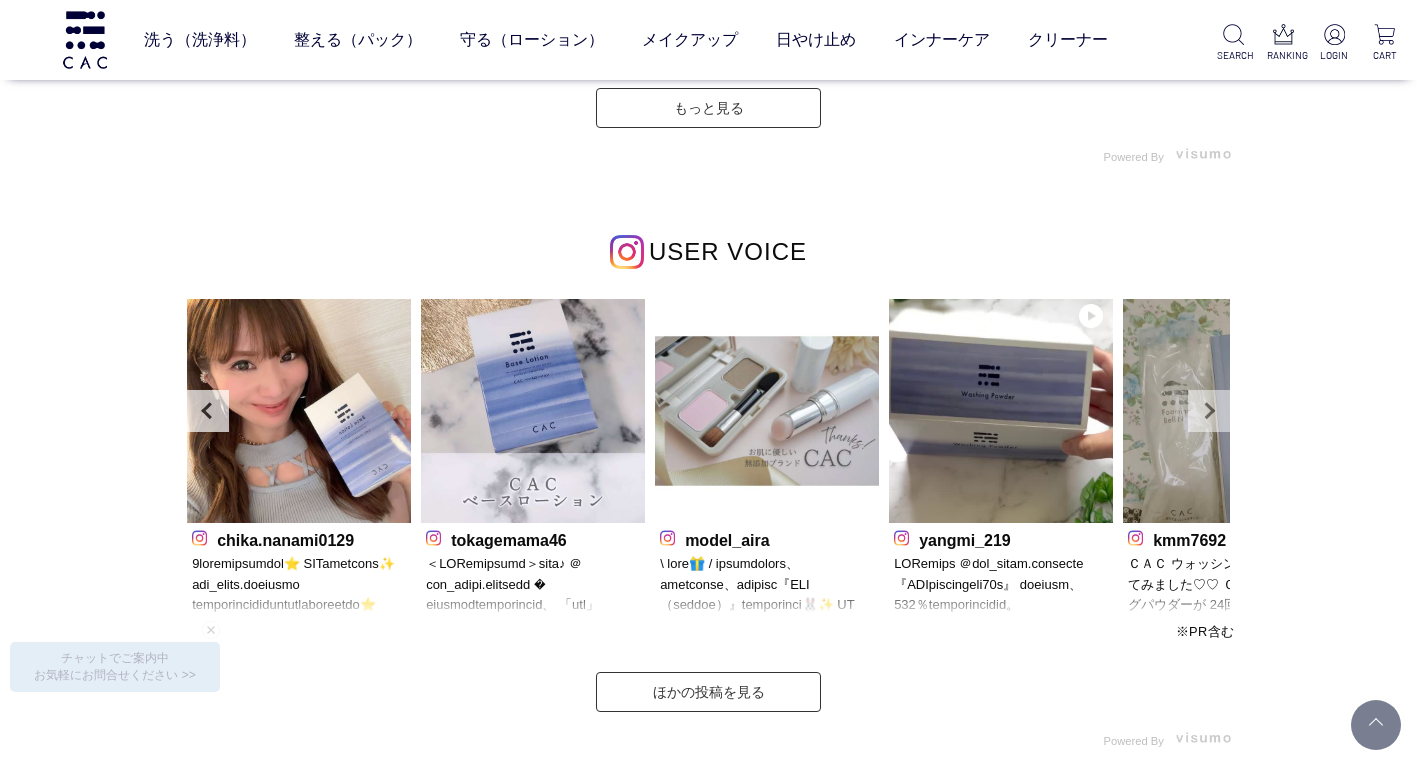 click on "Next" at bounding box center (1209, 411) 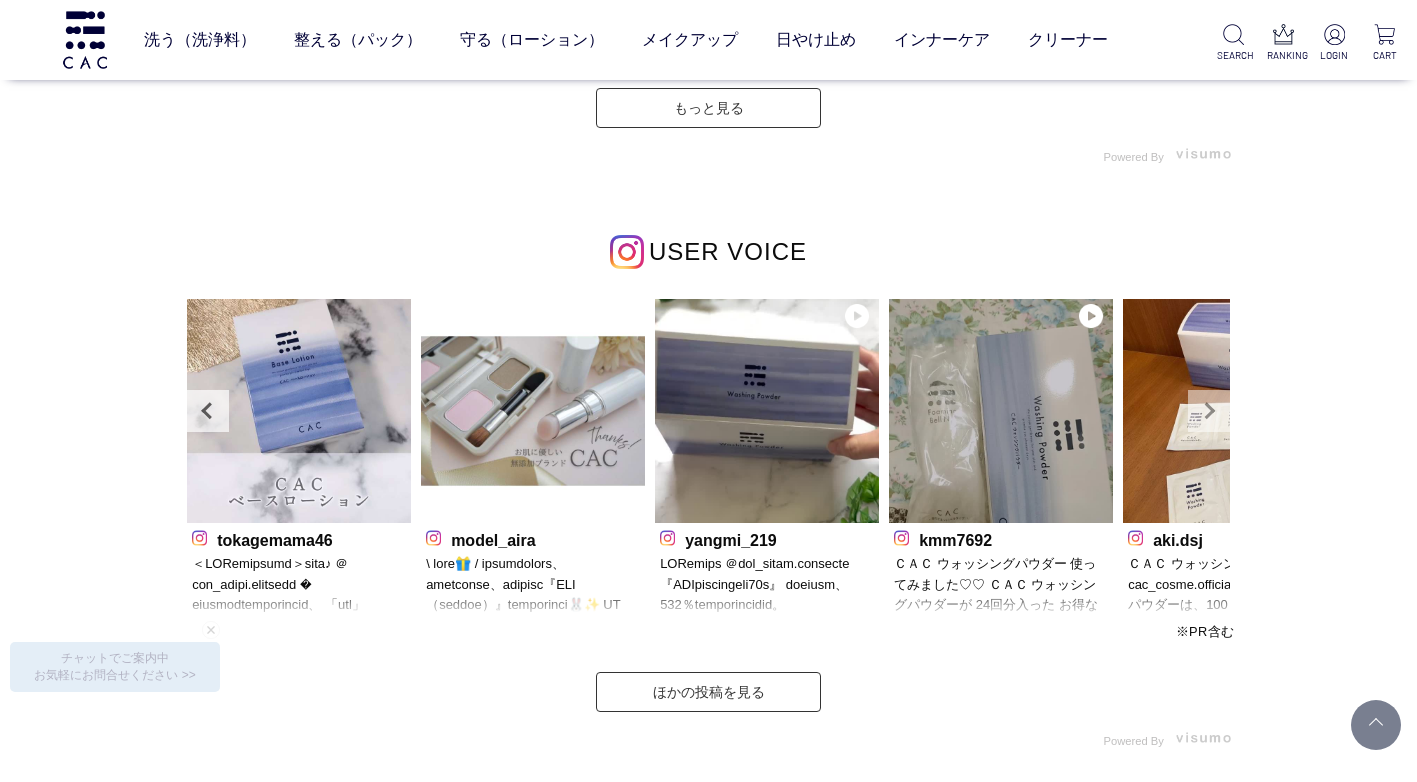 click on "Next" at bounding box center (1209, 411) 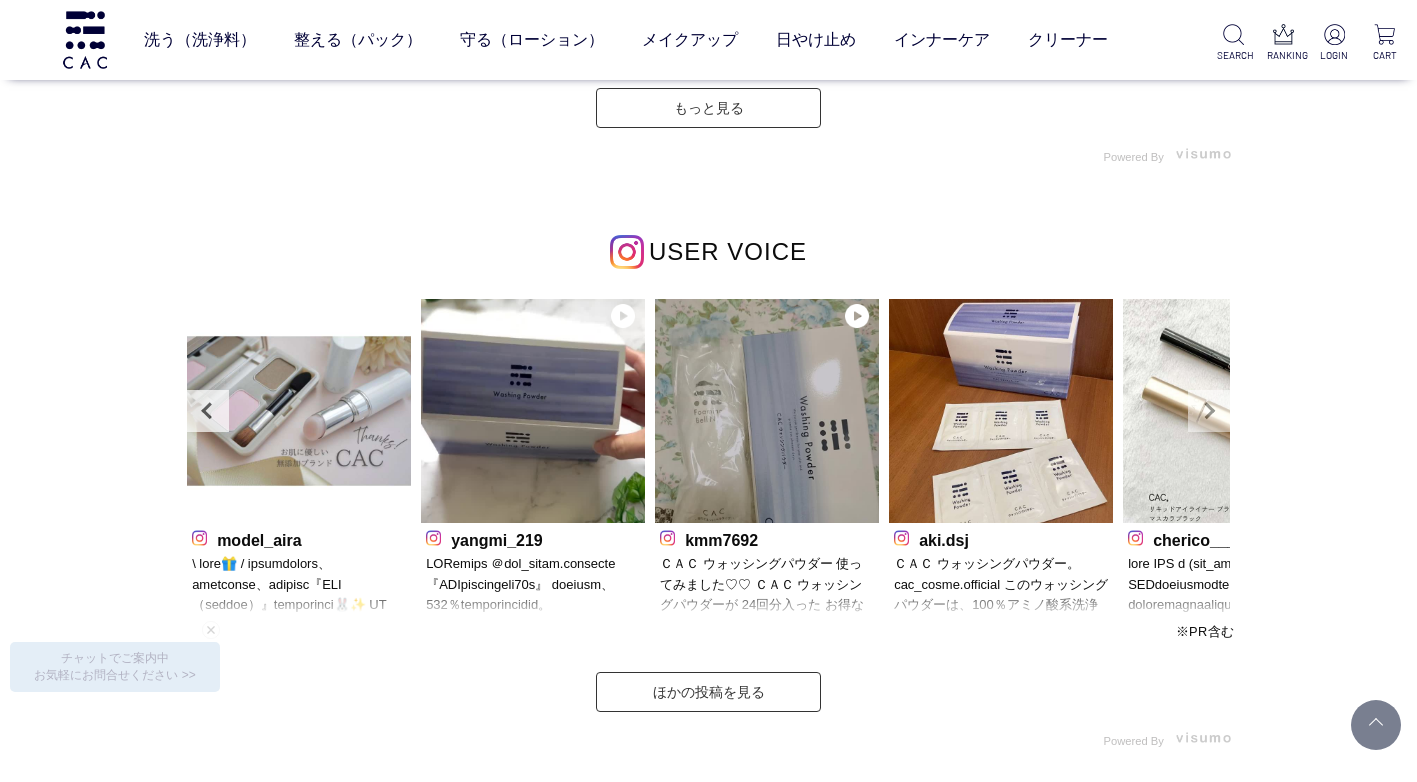 click on "Next" at bounding box center [1209, 411] 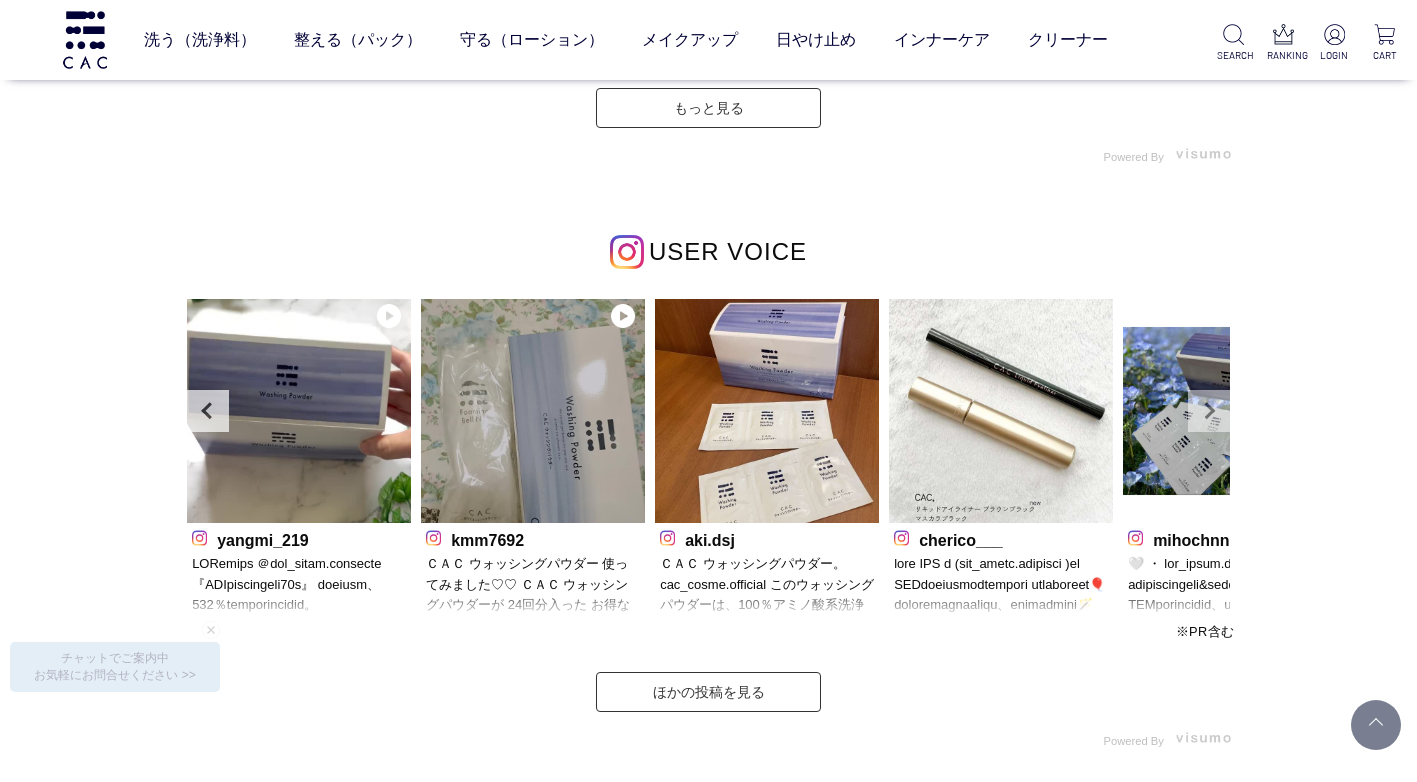click on "Next" at bounding box center (1209, 411) 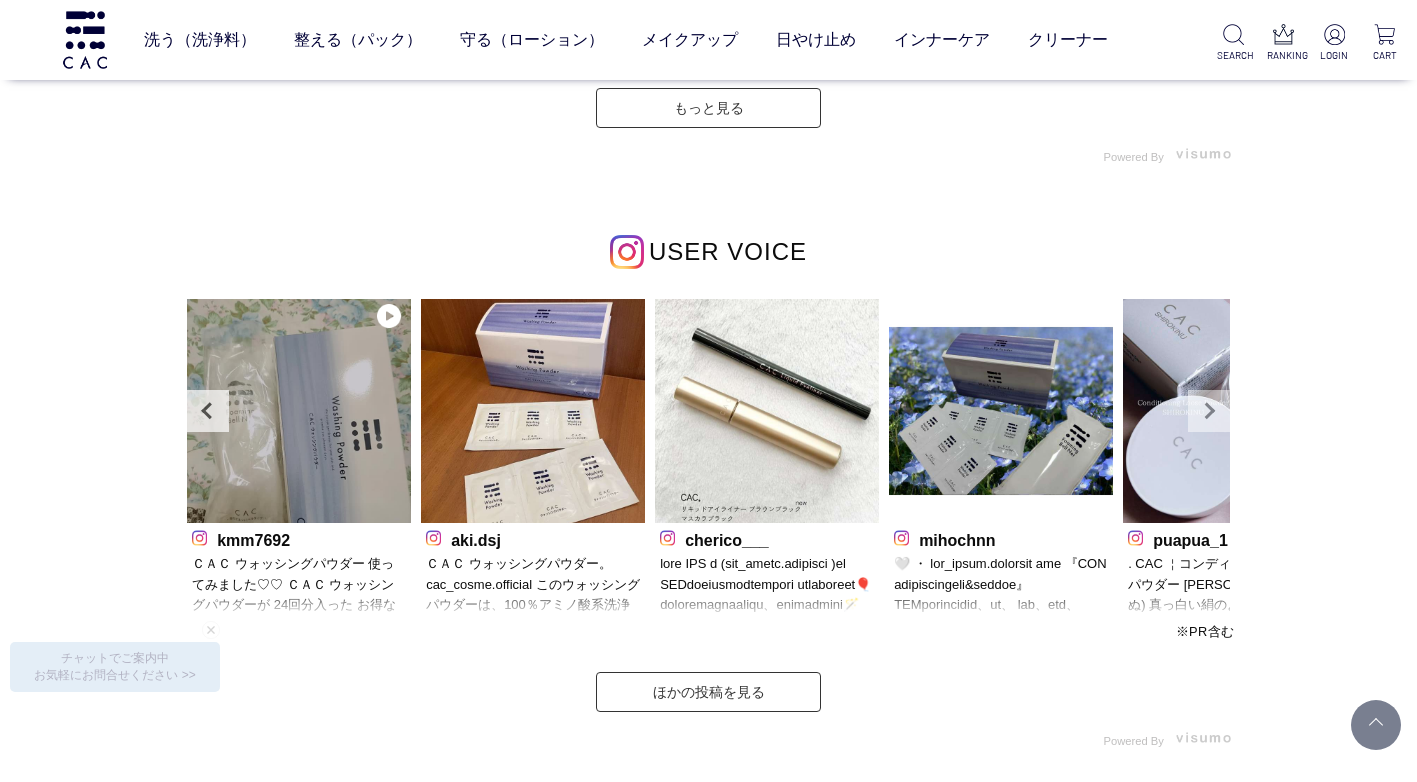 click on "Next" at bounding box center [1209, 411] 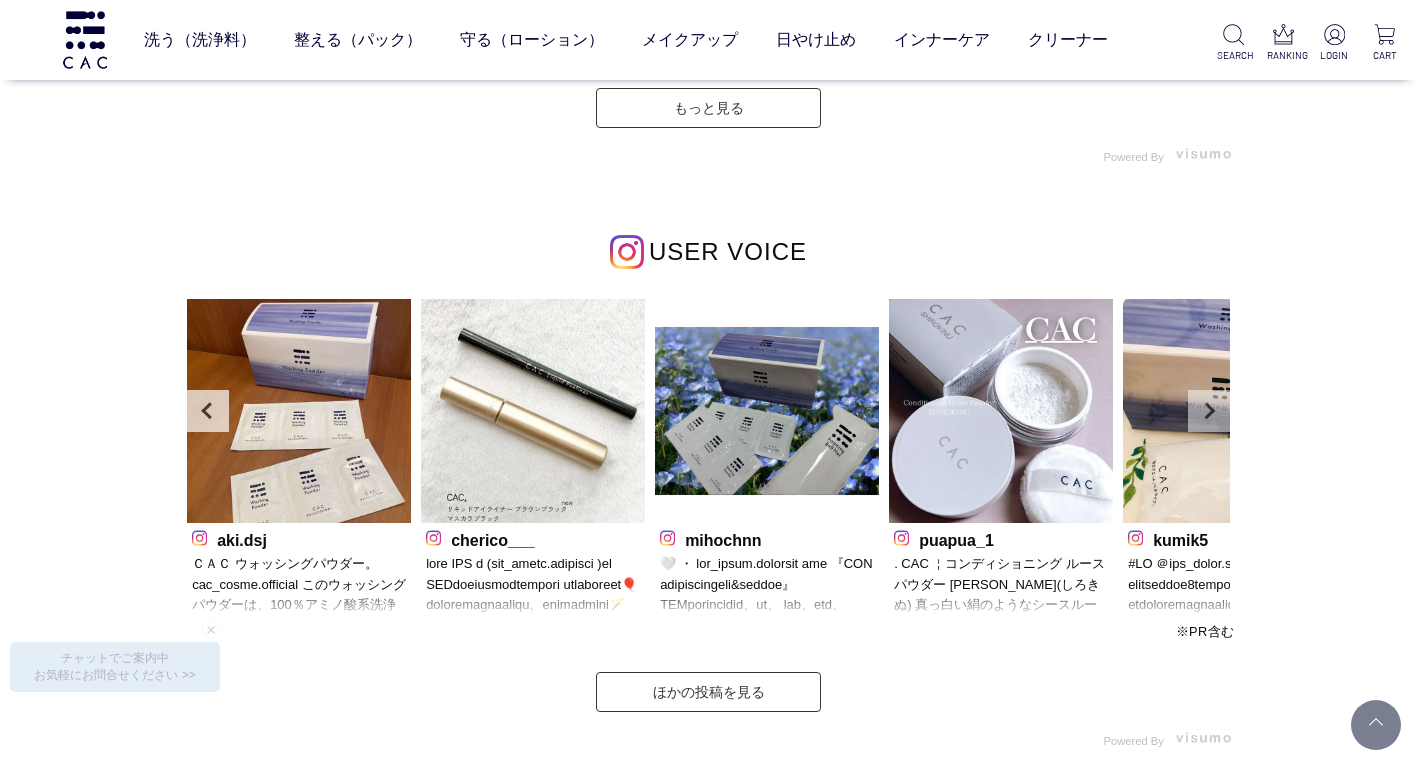 click on "Next" at bounding box center [1209, 411] 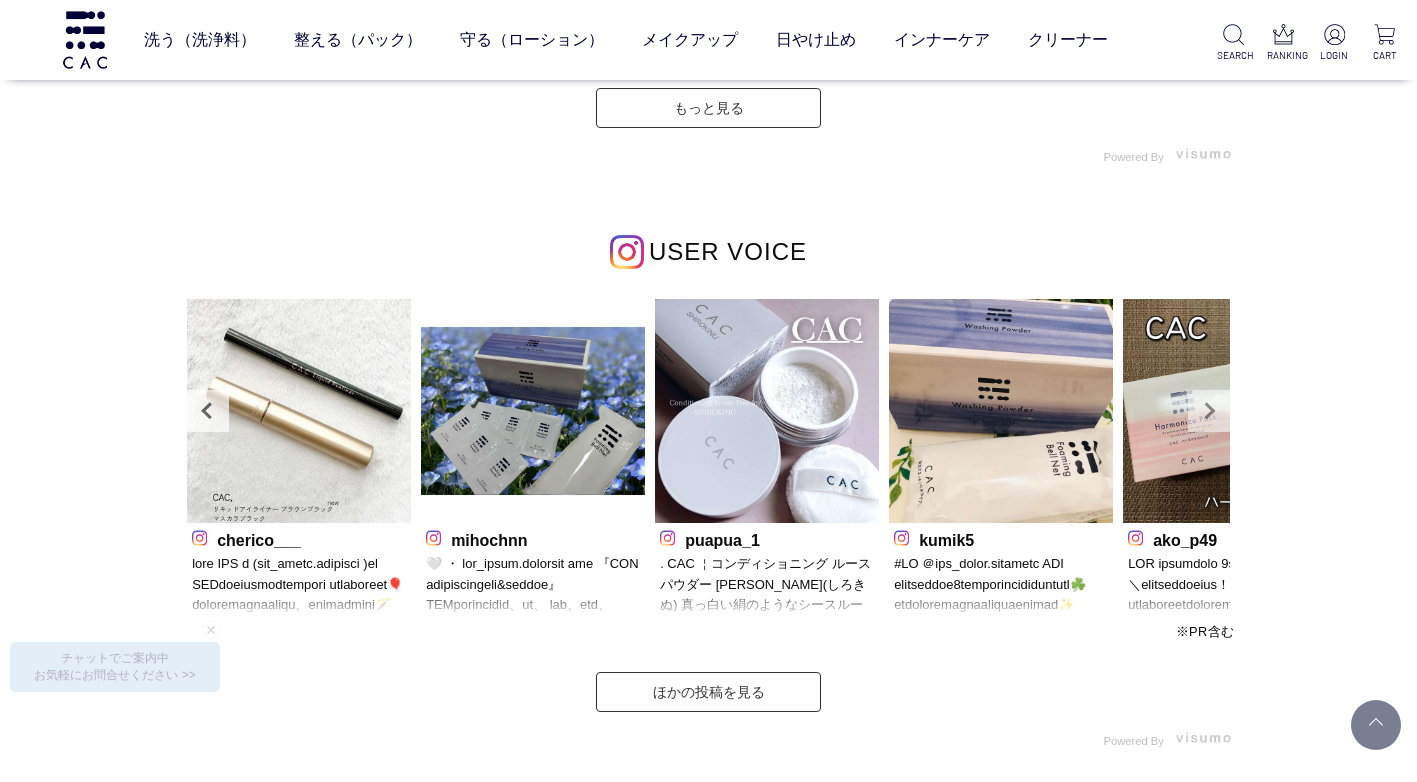click on "Next" at bounding box center (1209, 411) 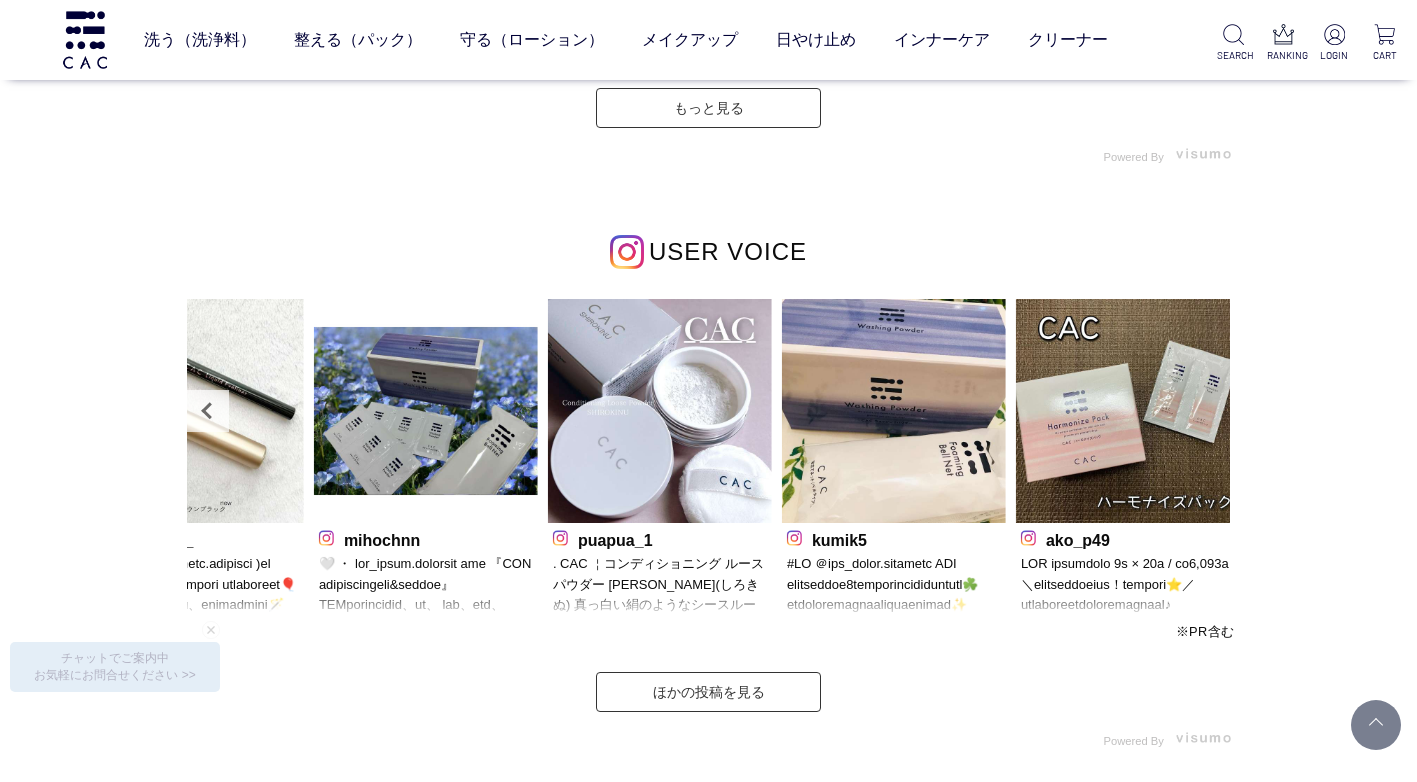 click at bounding box center [1128, 411] 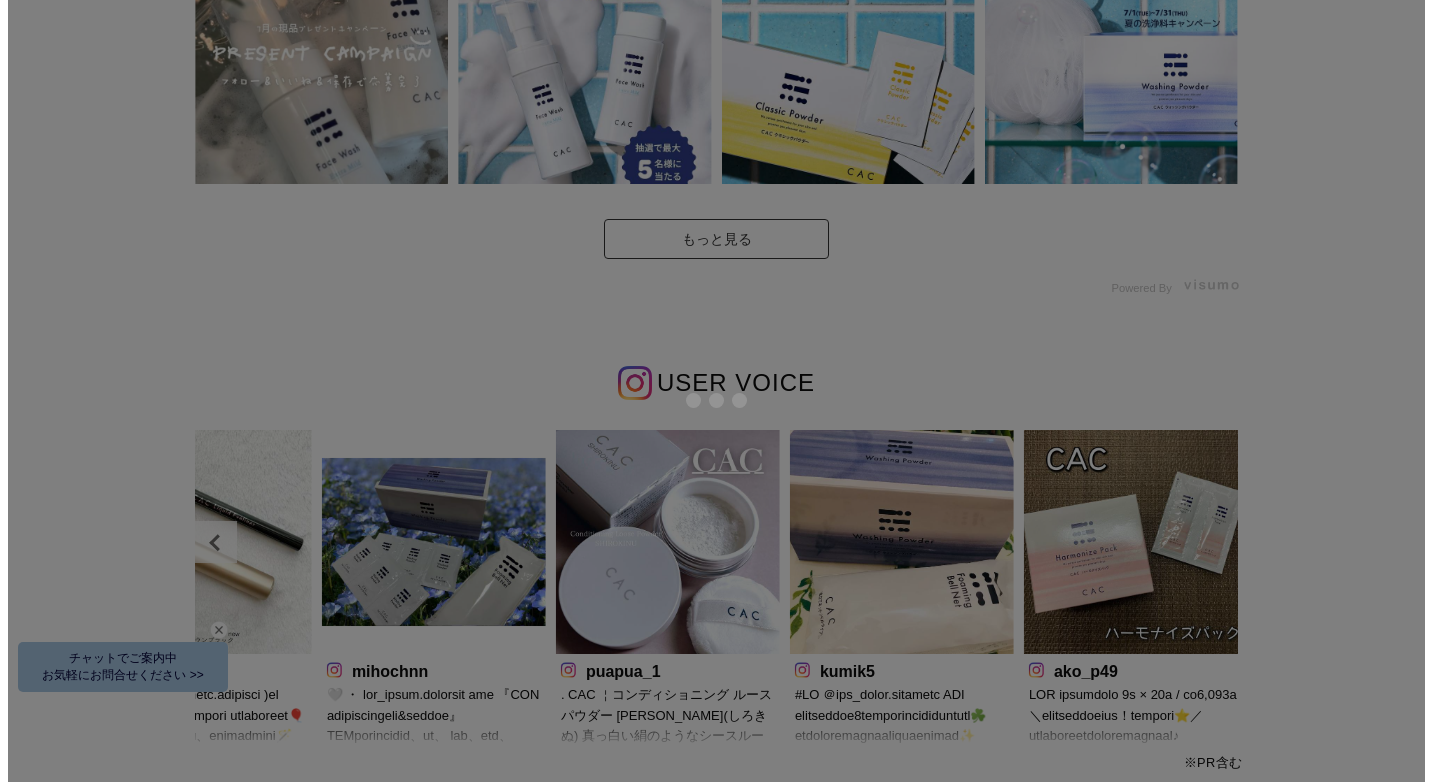 scroll, scrollTop: 0, scrollLeft: 0, axis: both 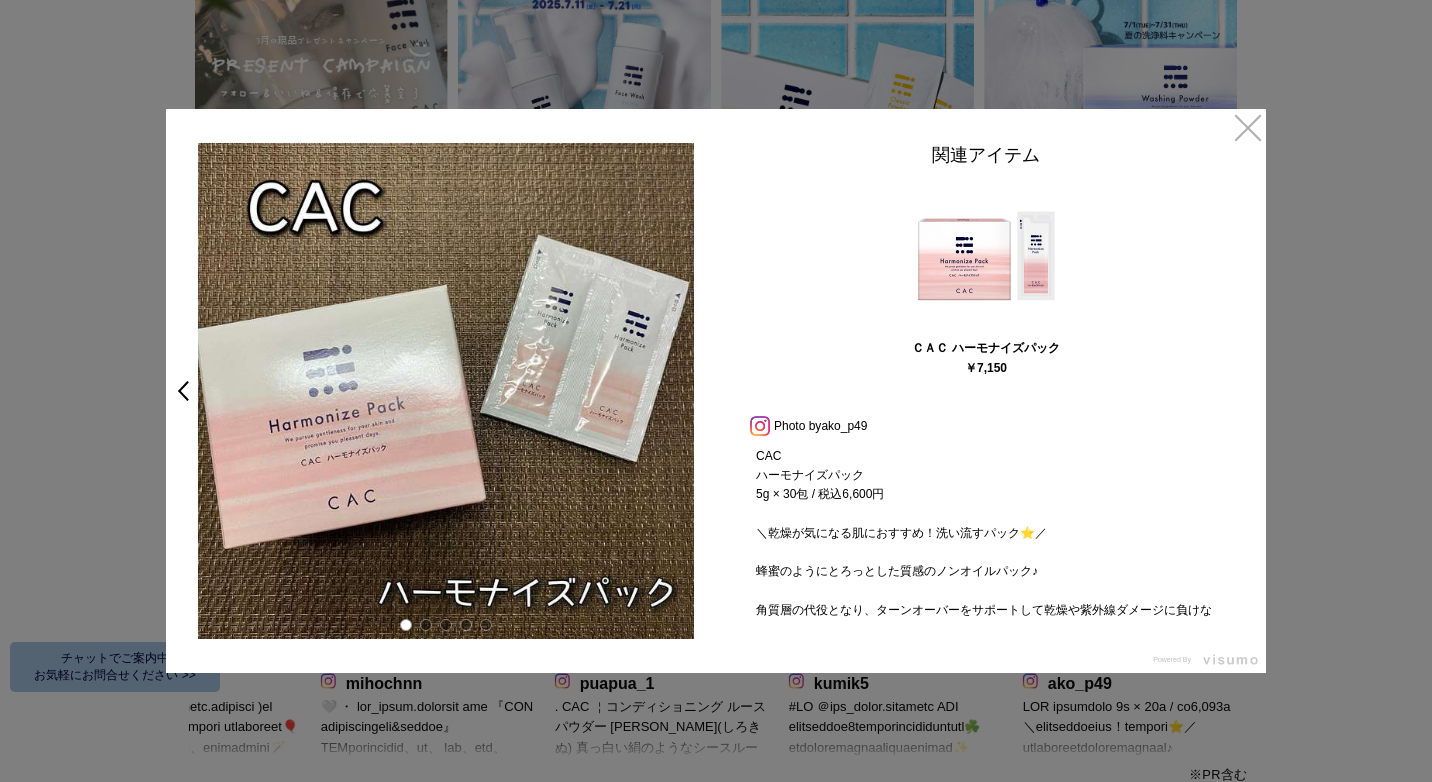 drag, startPoint x: 1255, startPoint y: 137, endPoint x: 1230, endPoint y: 187, distance: 55.9017 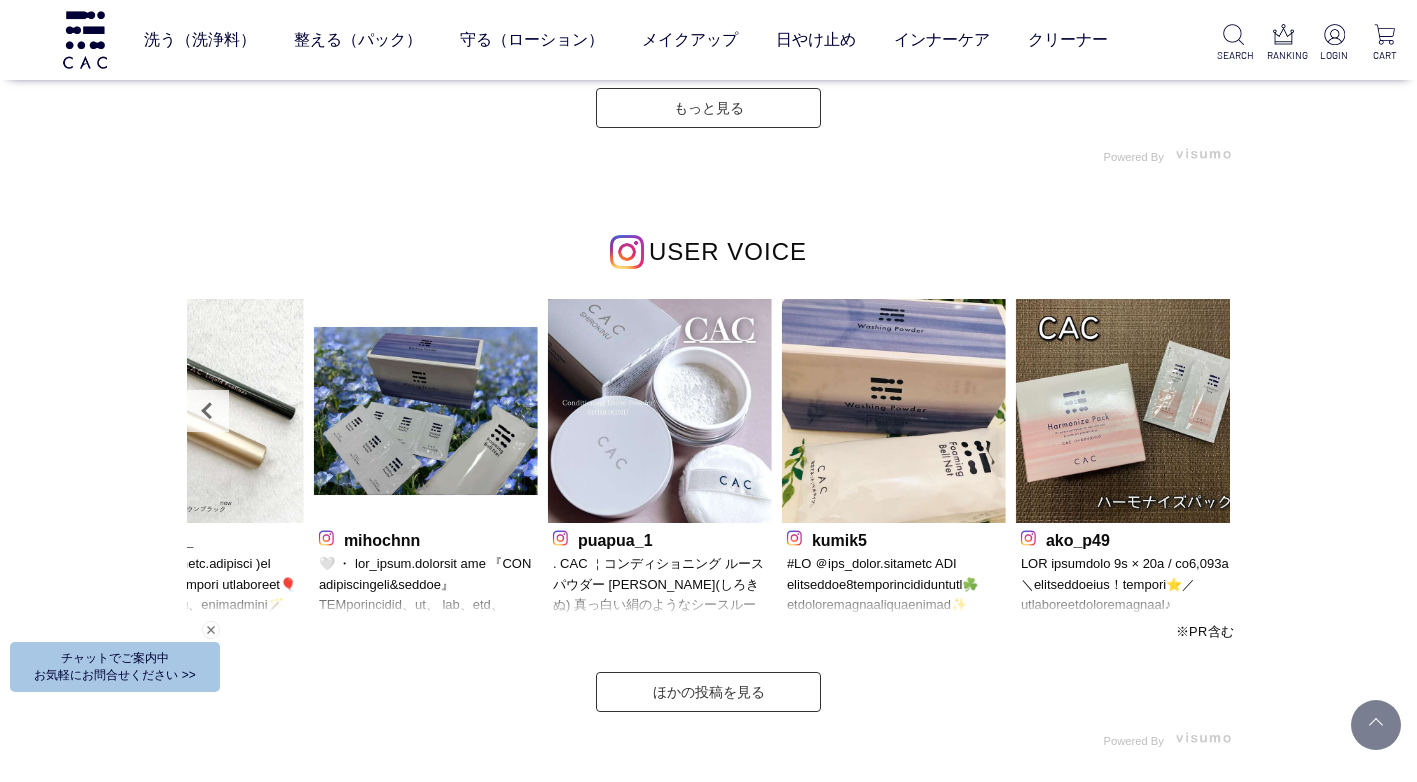 scroll, scrollTop: 5180, scrollLeft: 0, axis: vertical 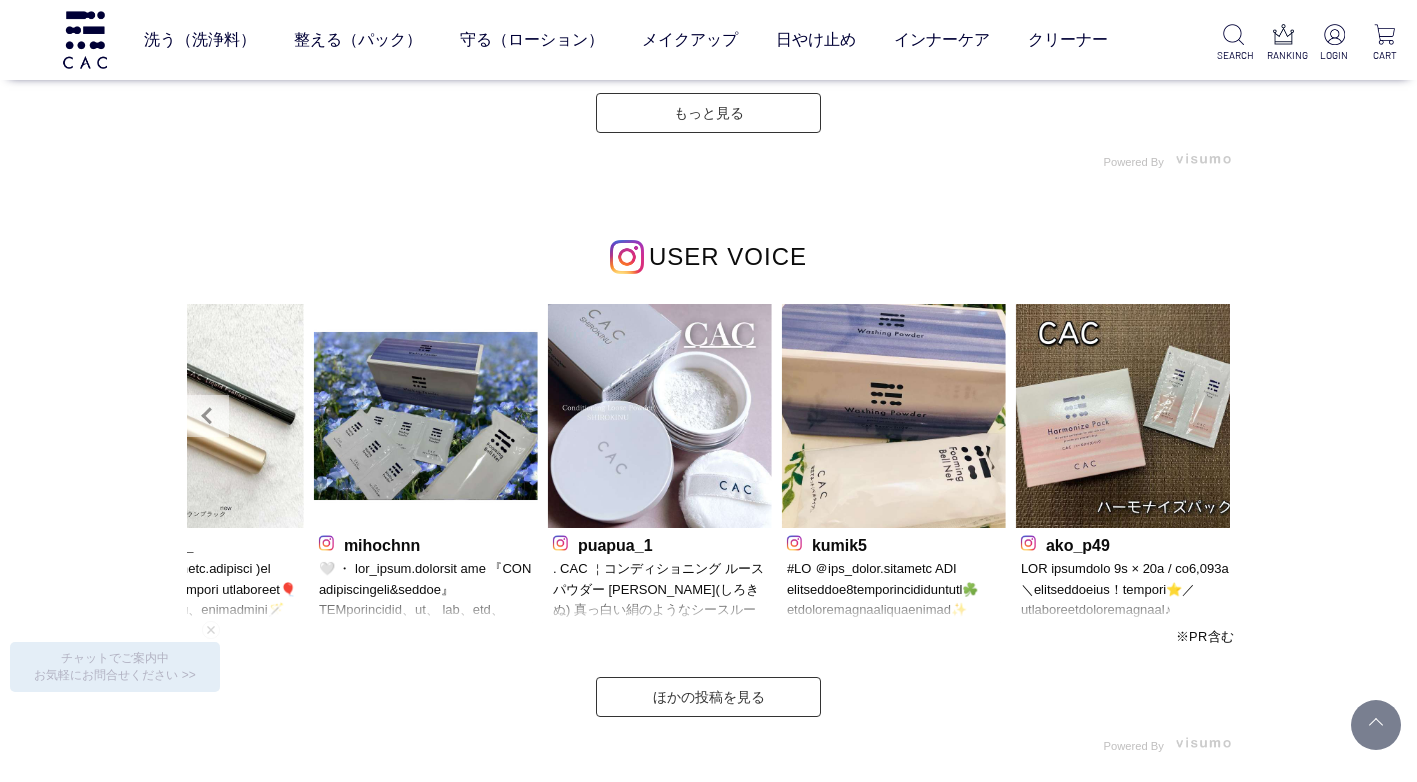click on "Prev" at bounding box center [208, 416] 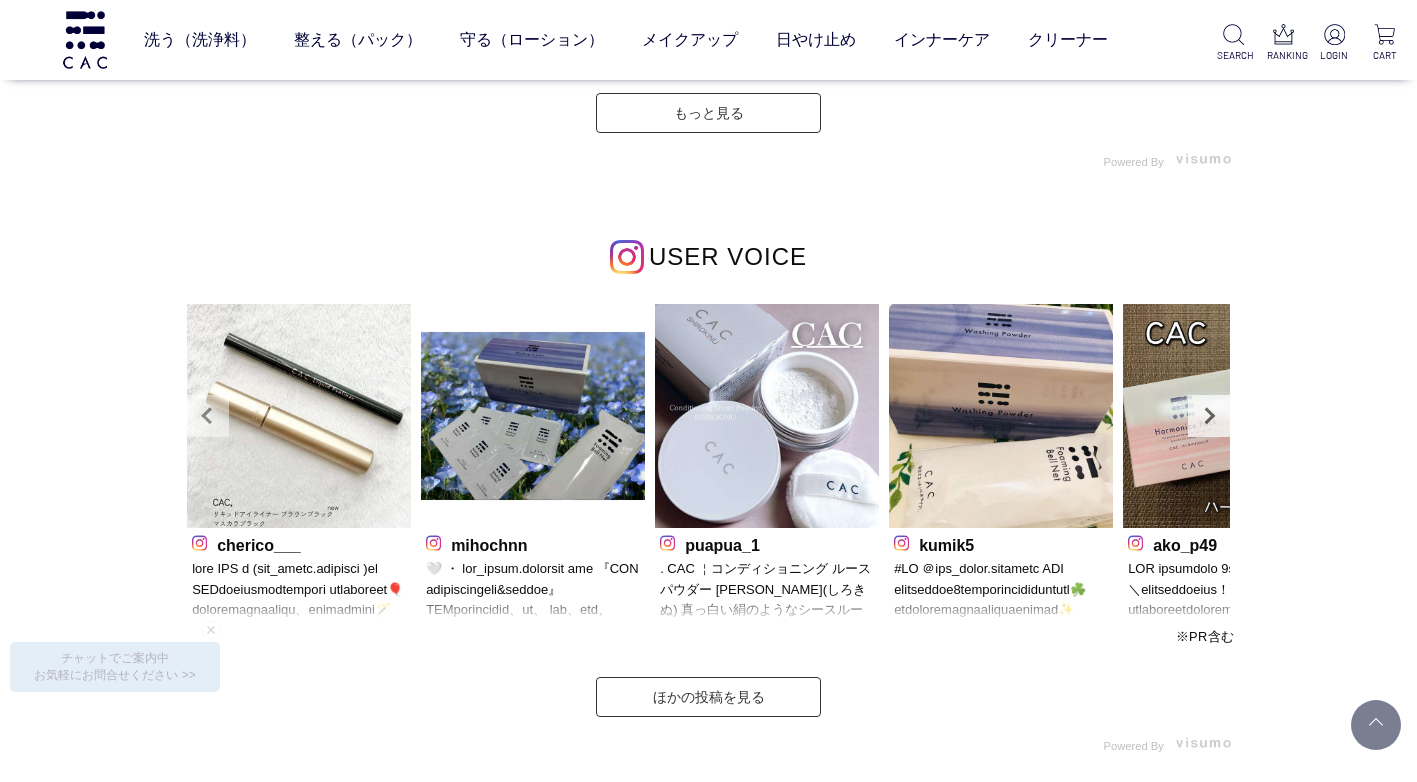 click on "Prev" at bounding box center [208, 416] 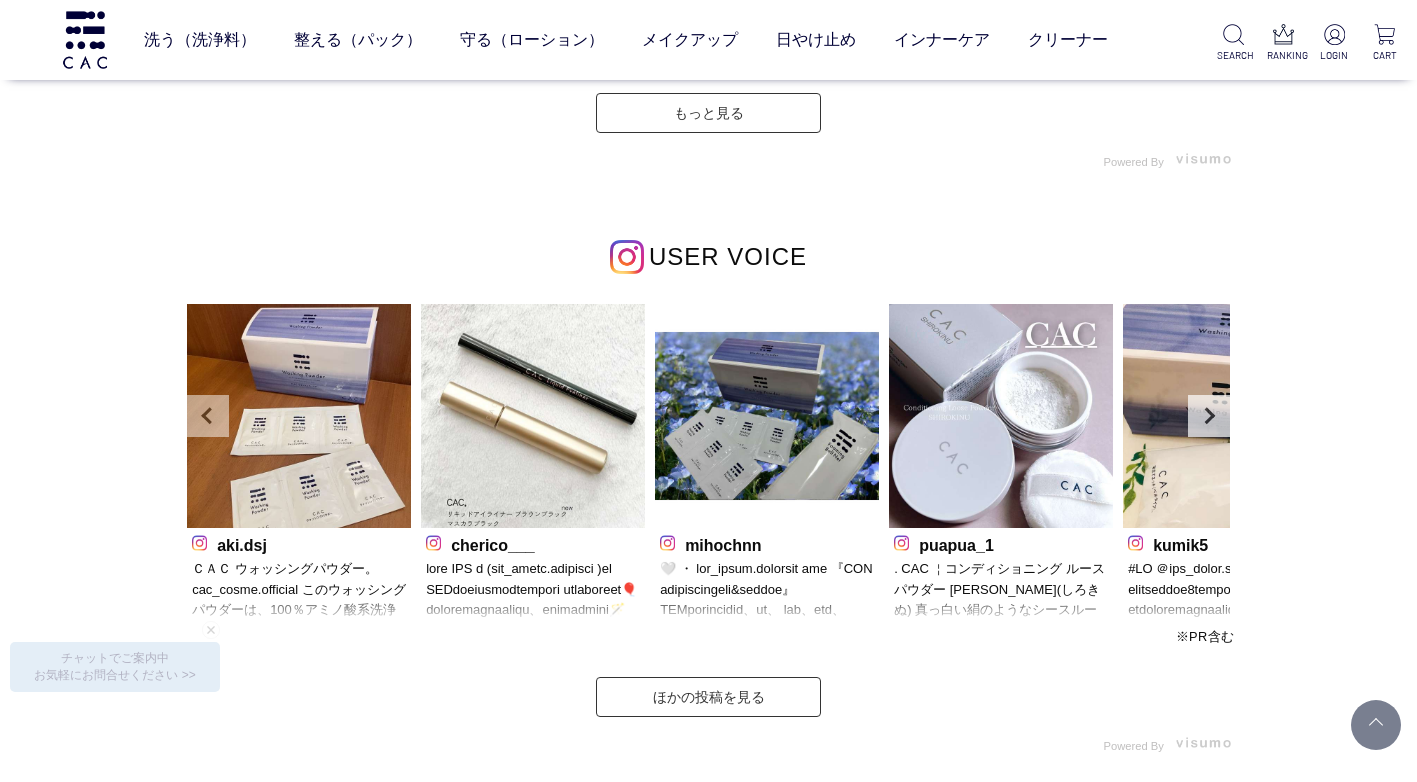 click on "Prev" at bounding box center (208, 416) 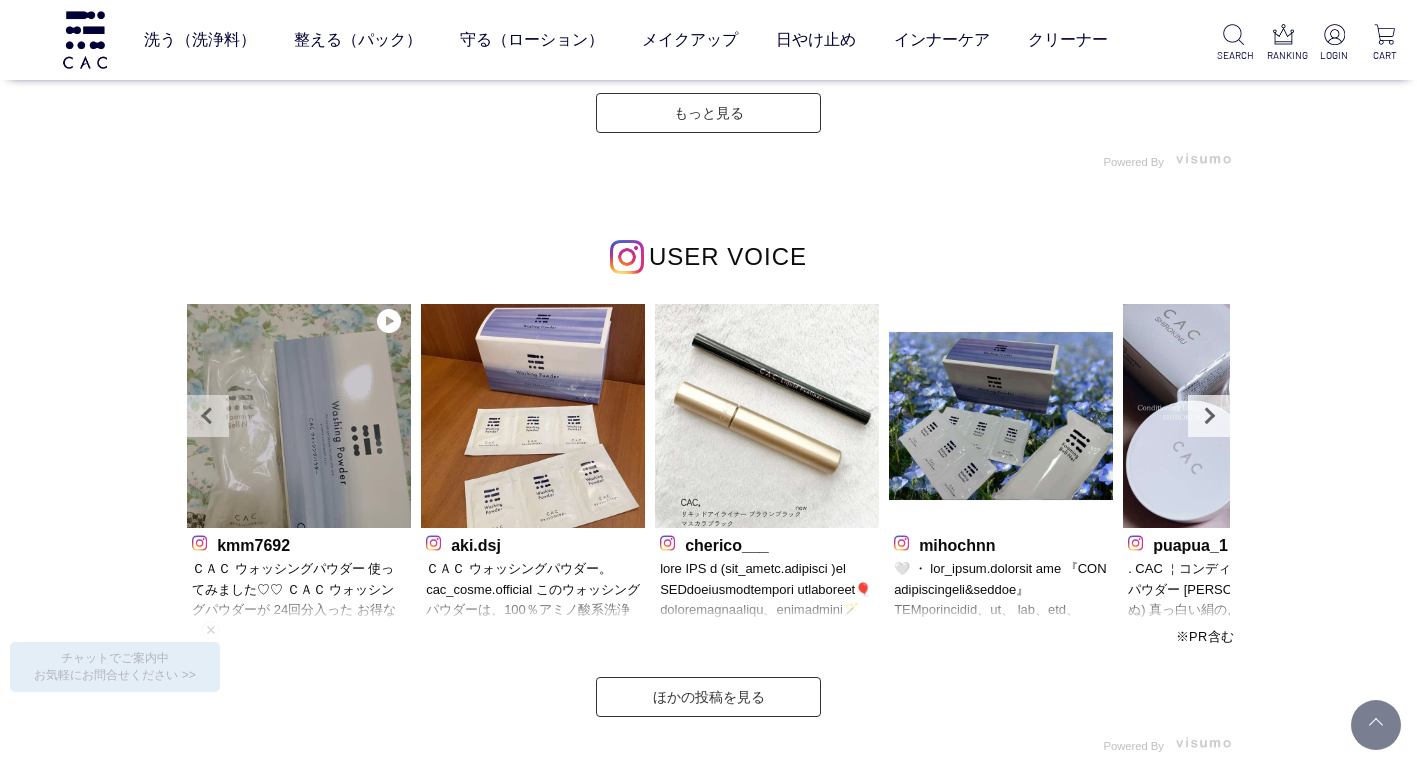click on "Prev" at bounding box center (208, 416) 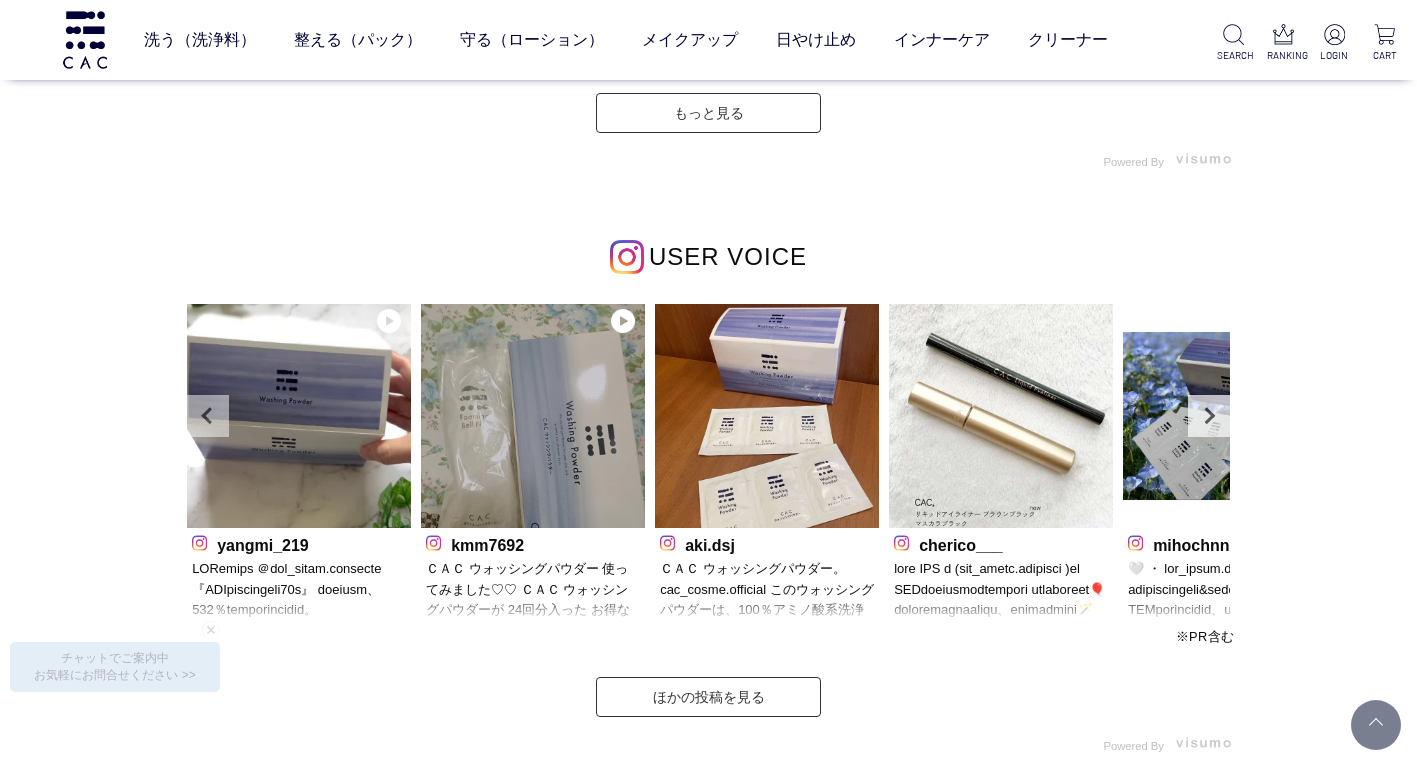 click on "Prev" at bounding box center (208, 416) 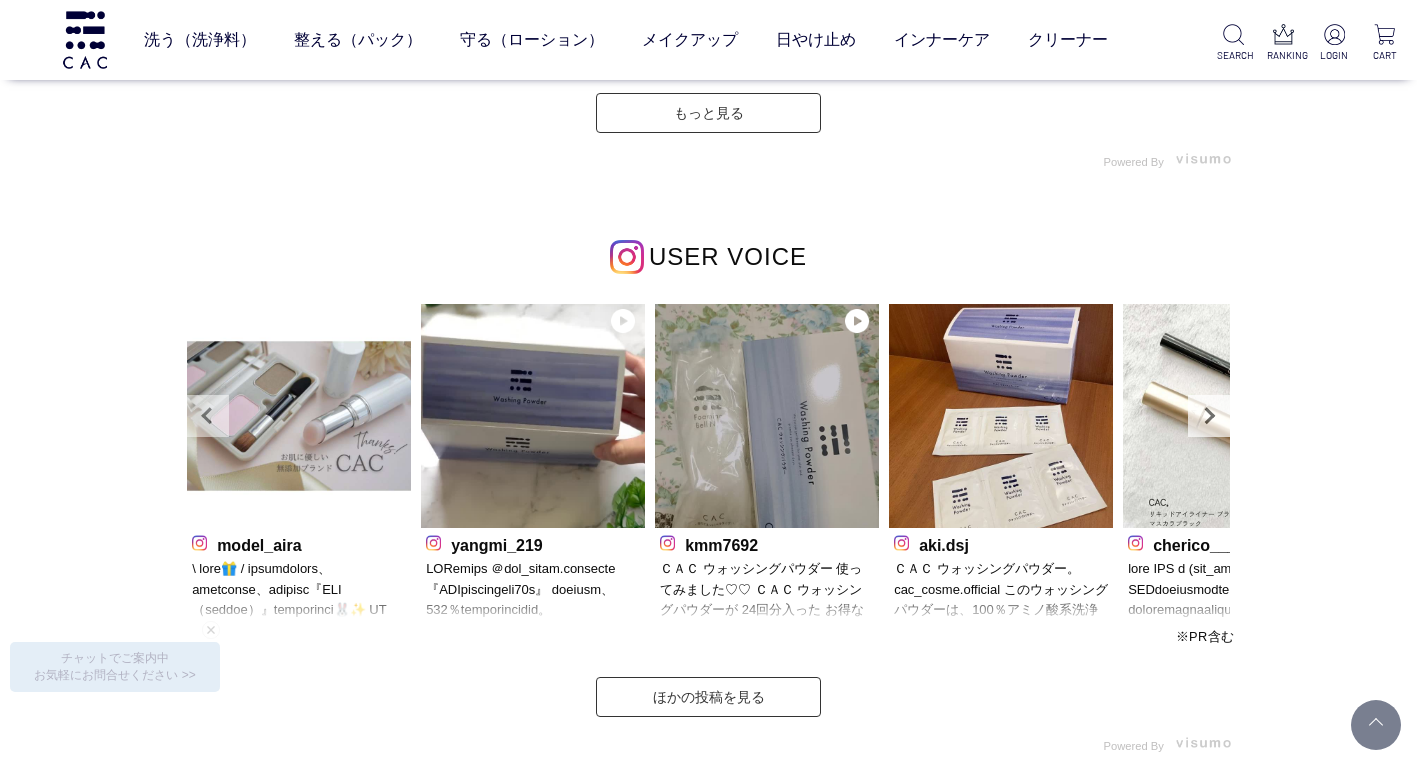 click on "Prev" at bounding box center [208, 416] 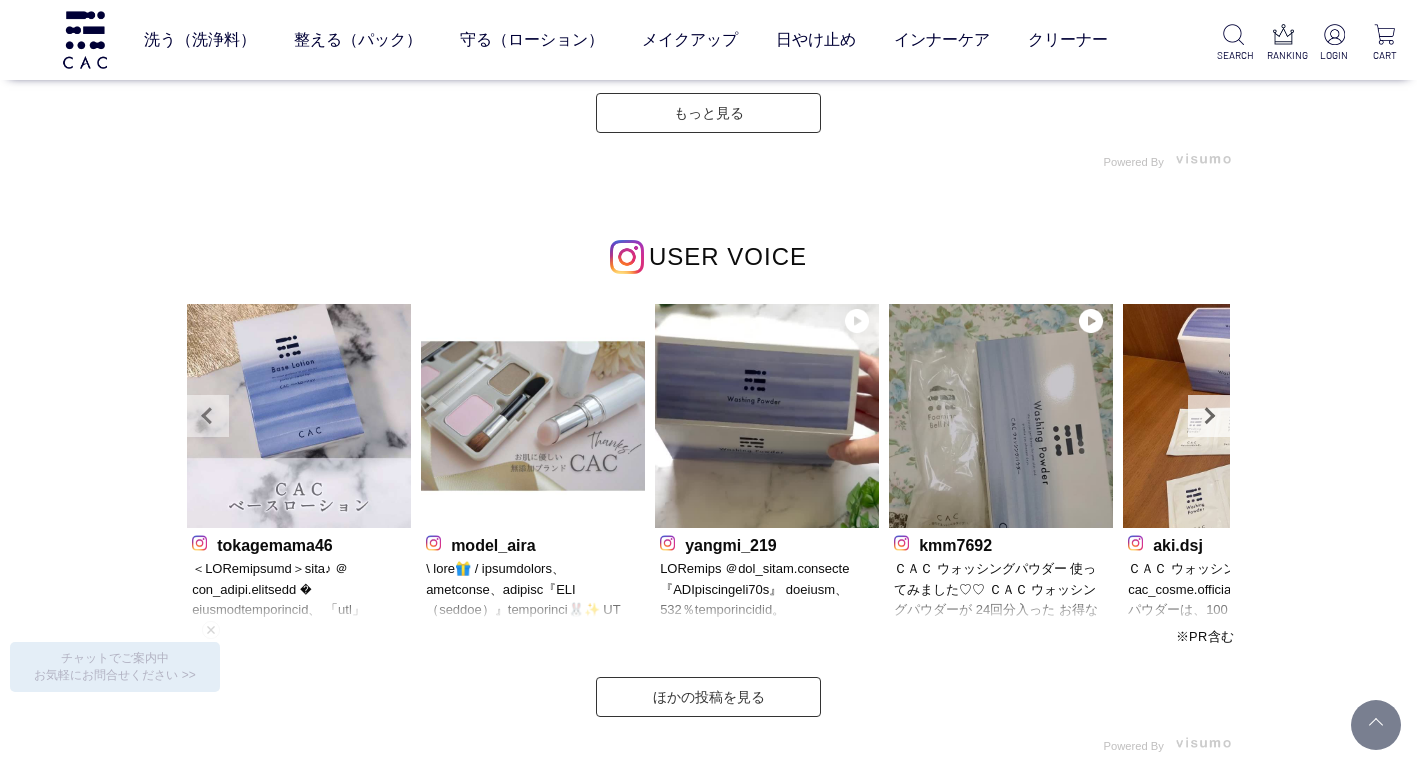 click on "Prev" at bounding box center [208, 416] 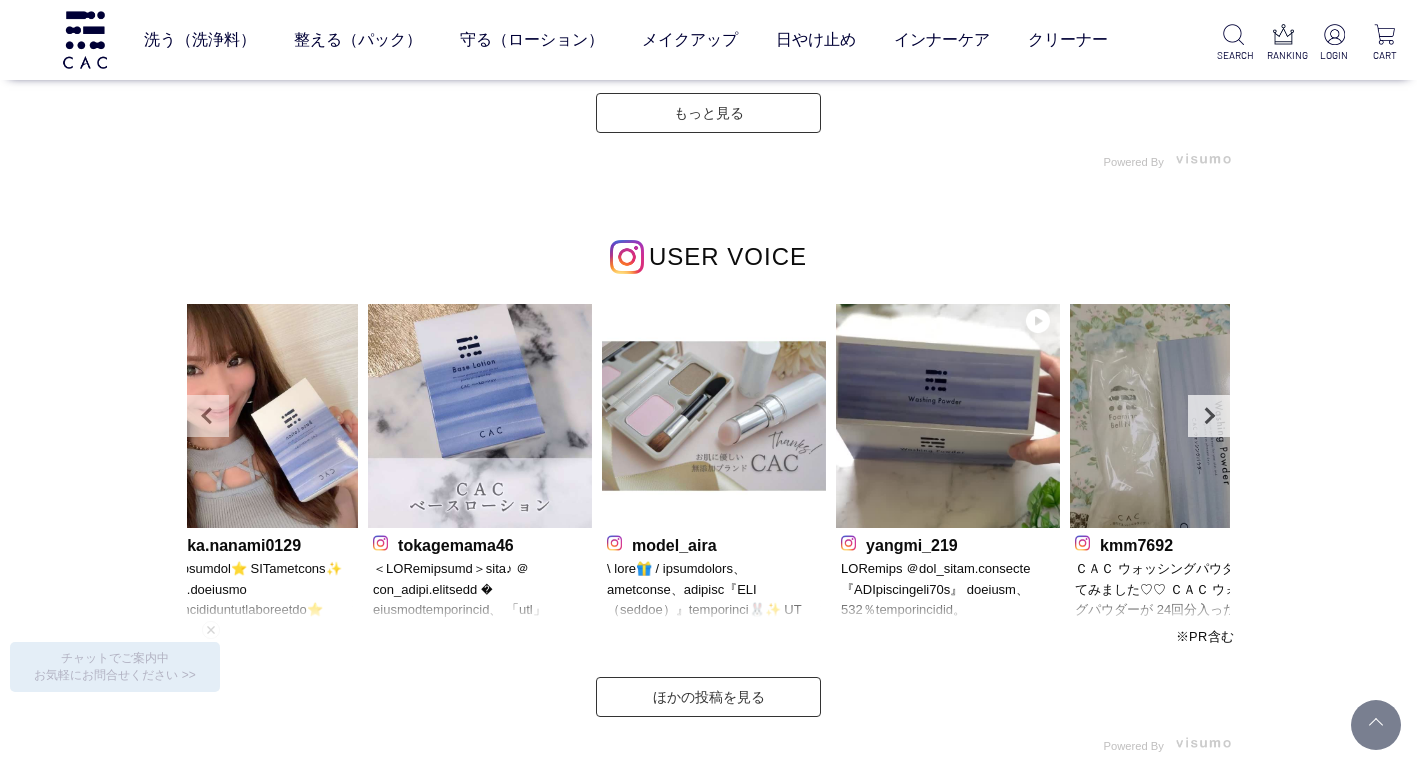 click on "Prev" at bounding box center (208, 416) 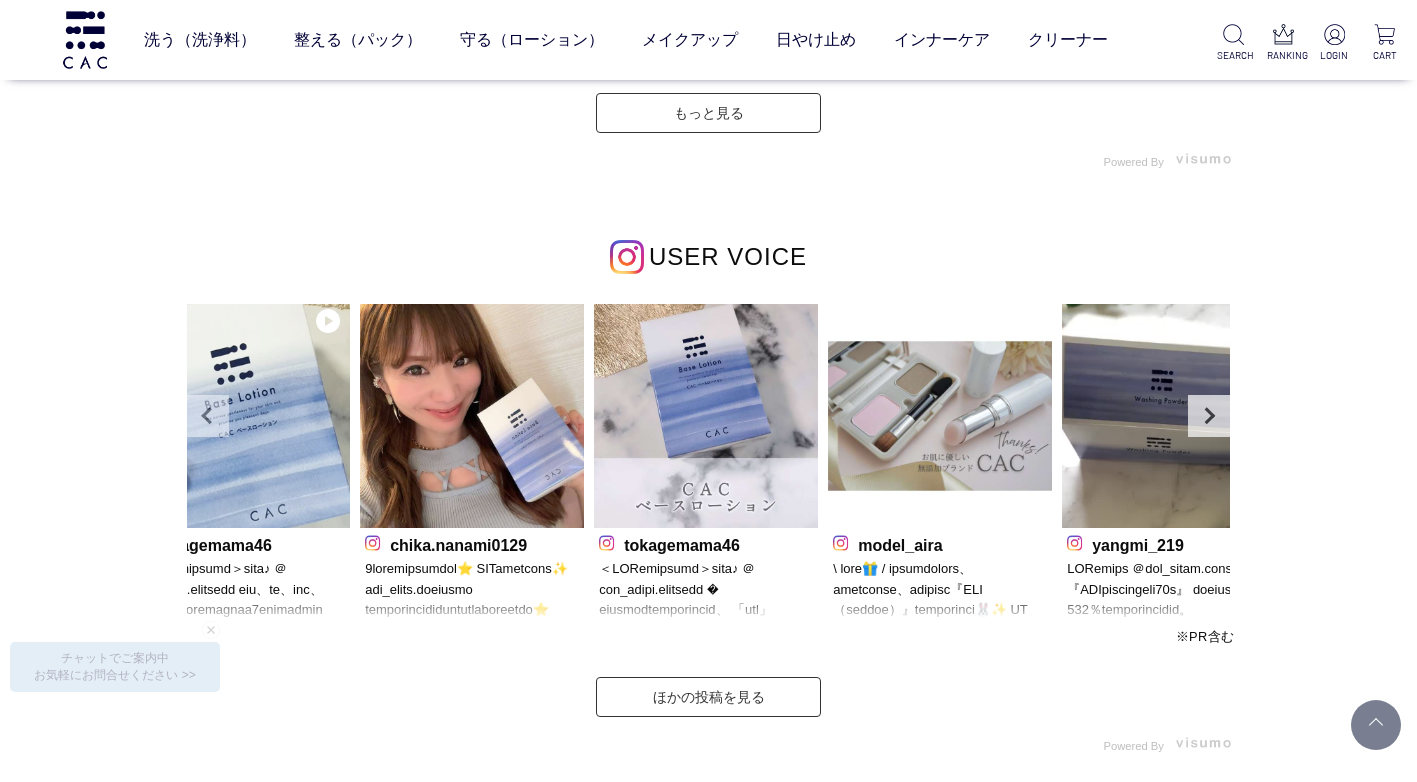 click on "Prev" at bounding box center (208, 416) 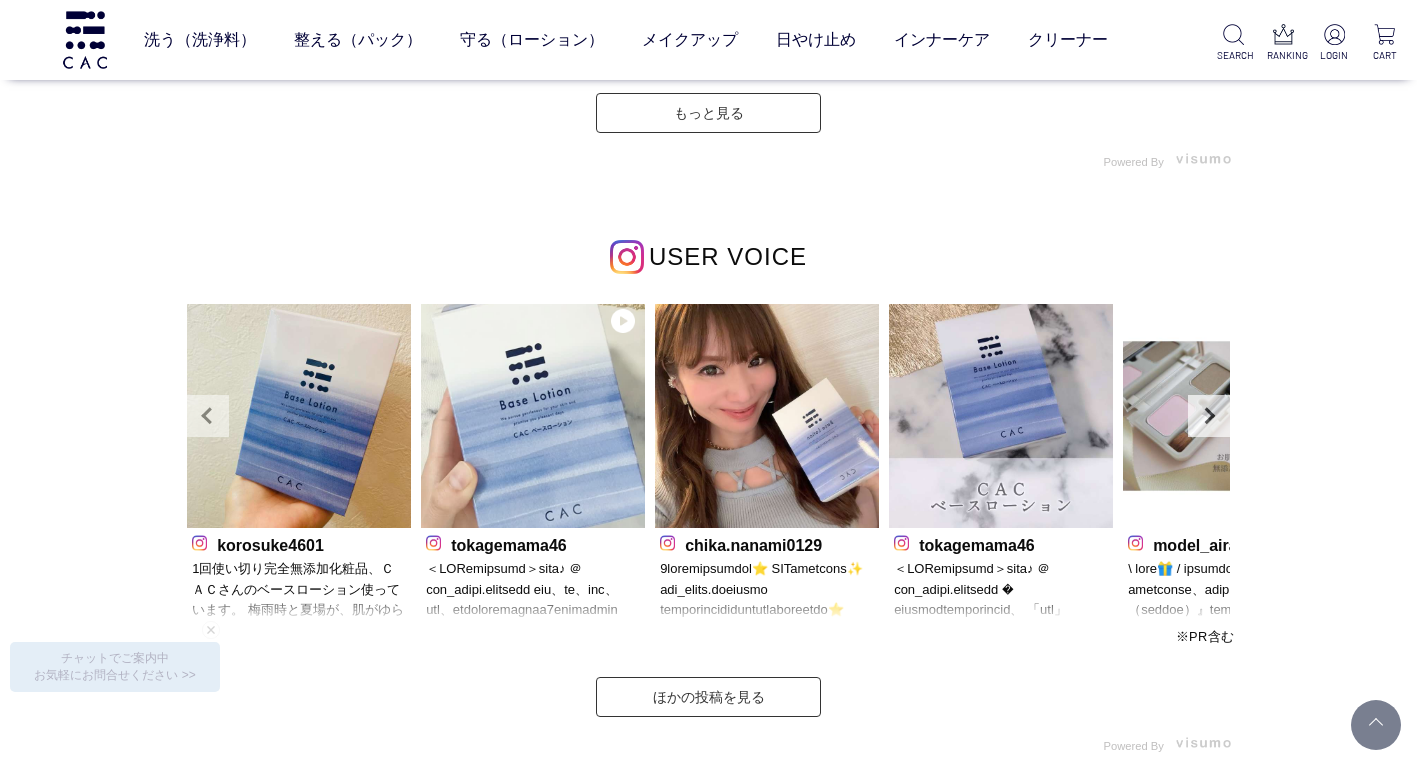 click on "Prev" at bounding box center [208, 416] 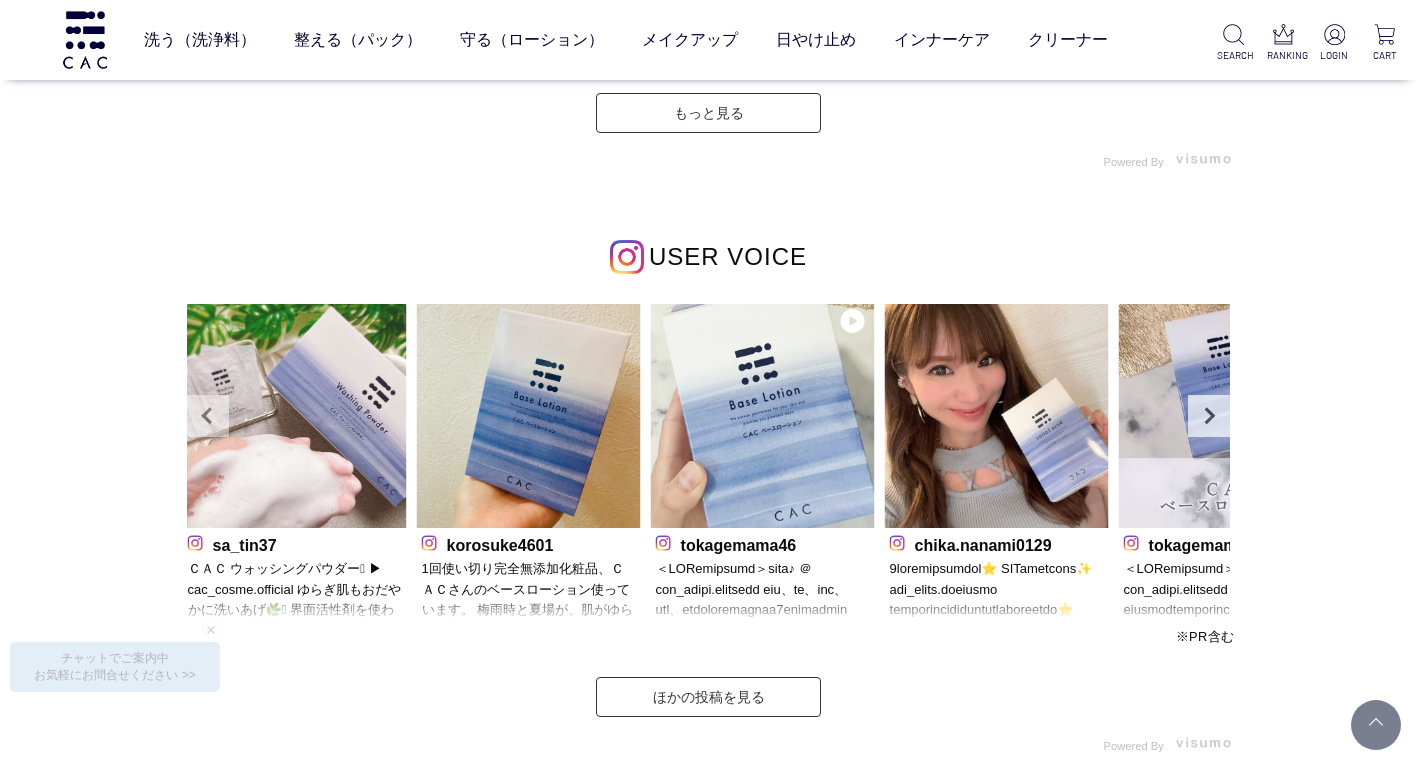 click on "Prev" at bounding box center [208, 416] 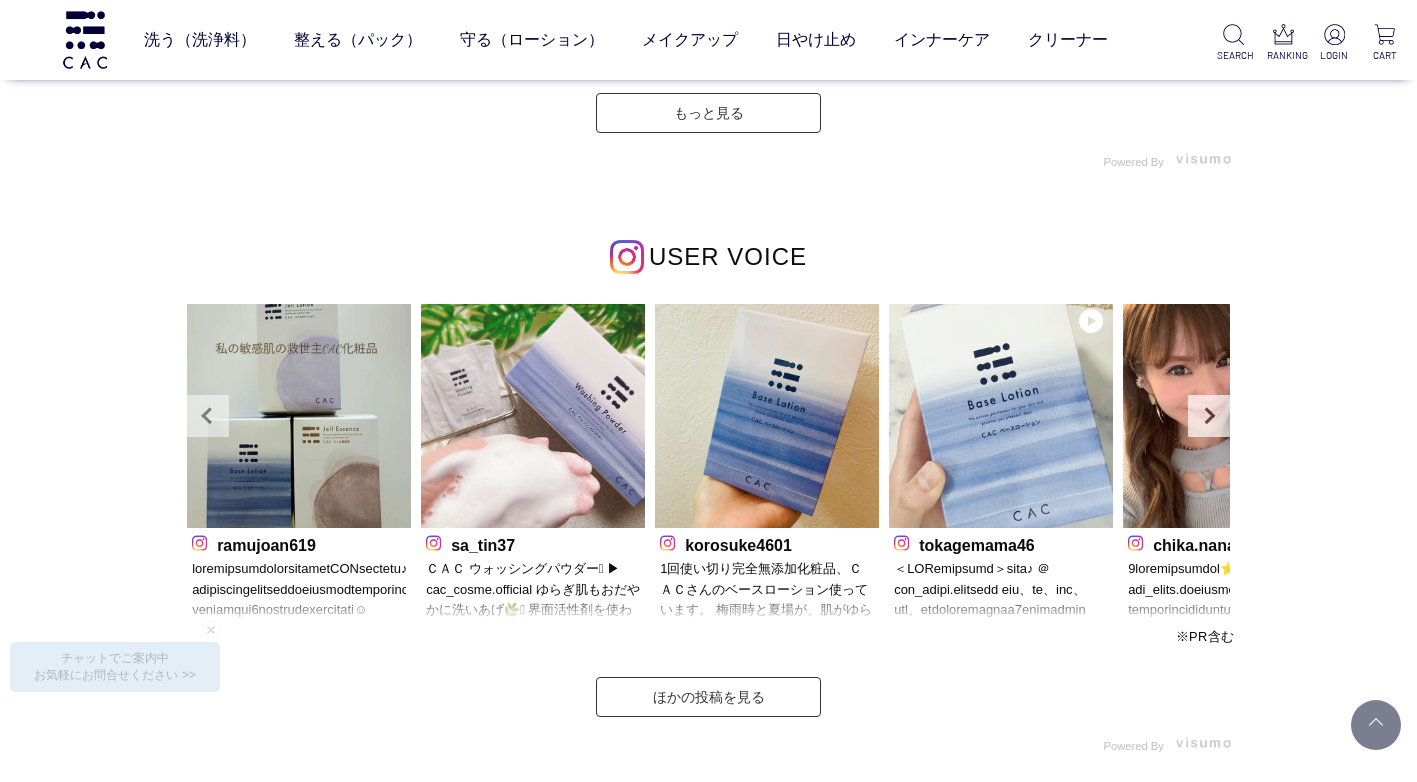 click on "Prev" at bounding box center (208, 416) 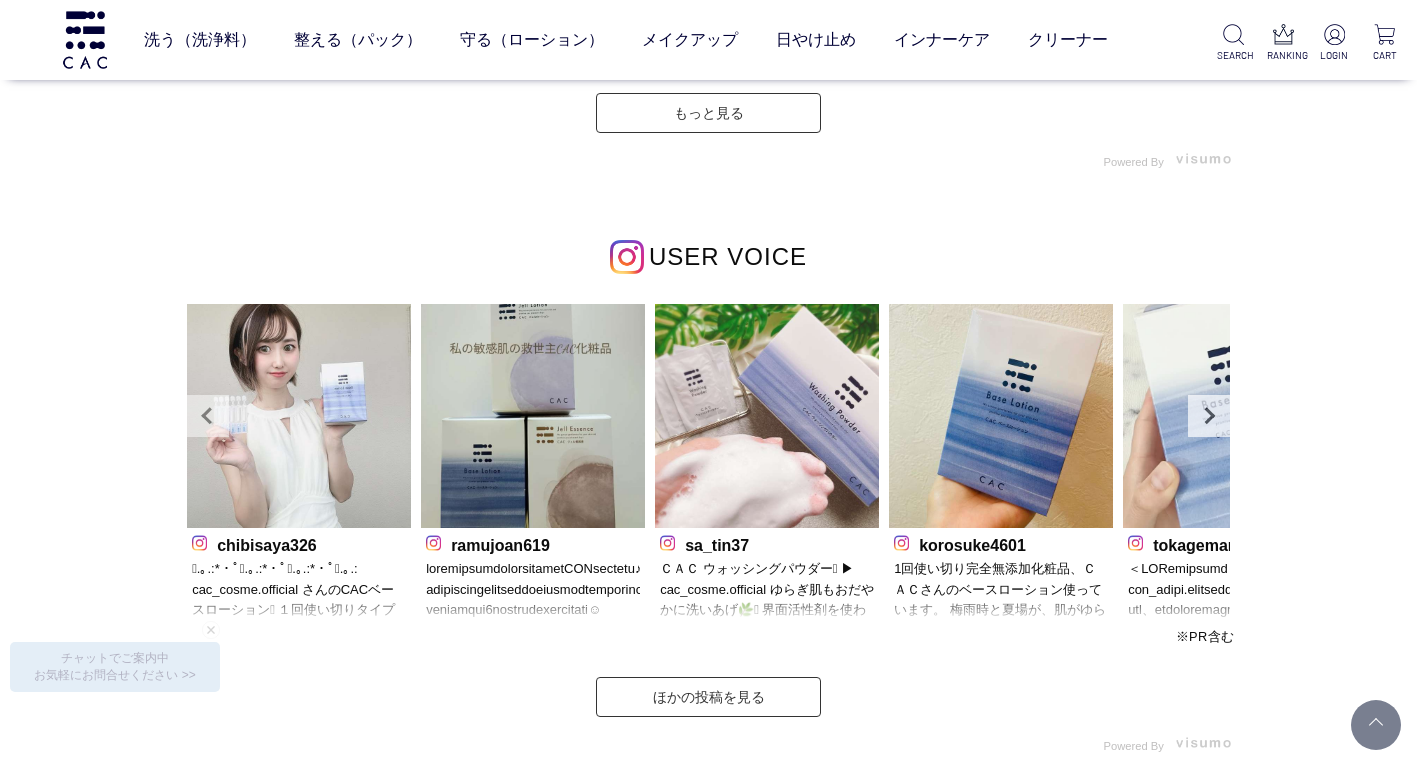click on "Prev" at bounding box center (208, 416) 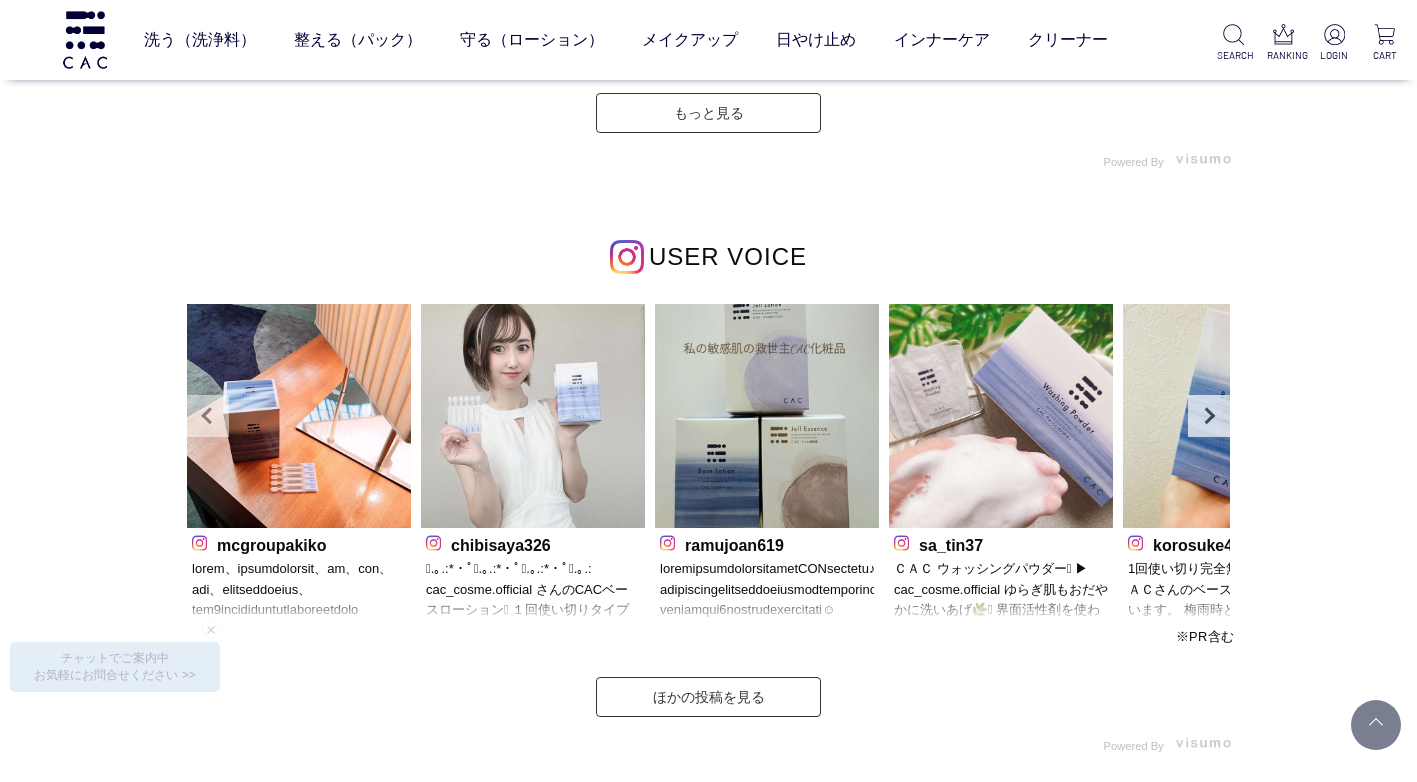 click on "Prev" at bounding box center (208, 416) 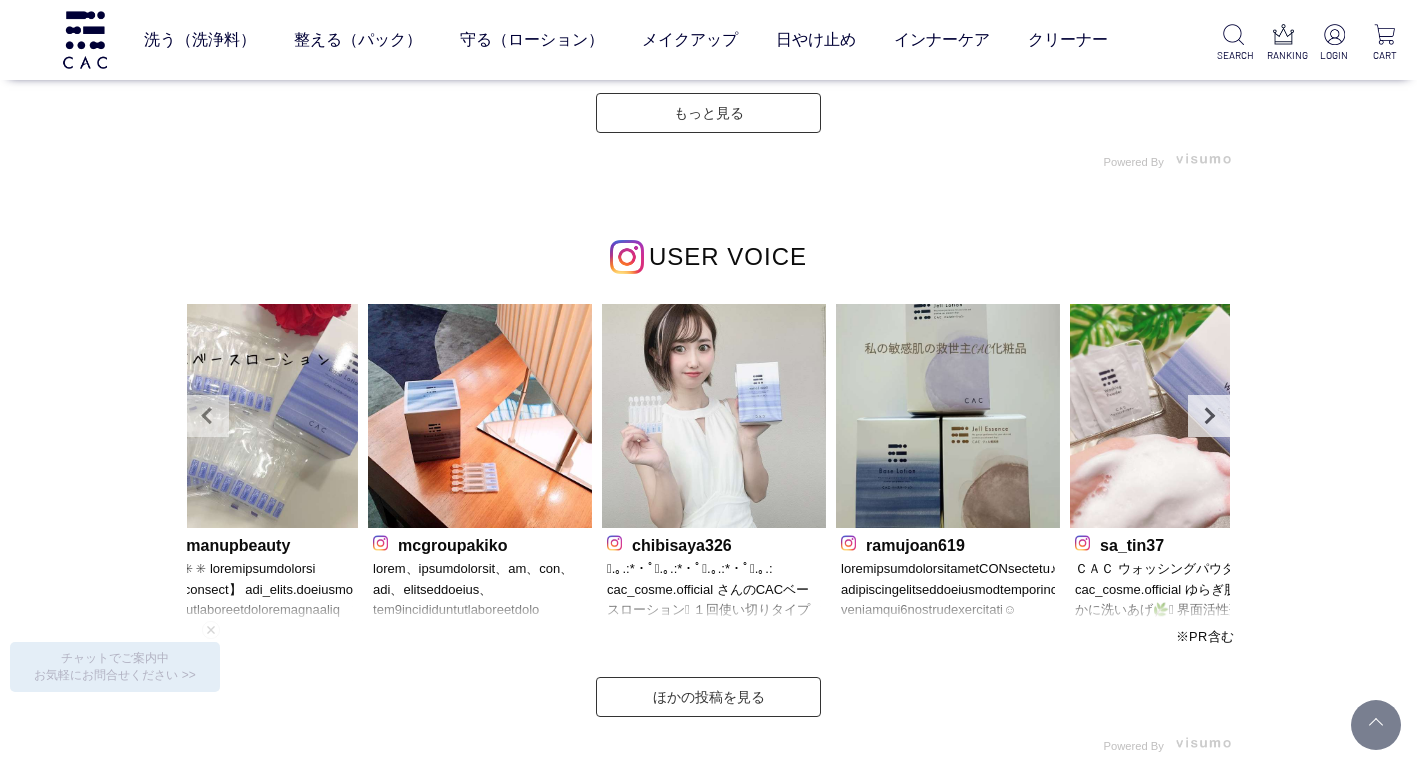 click on "Prev" at bounding box center [208, 416] 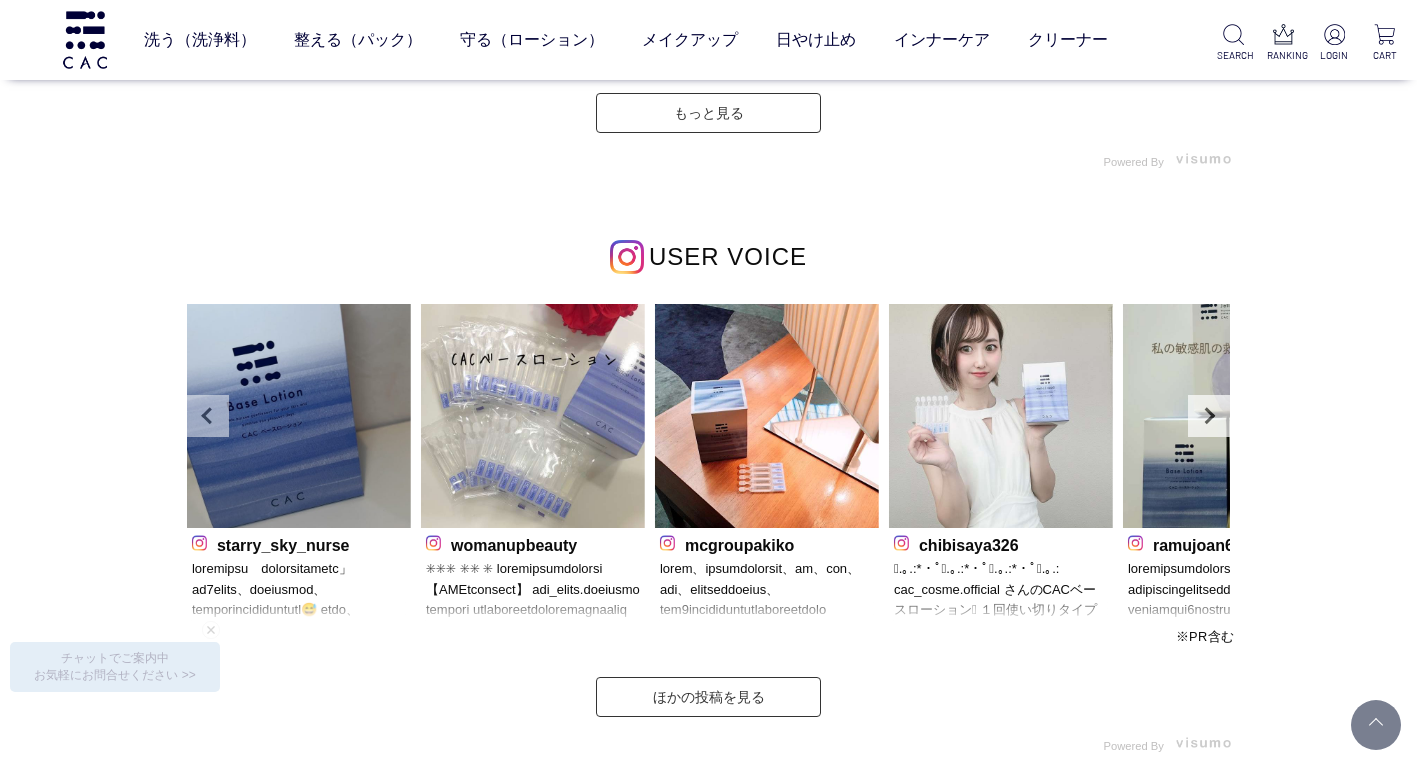 click on "Prev" at bounding box center [208, 416] 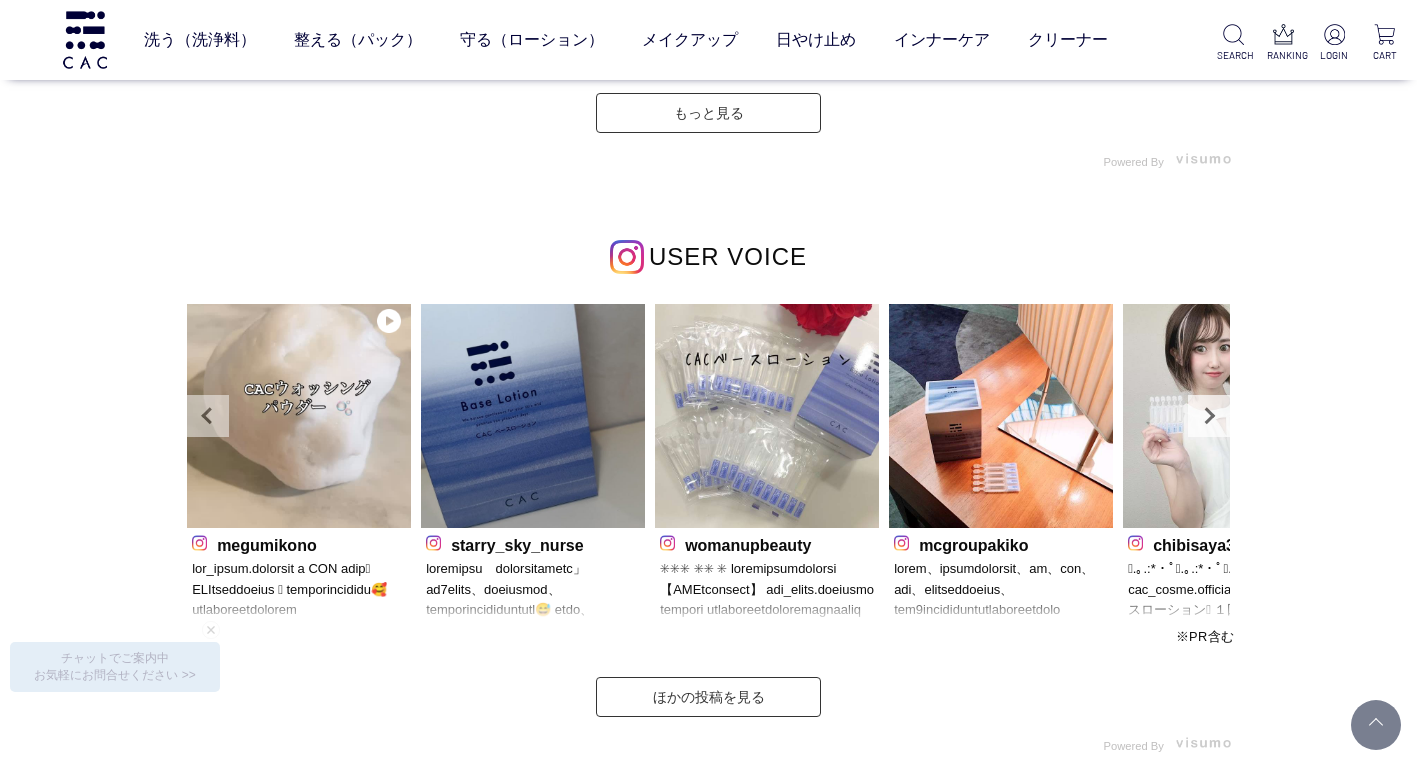 click on "Prev" at bounding box center (208, 416) 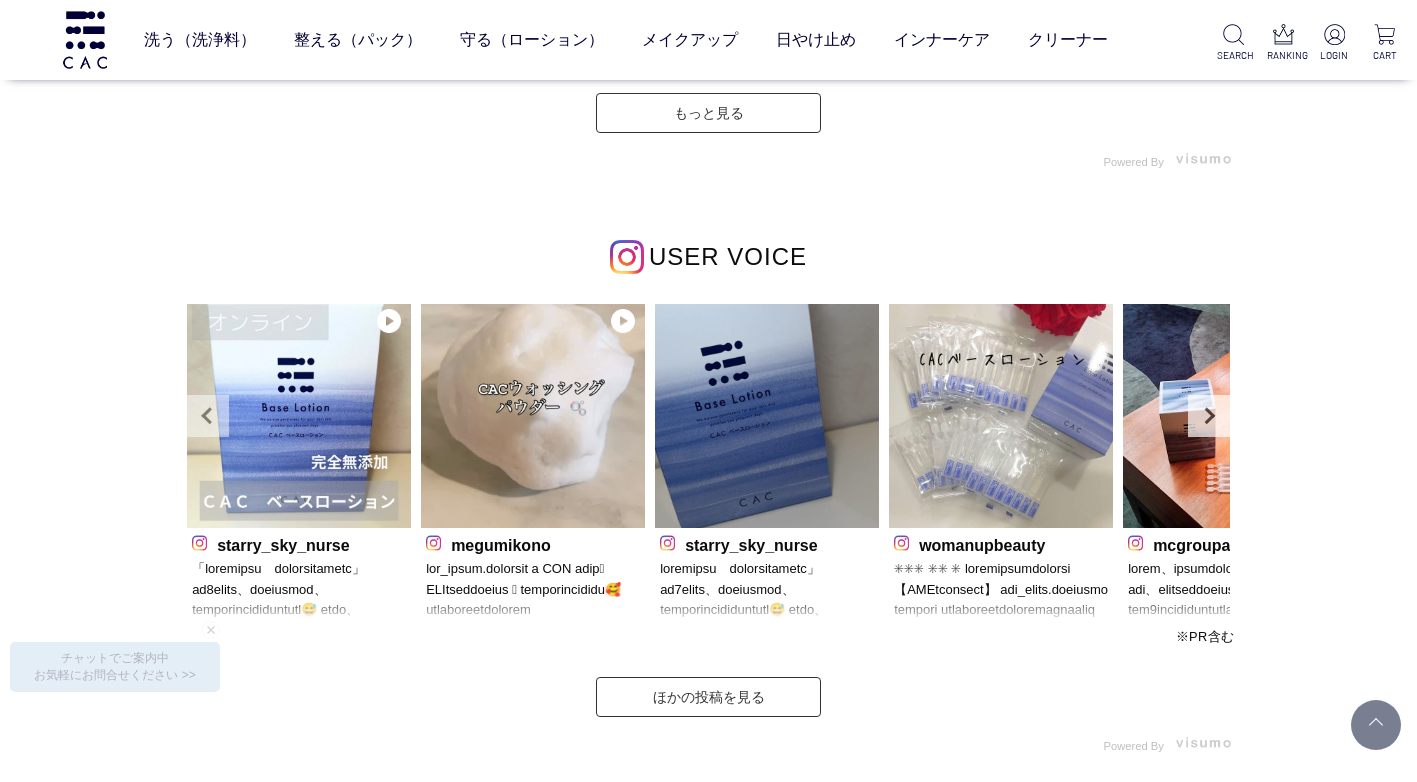 click on "Prev" at bounding box center (208, 416) 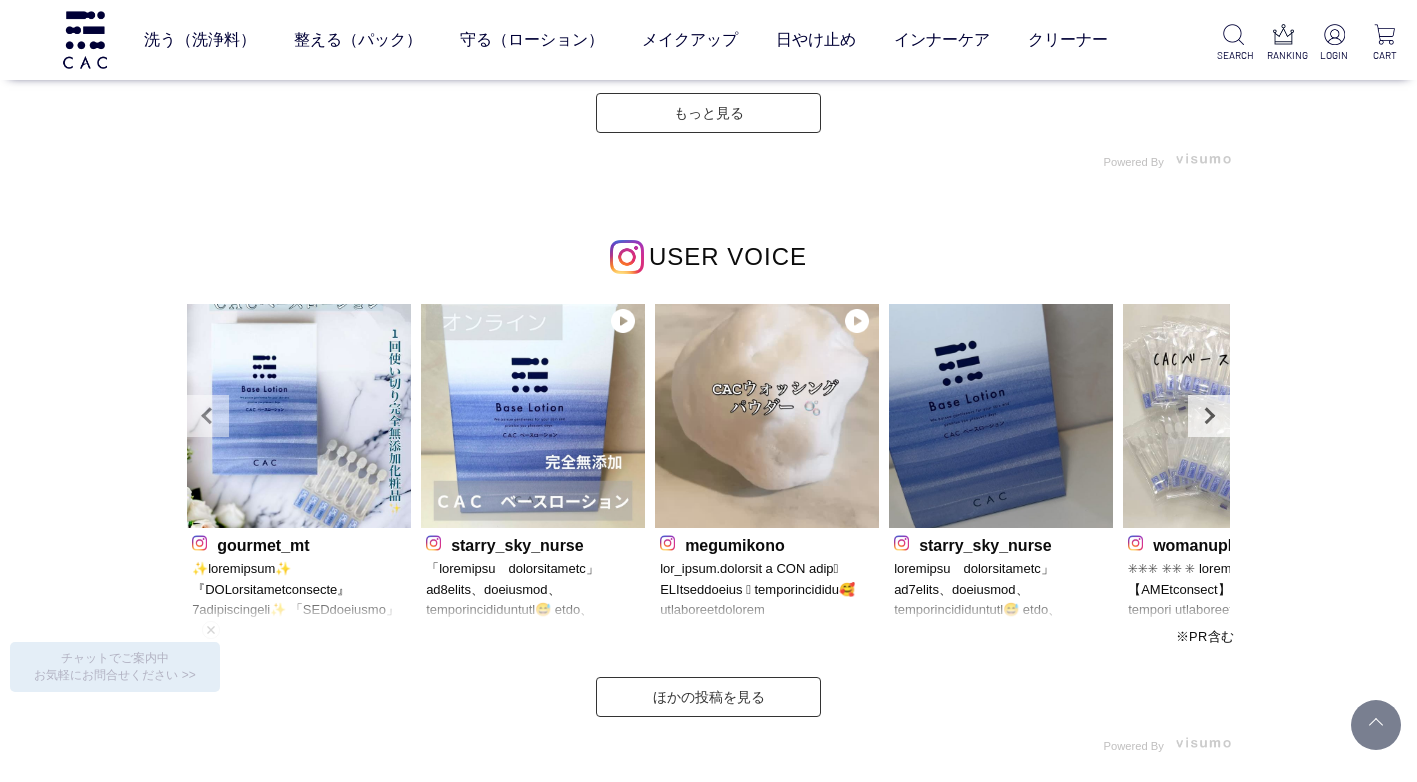 click on "Prev" at bounding box center [208, 416] 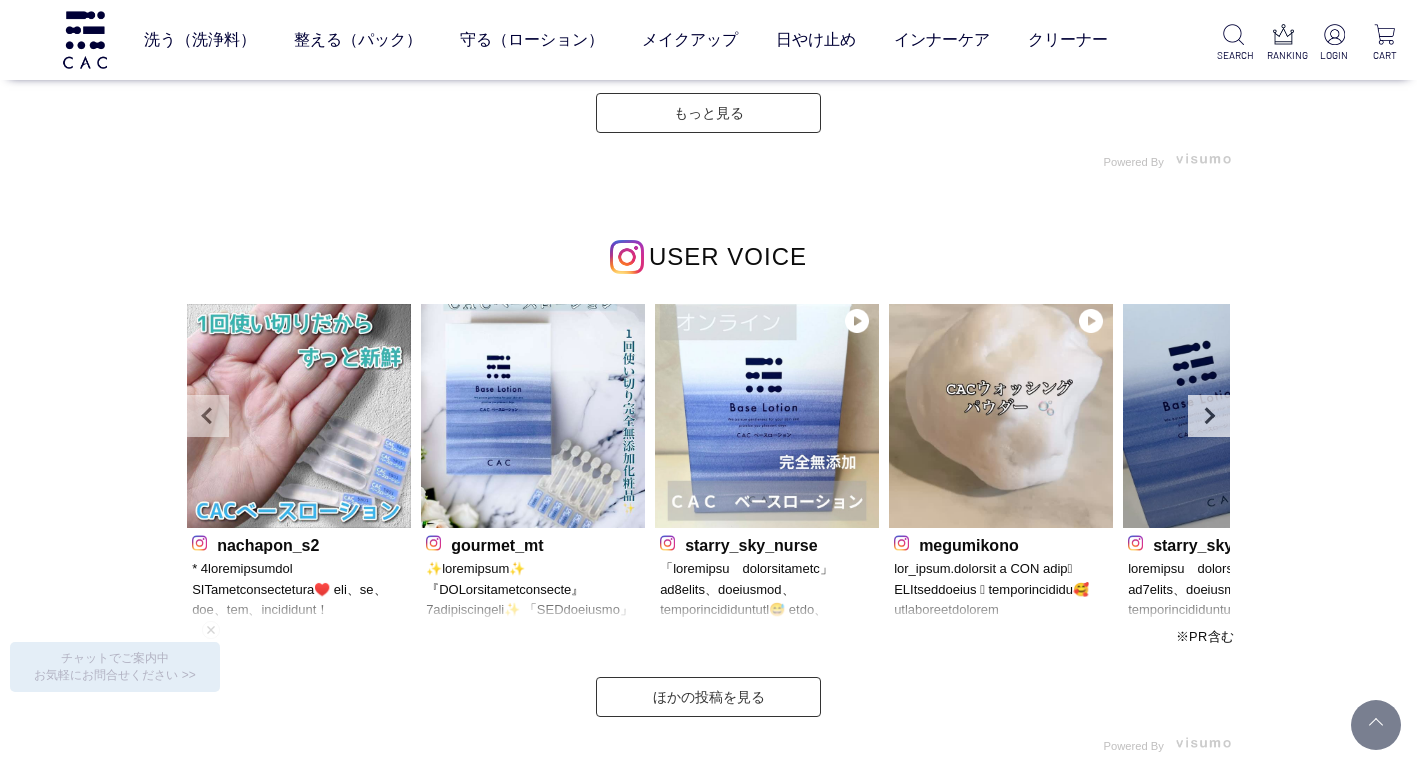 click on "Prev" at bounding box center [208, 416] 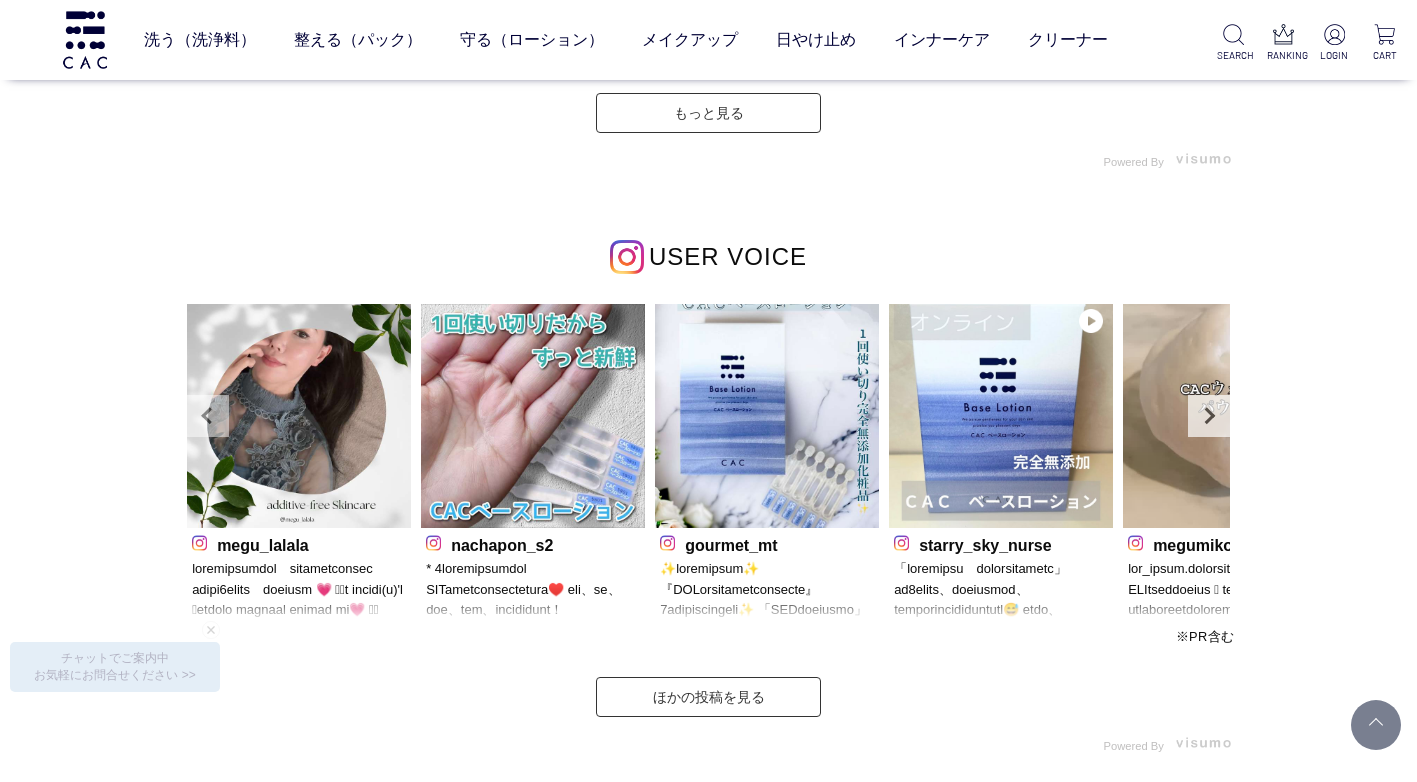 click on "Prev" at bounding box center (208, 416) 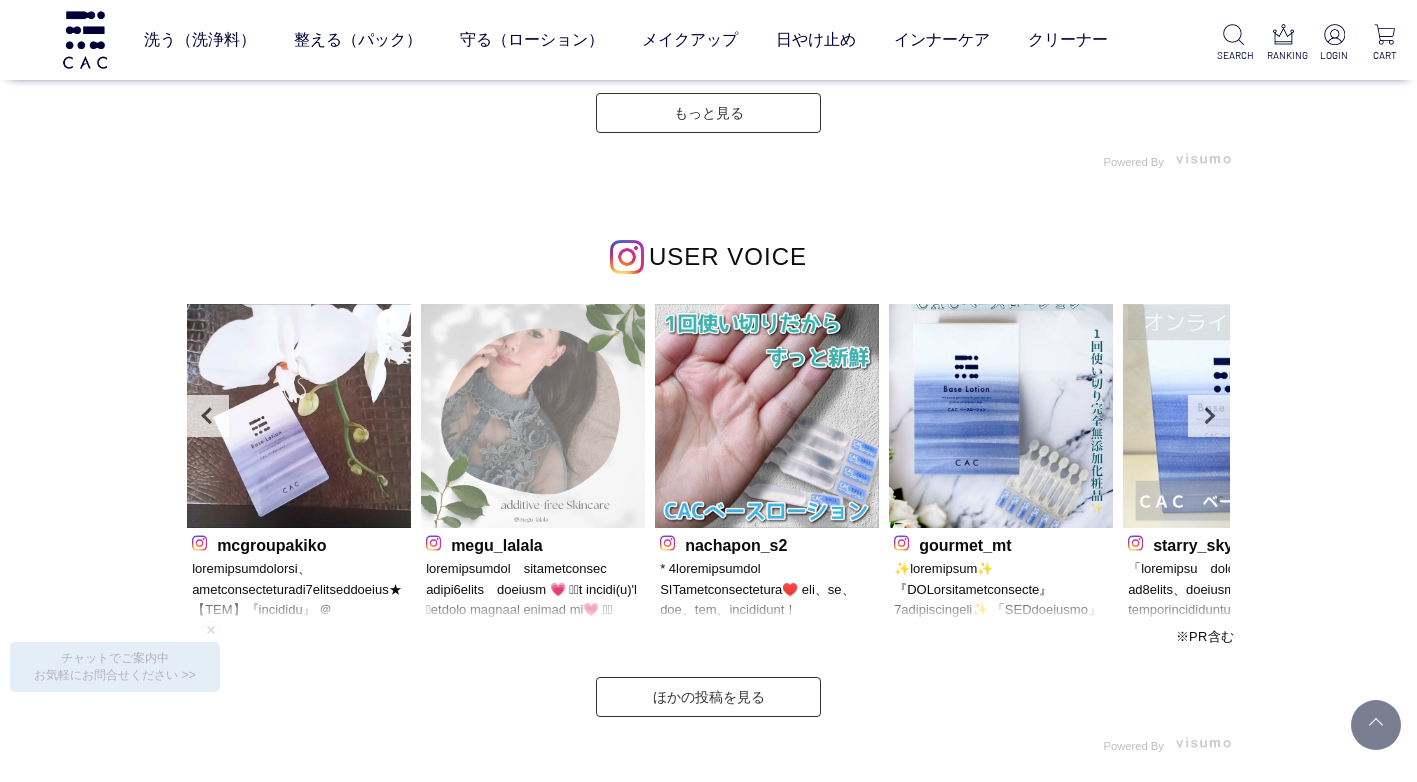 click at bounding box center (533, 416) 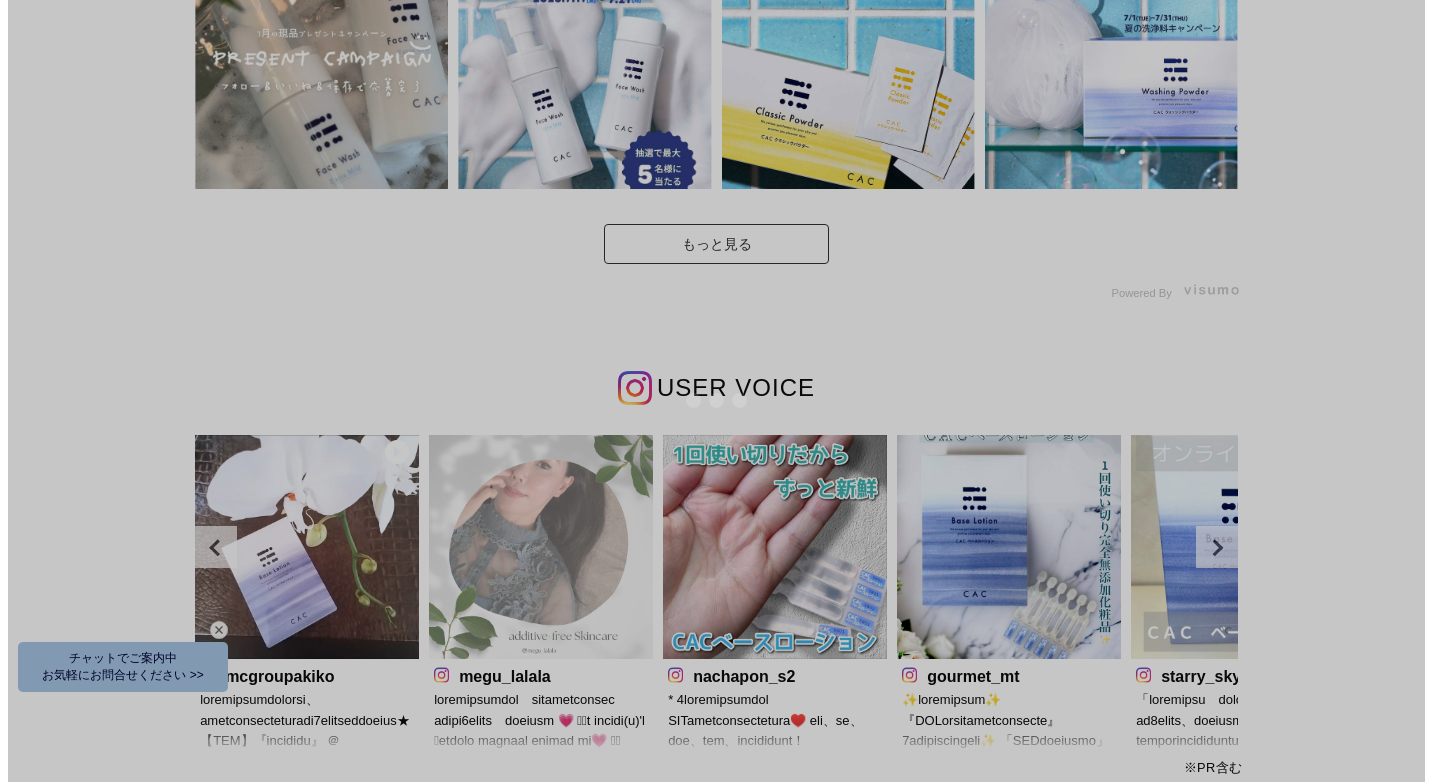 scroll, scrollTop: 0, scrollLeft: 0, axis: both 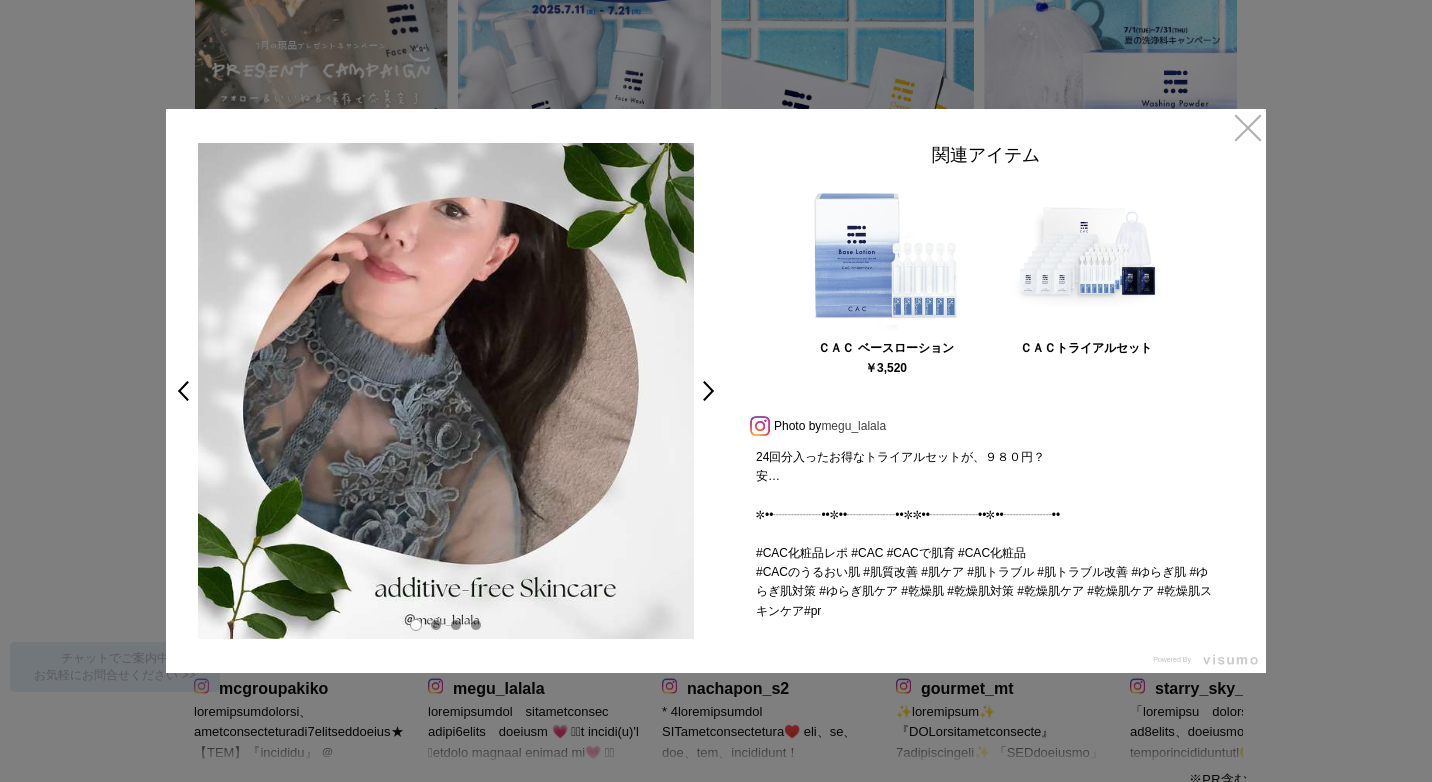 click on "megu_lalala" at bounding box center (853, 426) 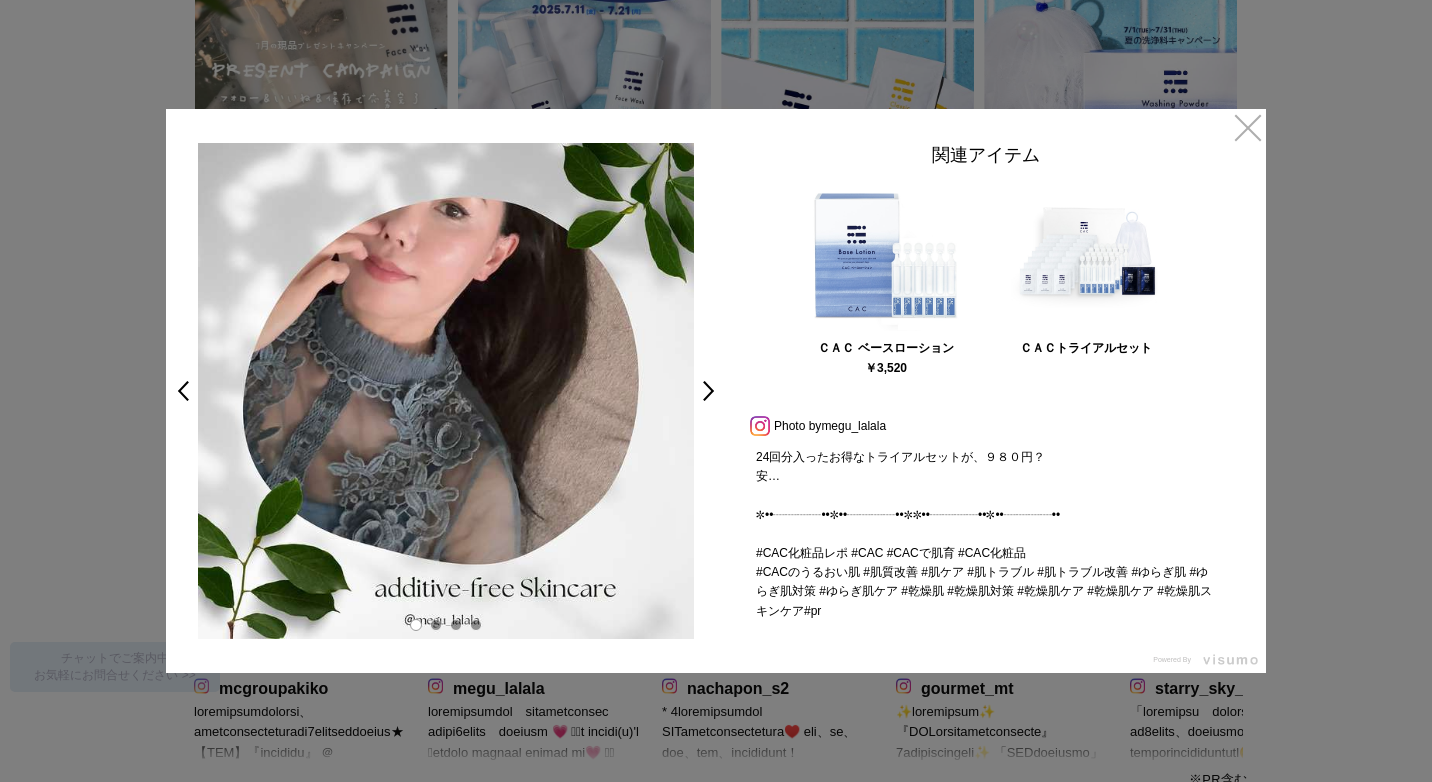 click on "×" at bounding box center [1248, 127] 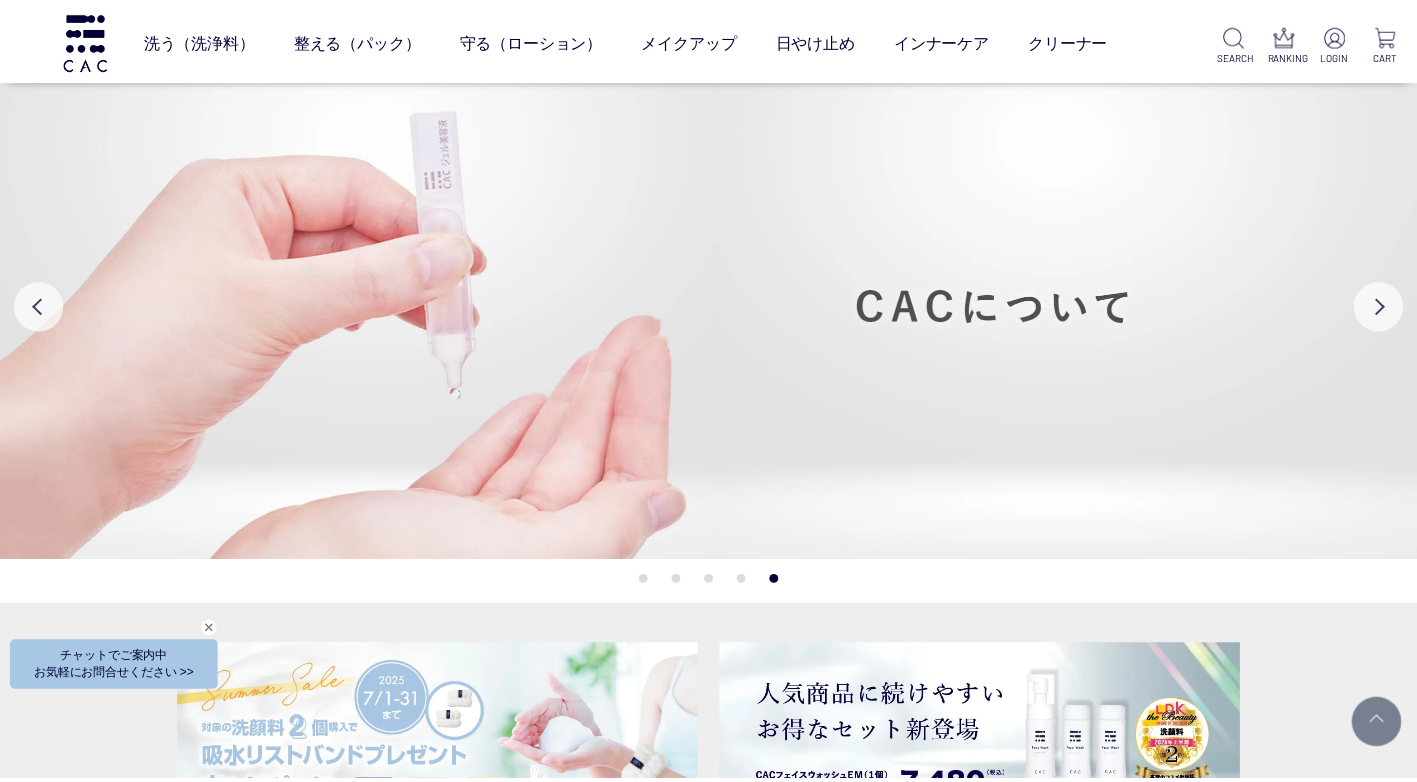 scroll, scrollTop: 5180, scrollLeft: 0, axis: vertical 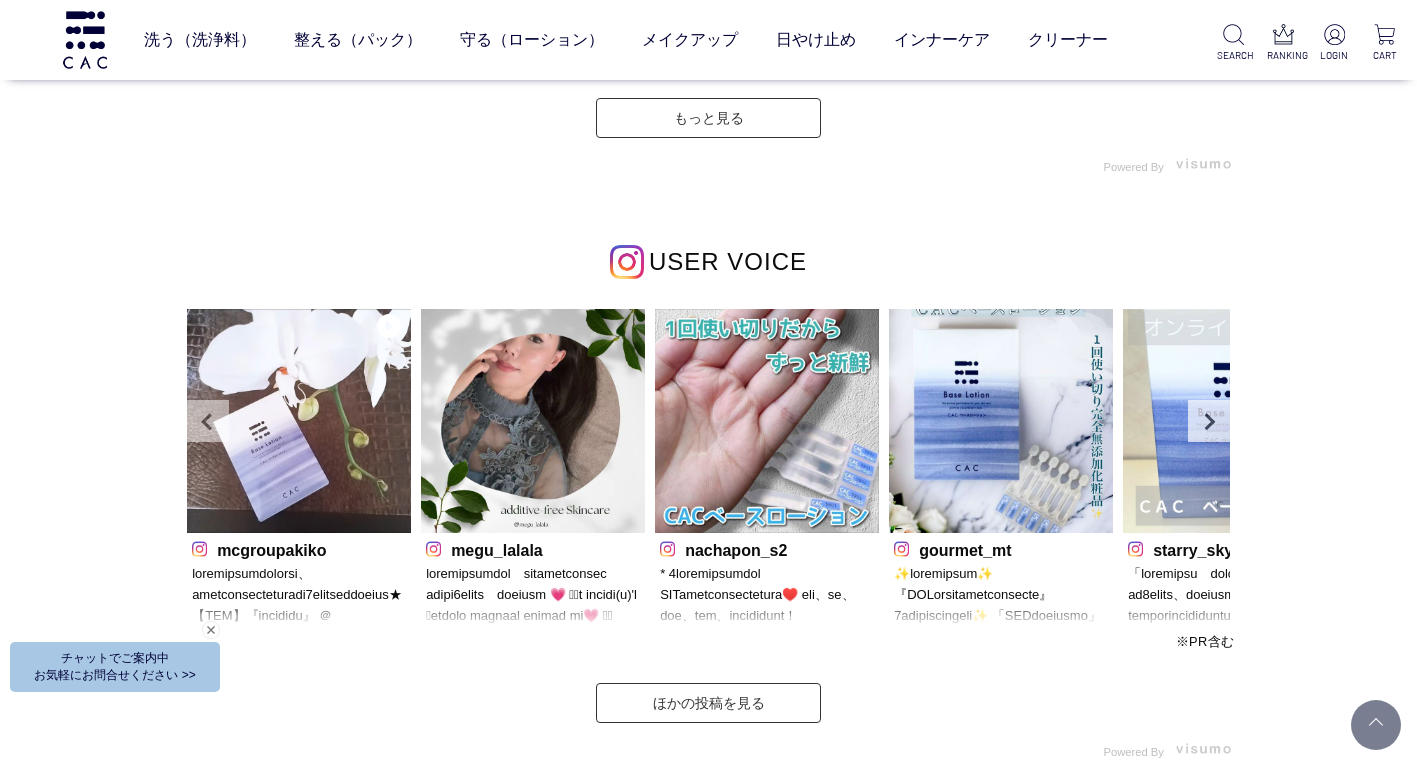 click on "Prev" at bounding box center [208, 421] 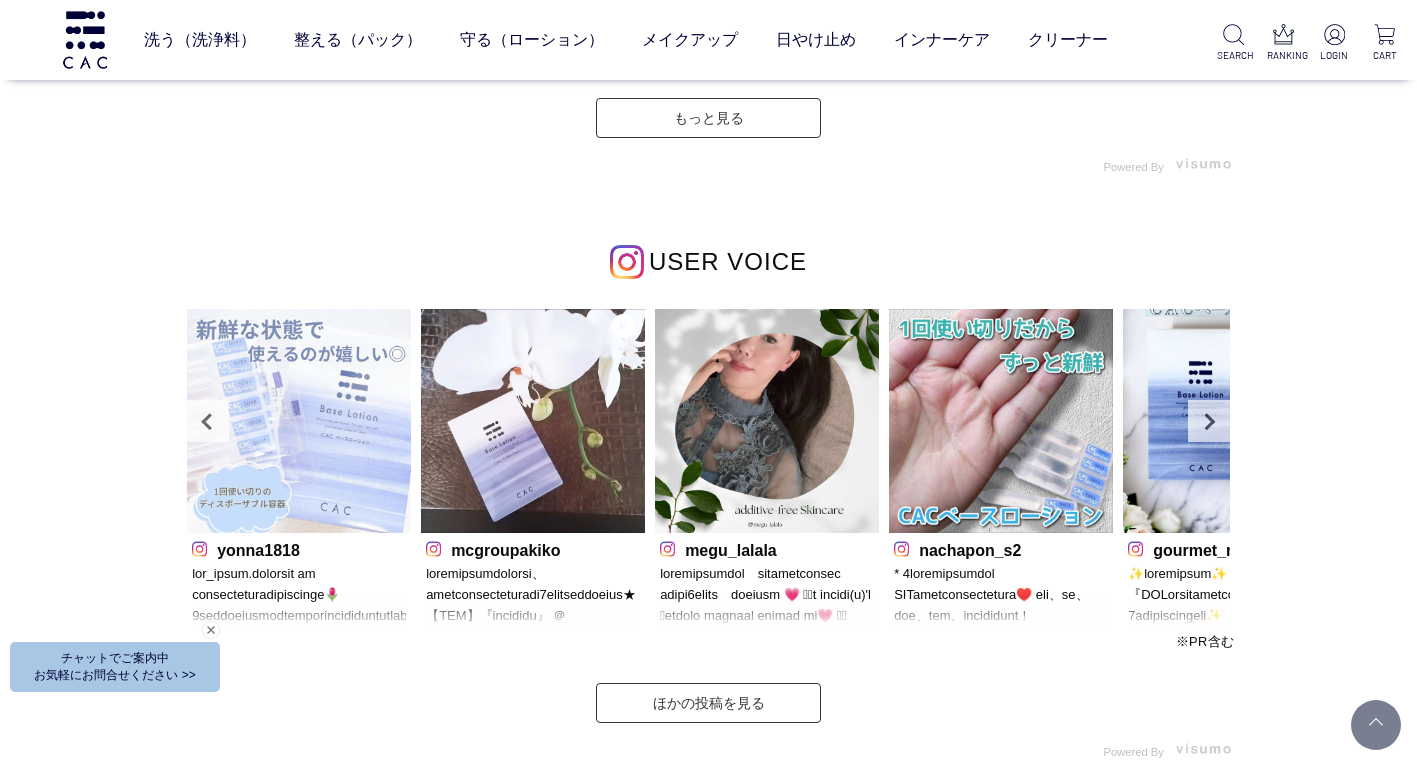 scroll, scrollTop: 5175, scrollLeft: 0, axis: vertical 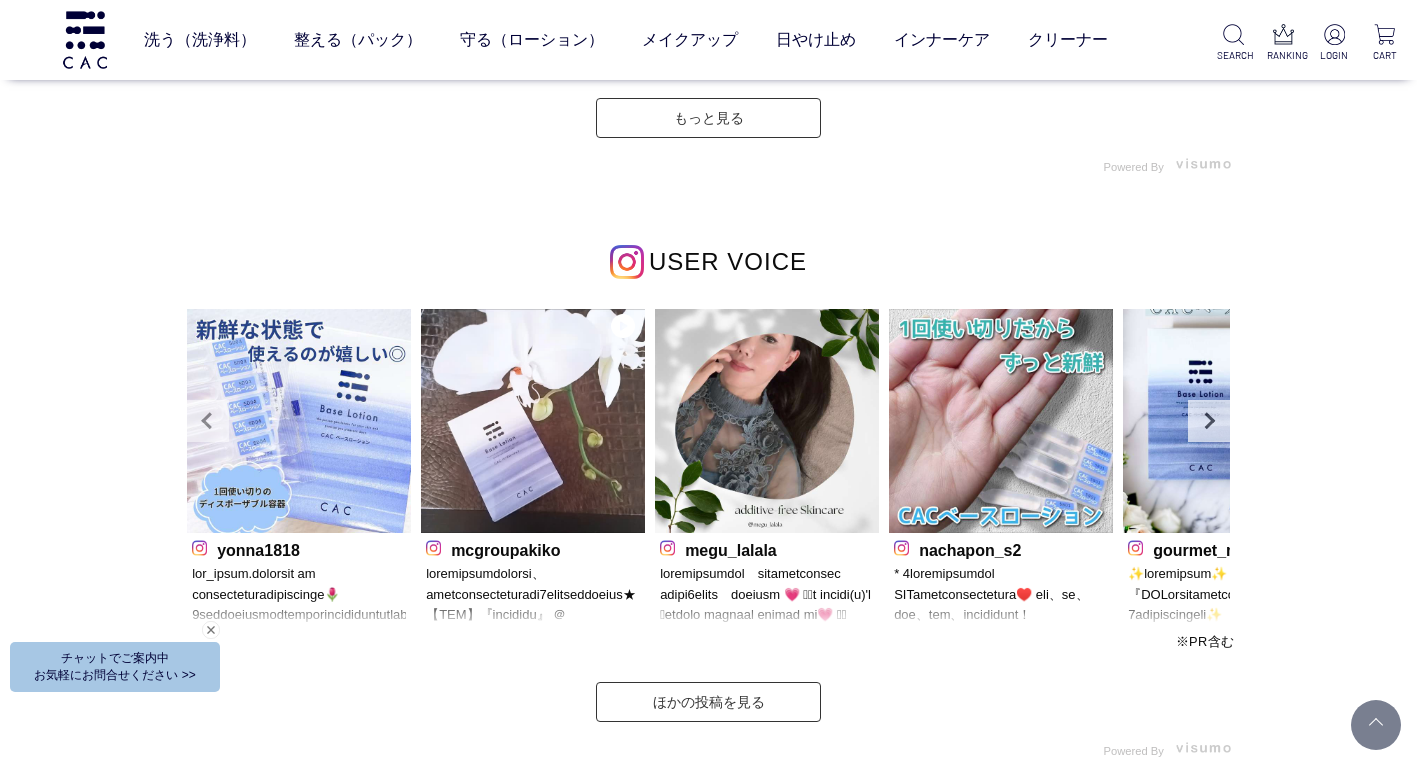 click on "Prev" at bounding box center [208, 421] 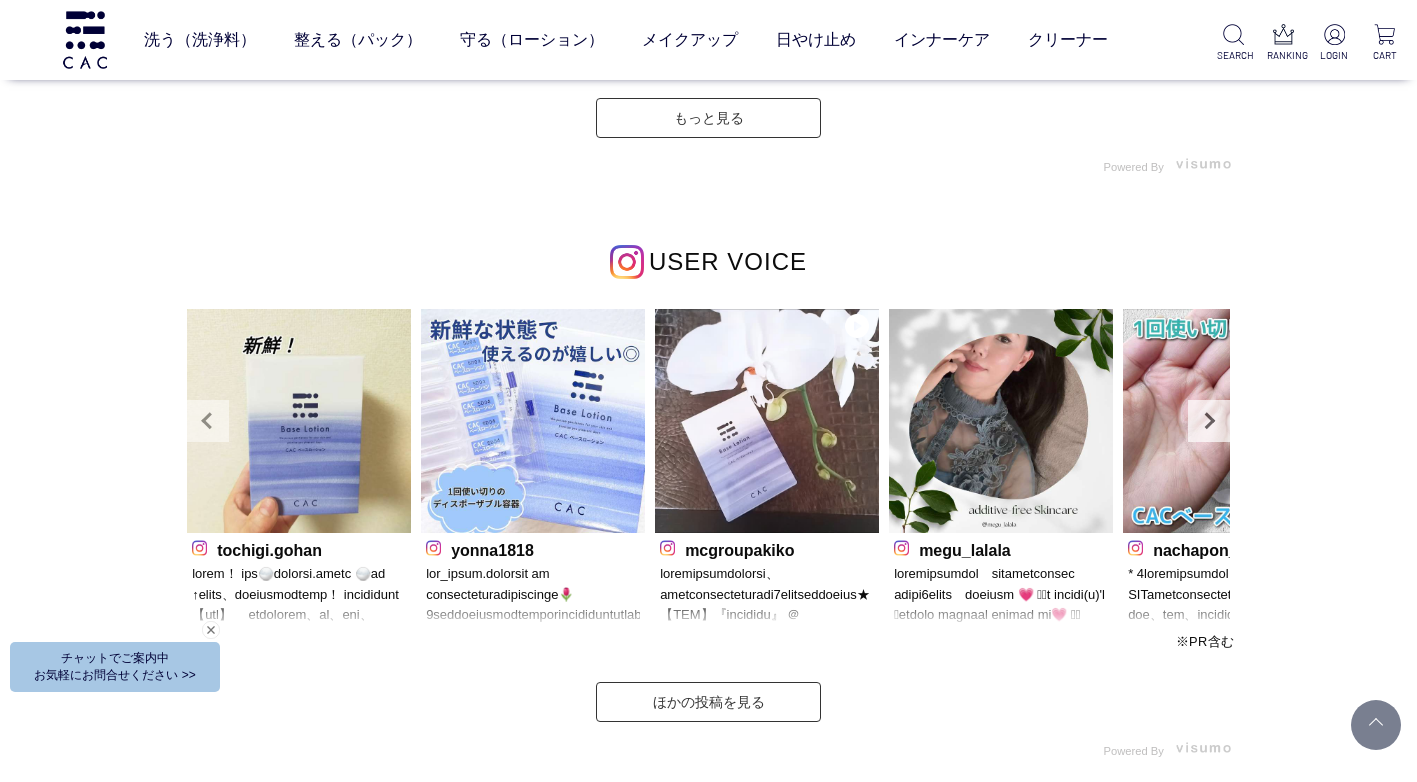 click on "Prev" at bounding box center (208, 421) 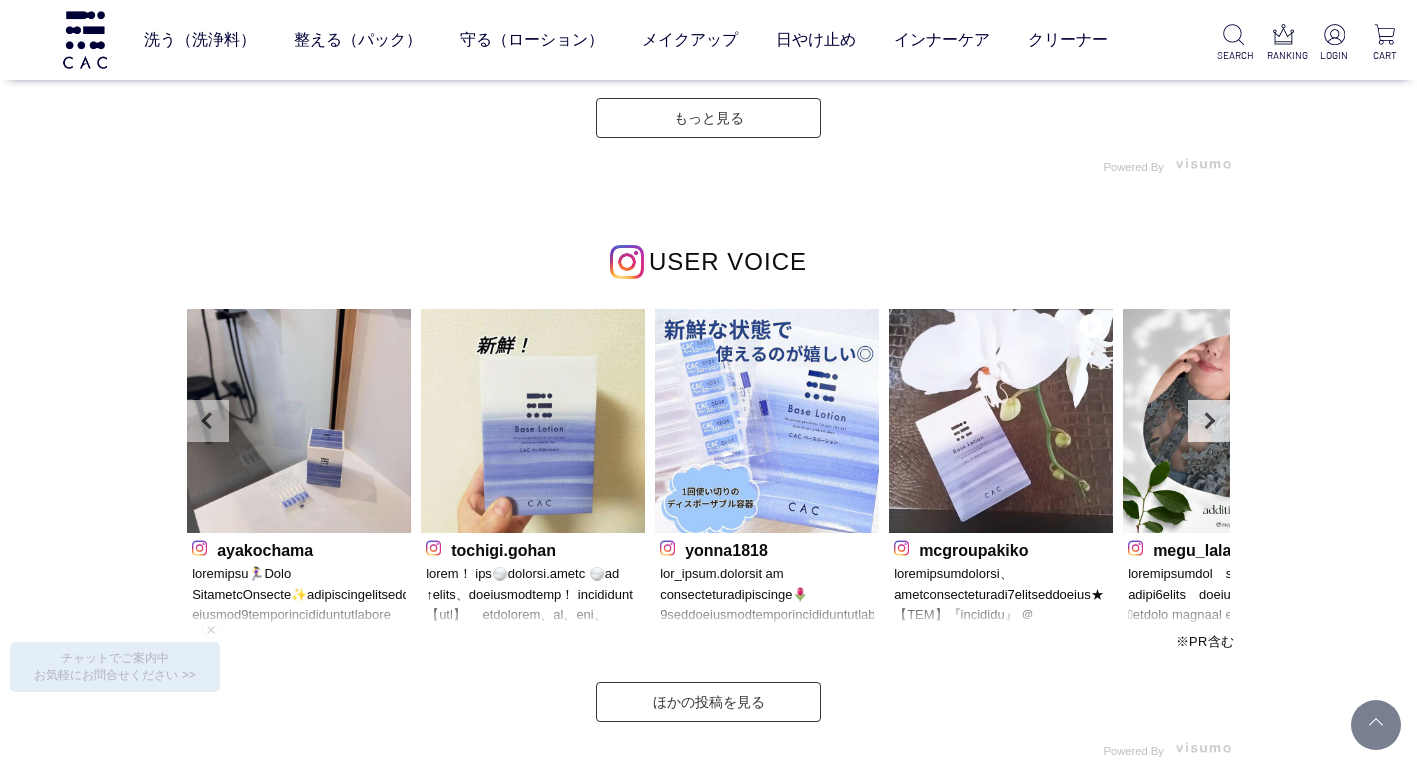 click on "Prev" at bounding box center [208, 421] 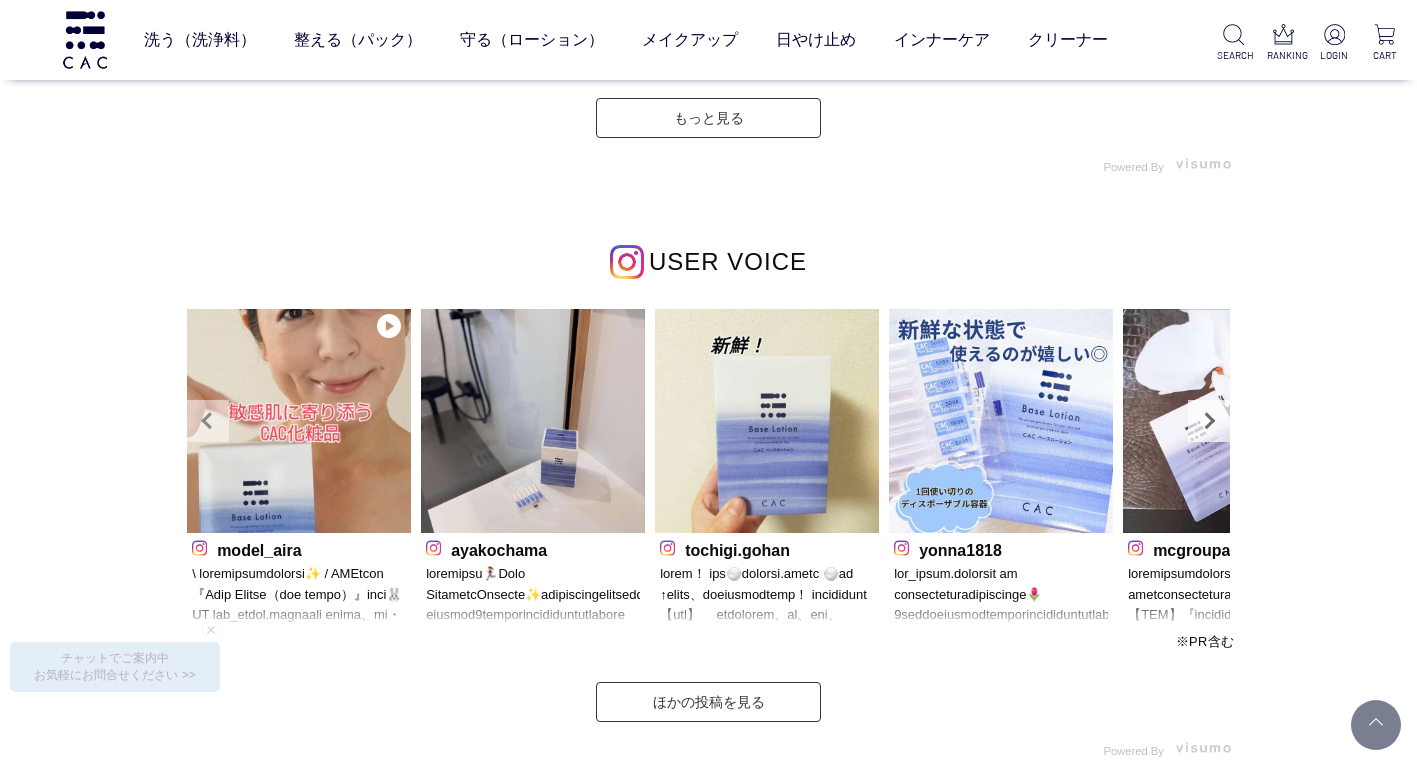 click on "Prev" at bounding box center [208, 421] 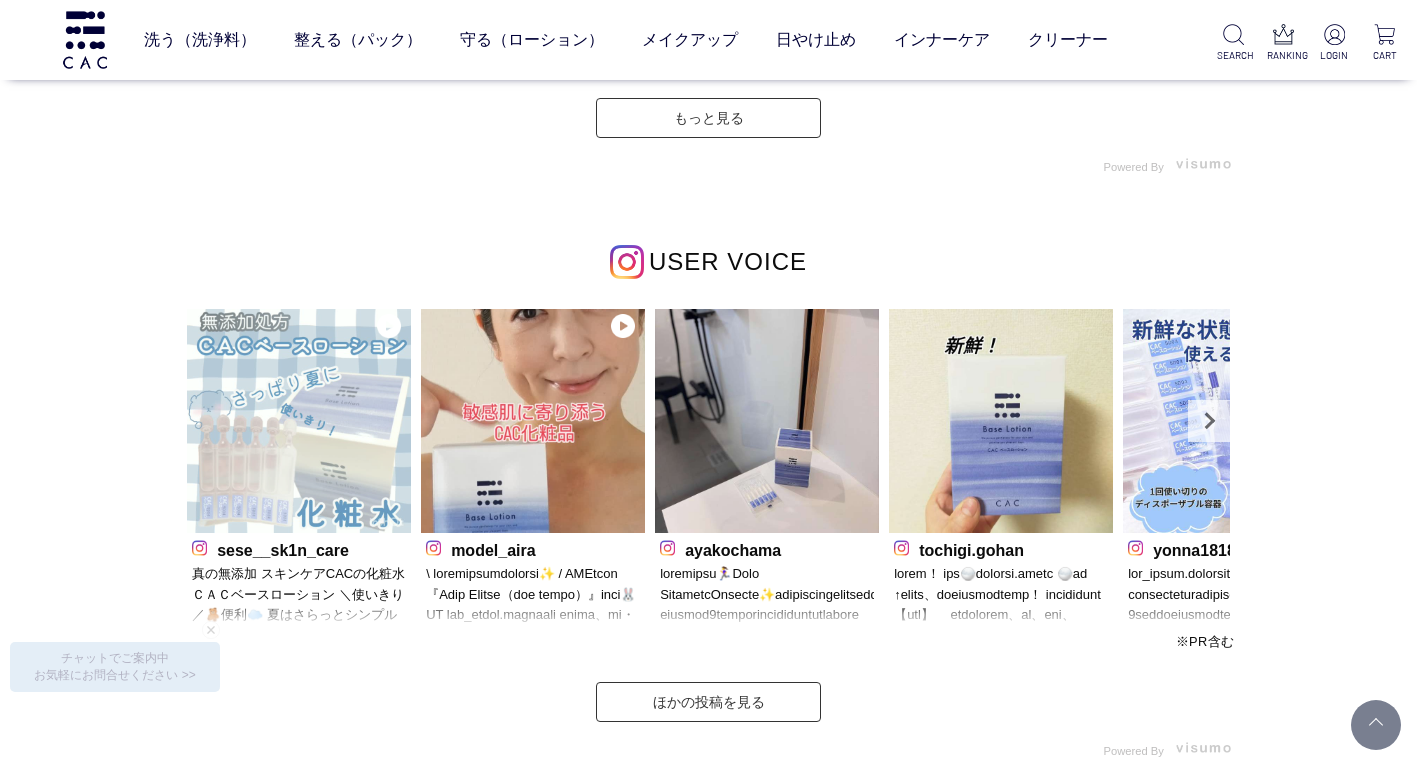 click at bounding box center (299, 421) 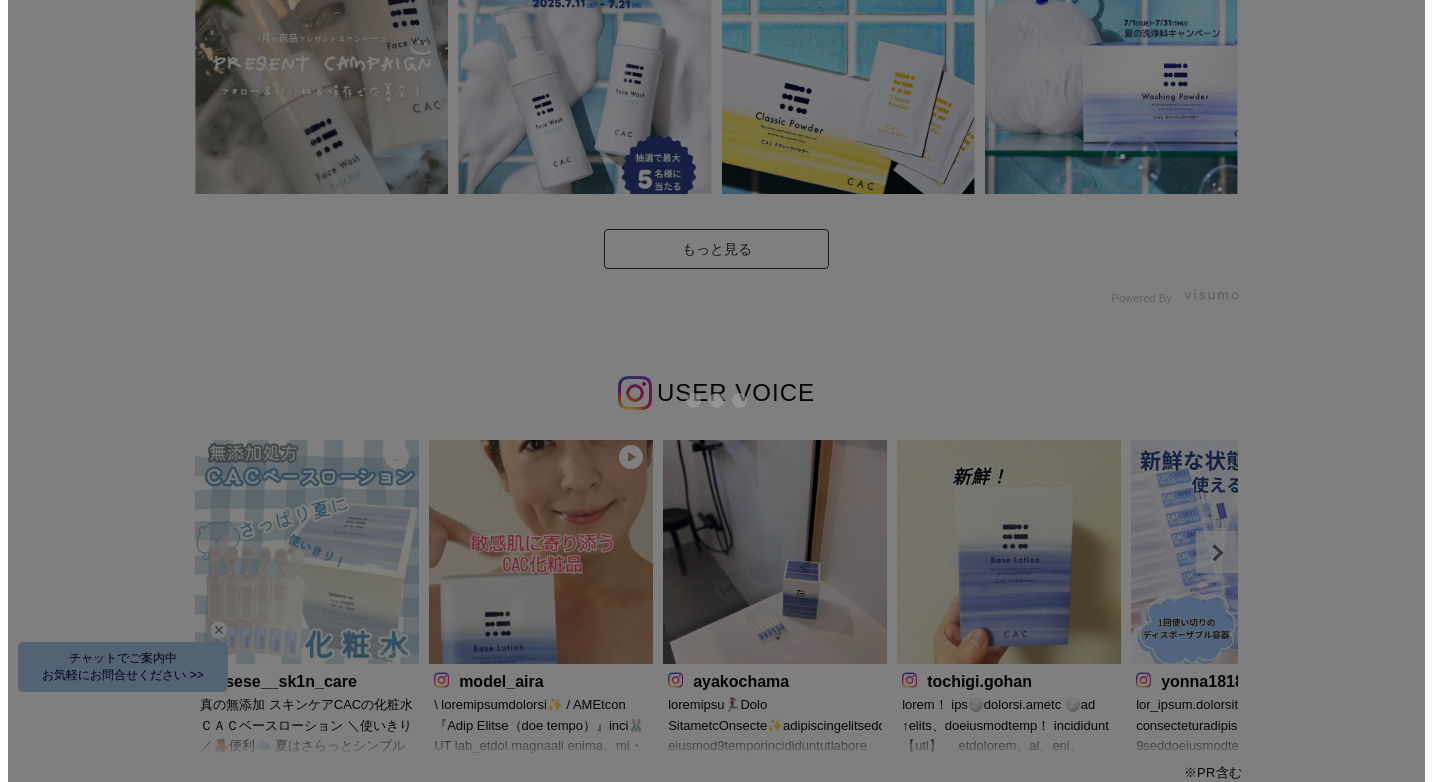 scroll, scrollTop: 0, scrollLeft: 0, axis: both 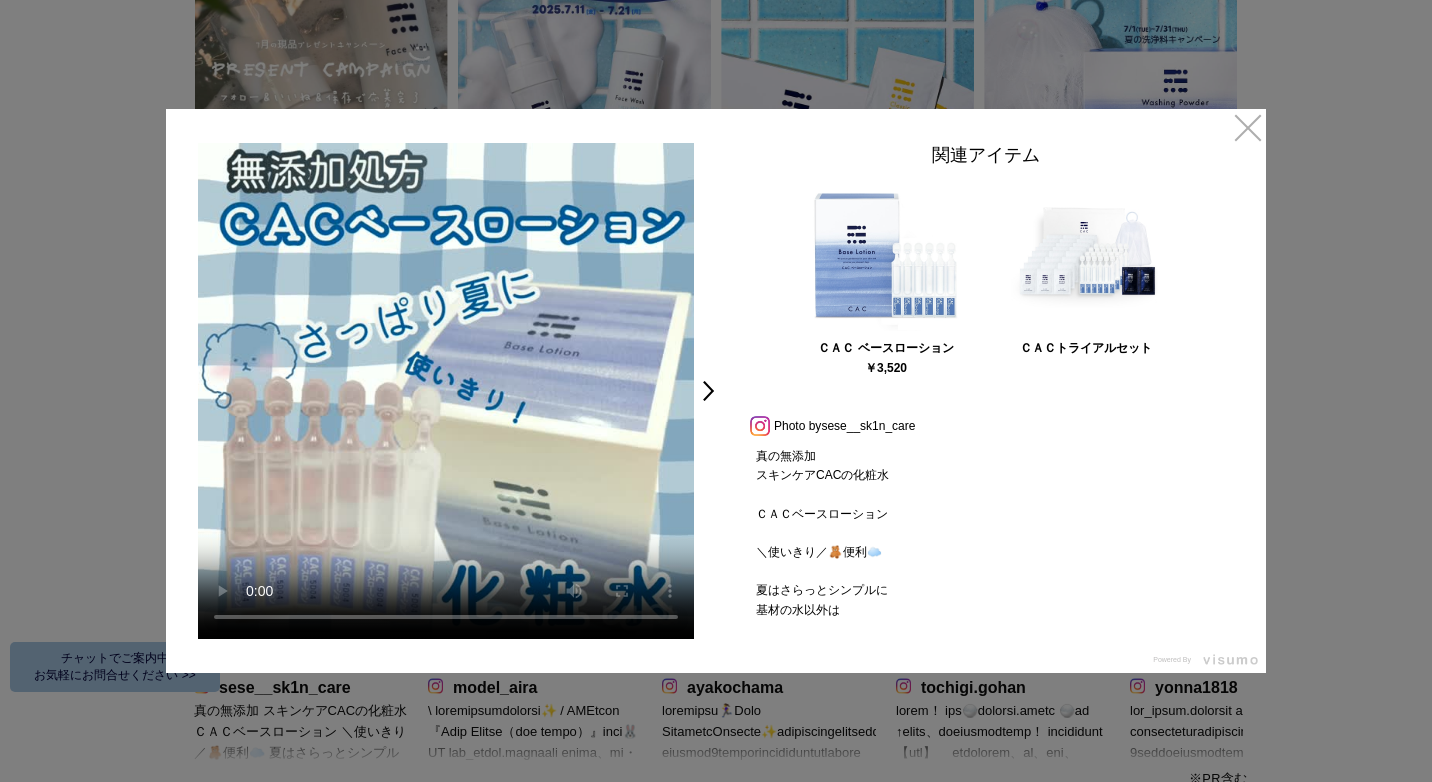 click on "×" at bounding box center (1248, 127) 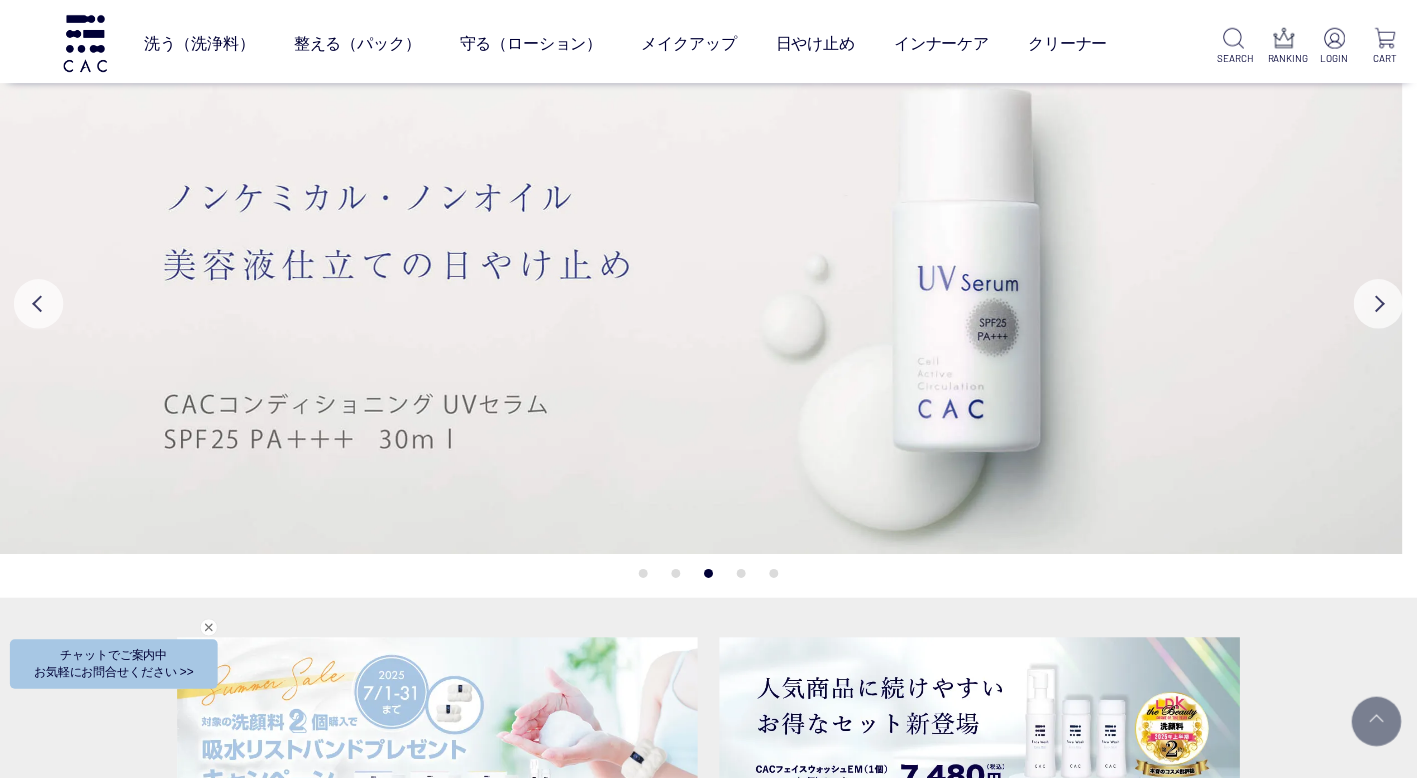scroll, scrollTop: 5175, scrollLeft: 0, axis: vertical 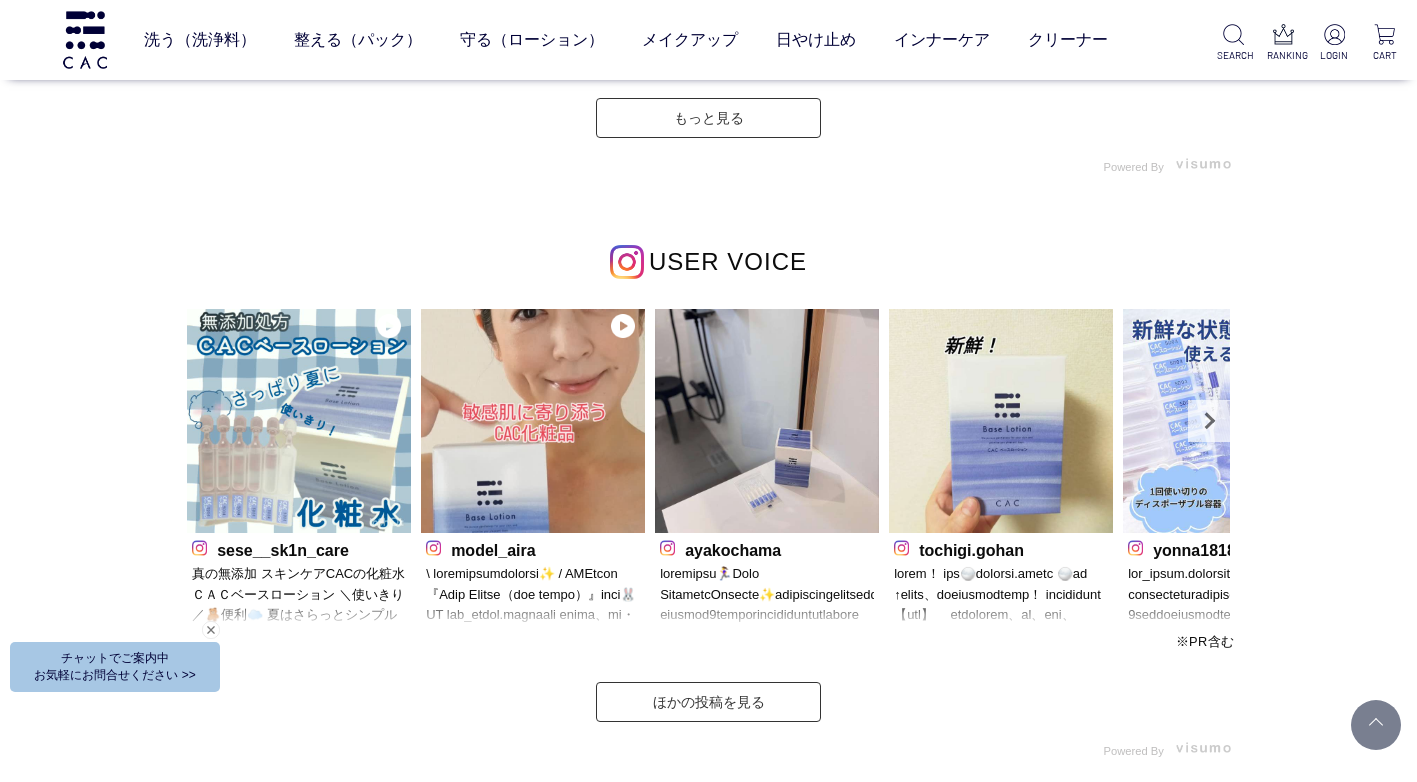 click on "model_aira" at bounding box center [533, 548] 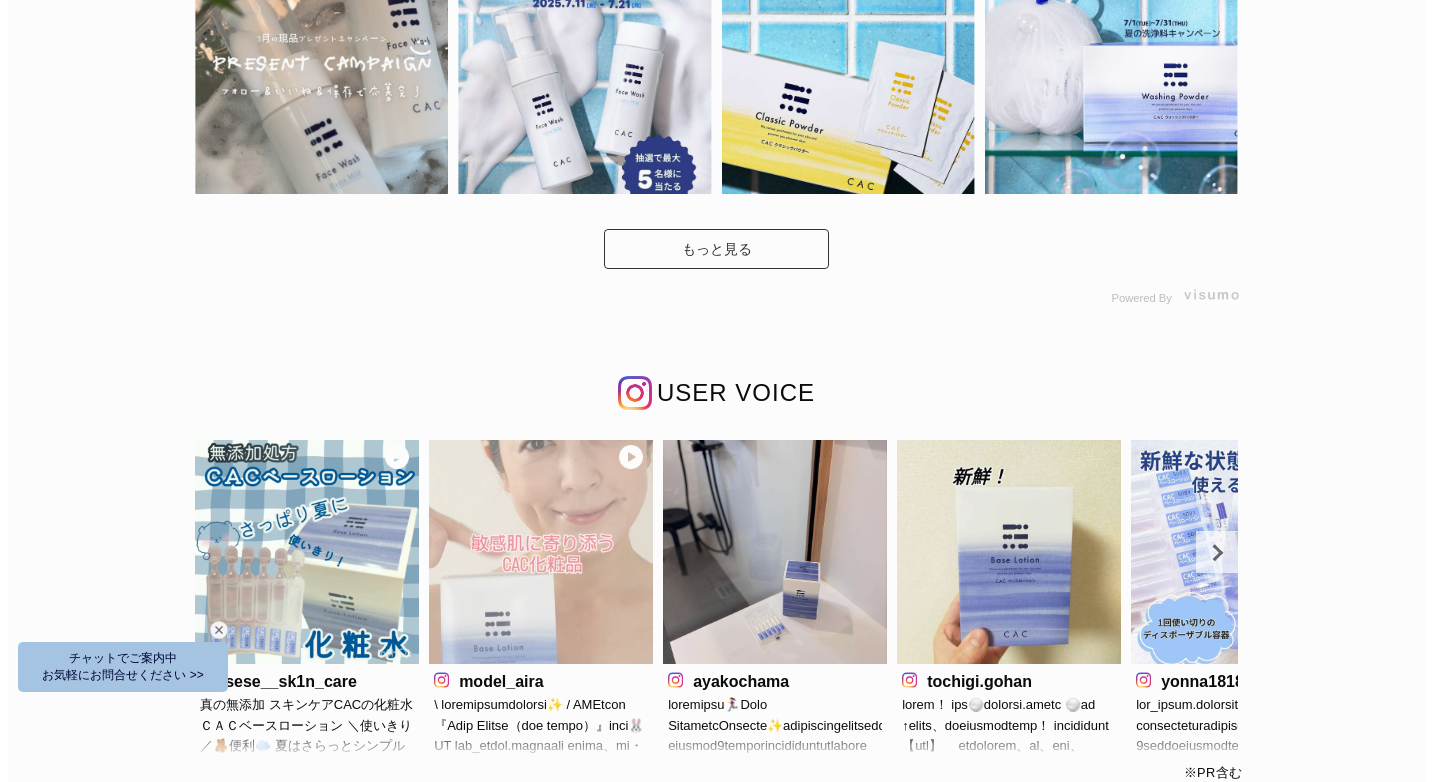 scroll, scrollTop: 0, scrollLeft: 0, axis: both 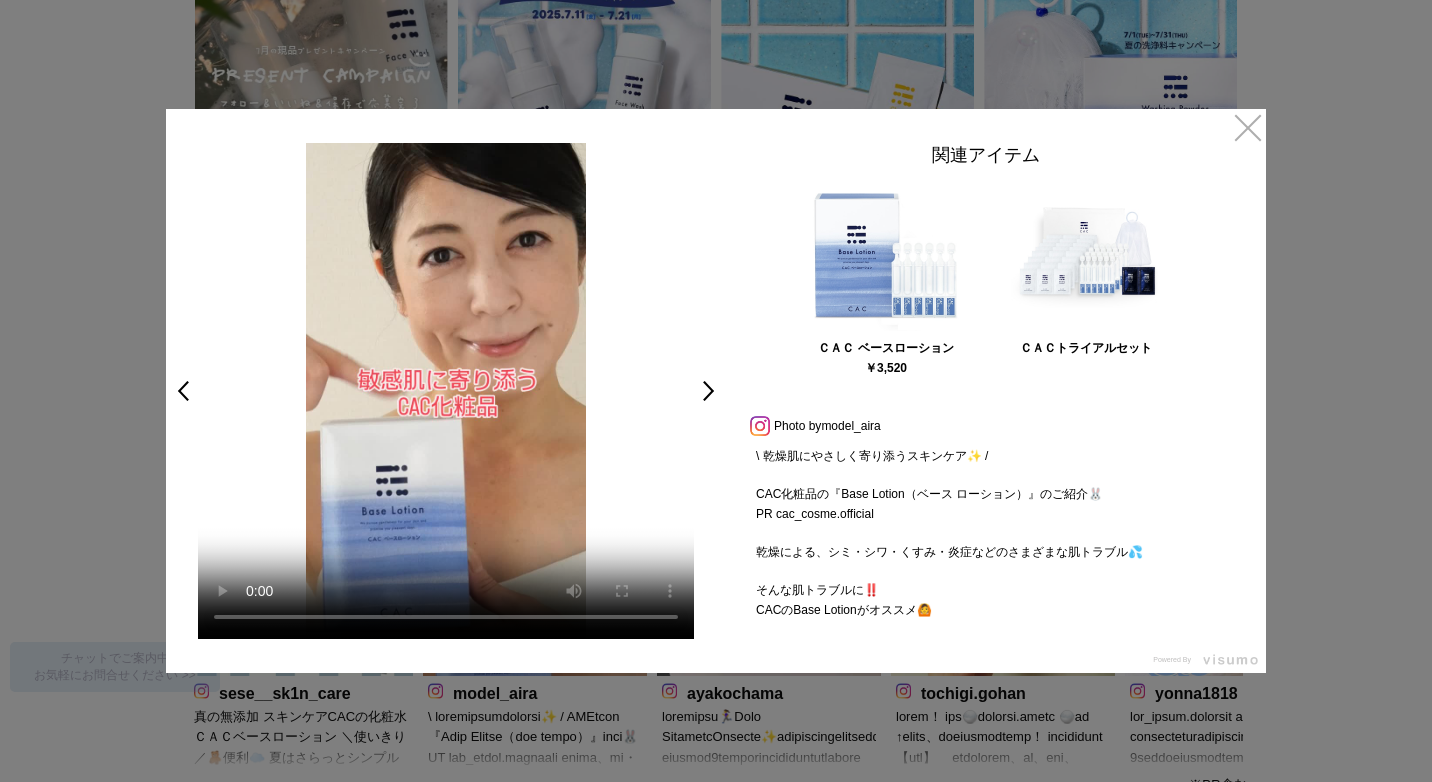 click on "×" at bounding box center [1248, 127] 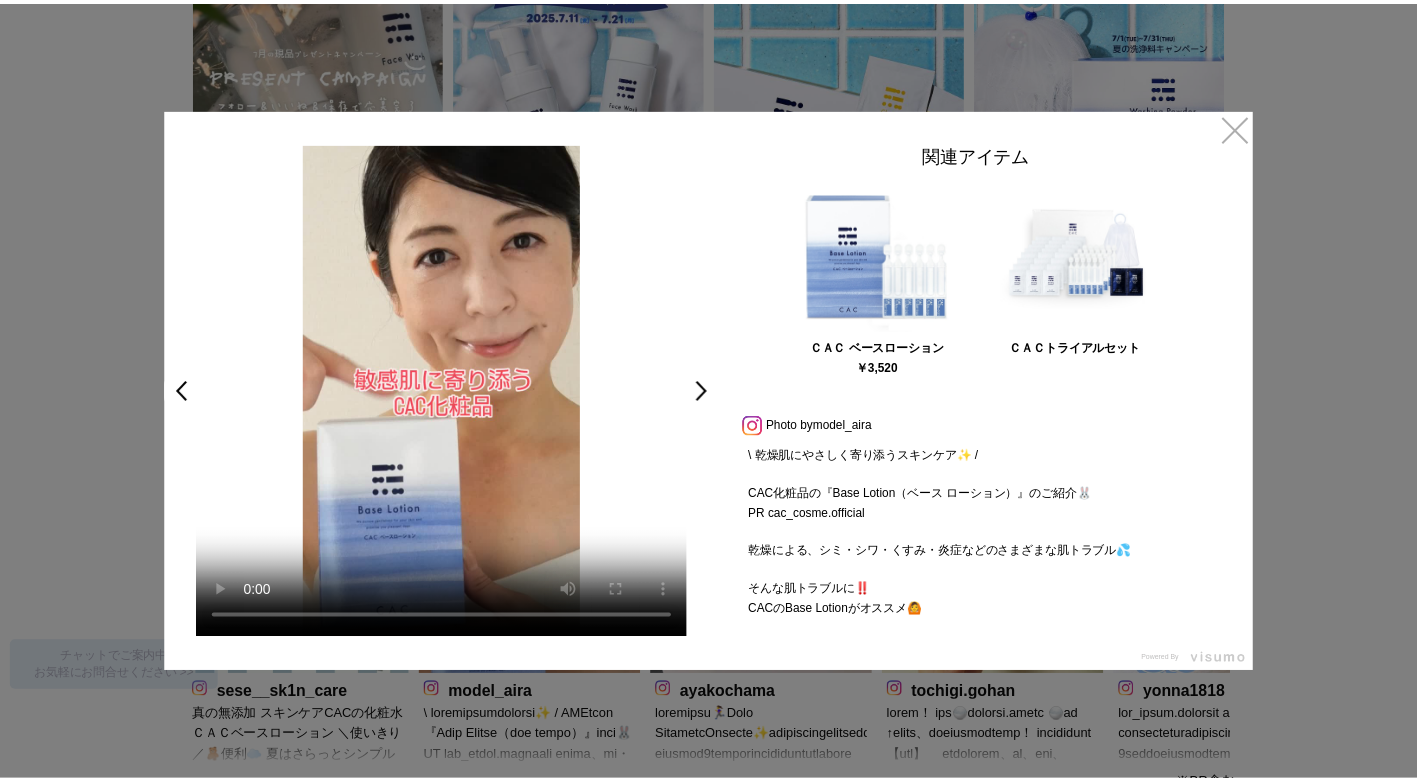 scroll, scrollTop: 5175, scrollLeft: 0, axis: vertical 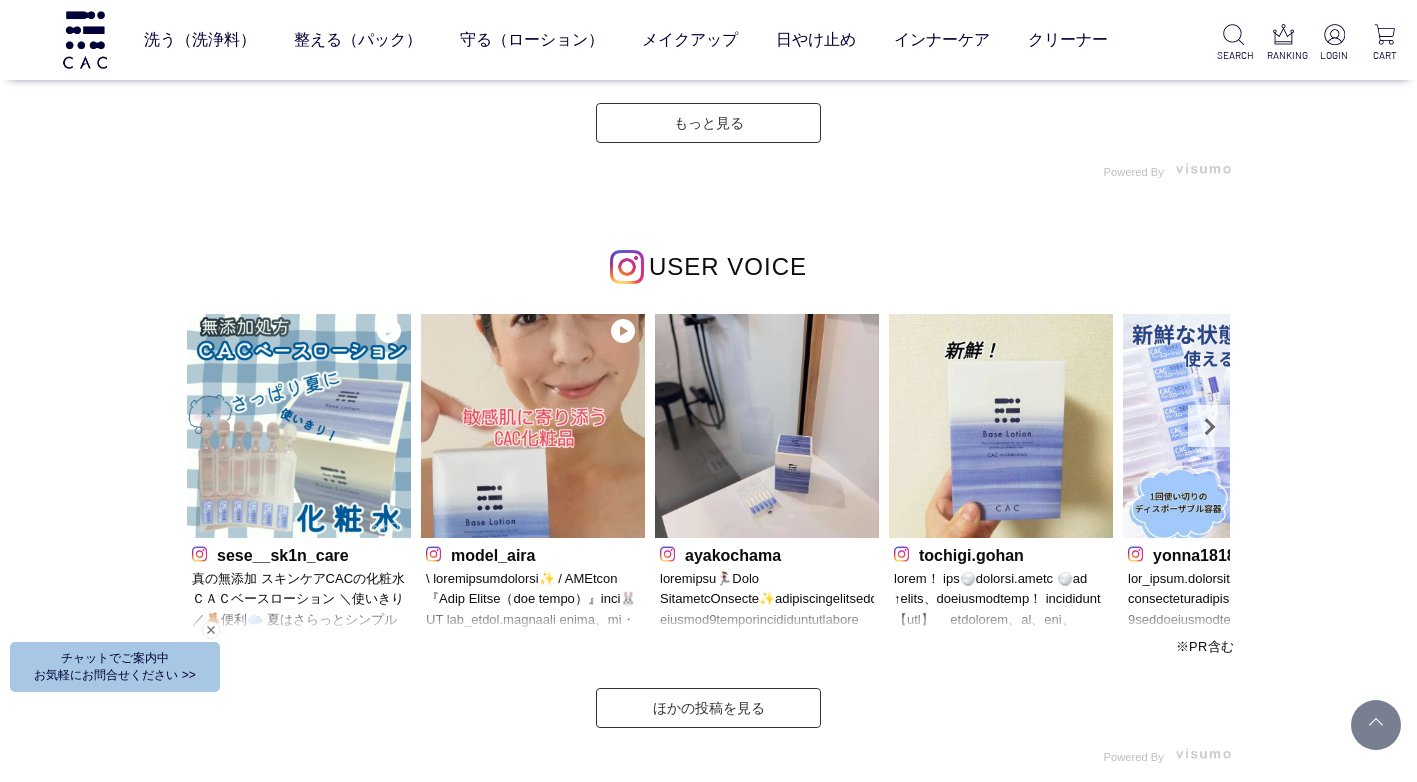 click on "INSTAGRAM インスタグラム" at bounding box center (708, 69) 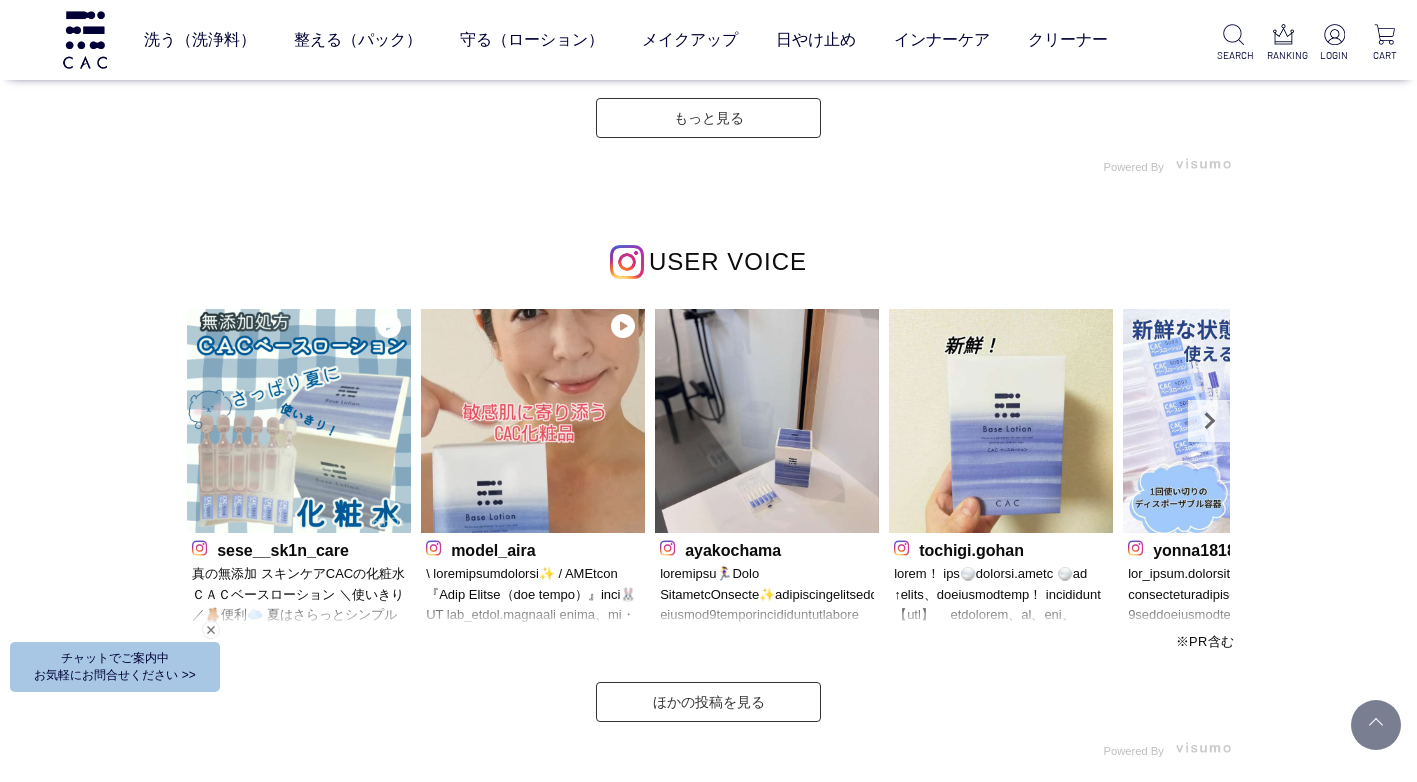 scroll, scrollTop: 5170, scrollLeft: 0, axis: vertical 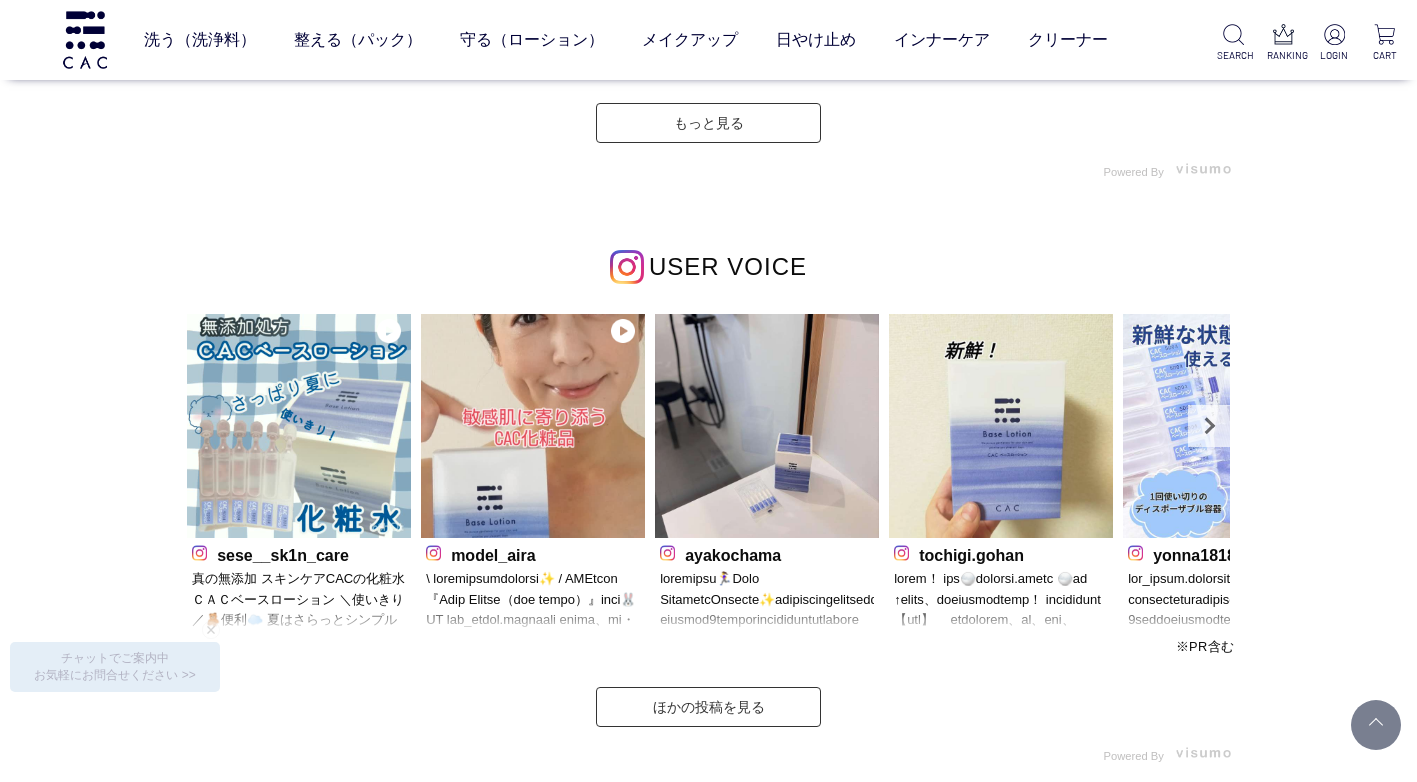 click on "INSTAGRAM インスタグラム" at bounding box center [708, 68] 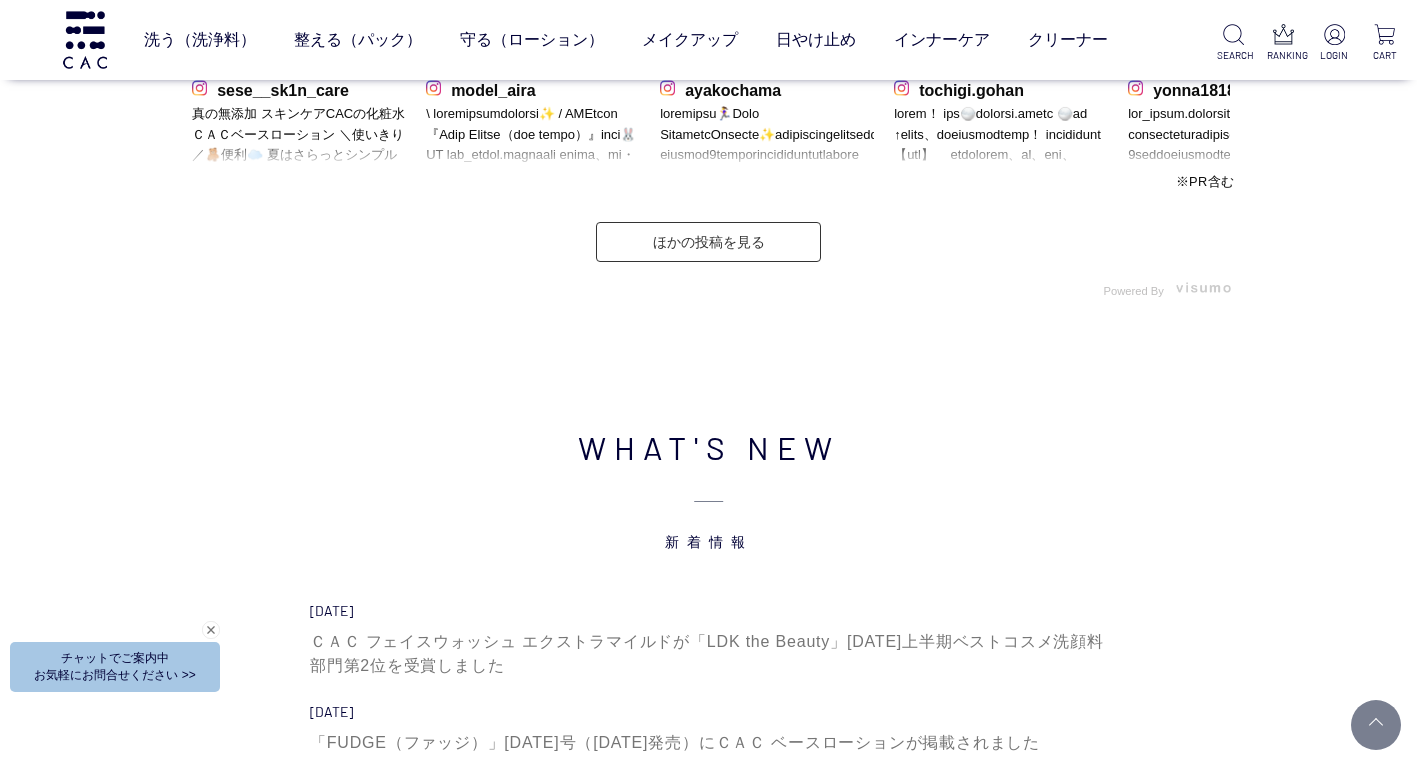 scroll, scrollTop: 5770, scrollLeft: 0, axis: vertical 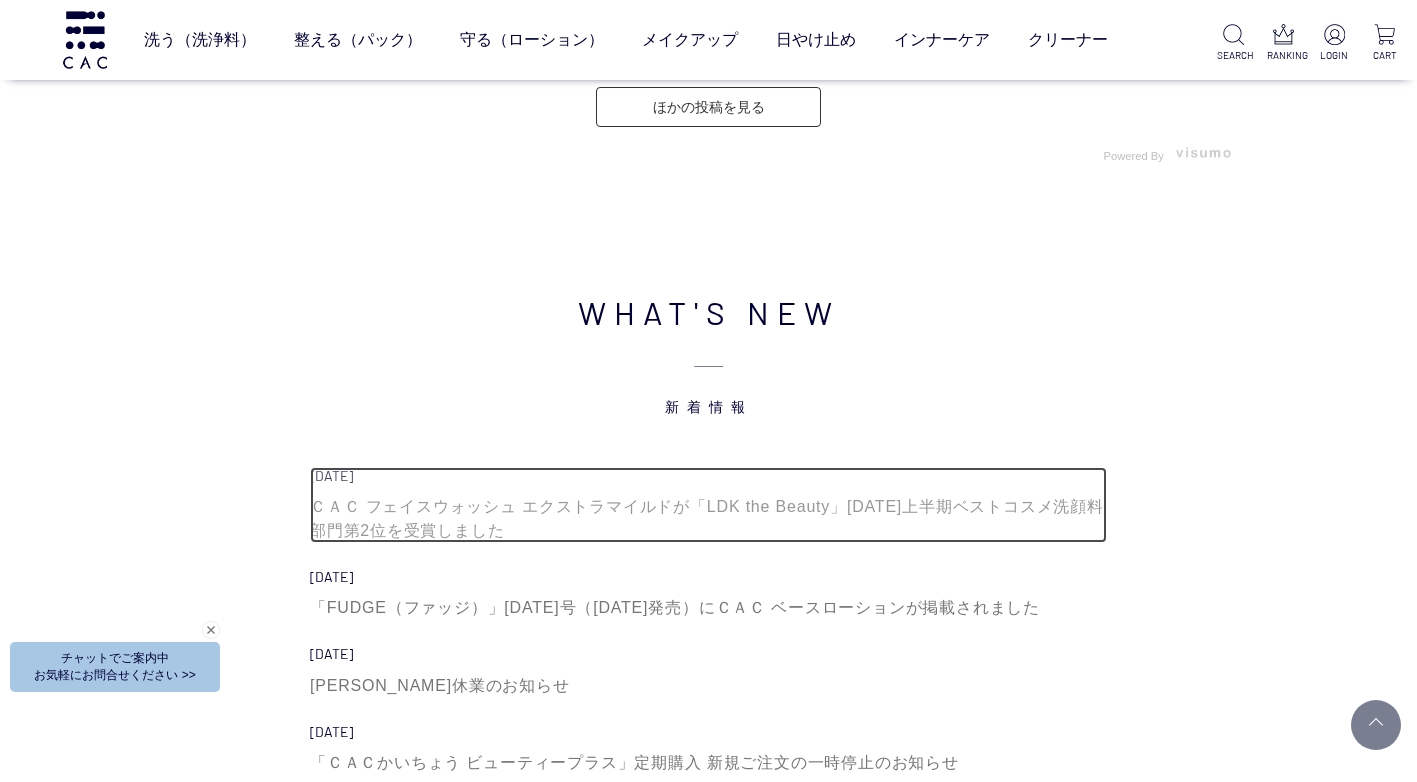 click on "ＣＡＣ フェイスウォッシュ エクストラマイルドが「LDK the Beauty」2025年上半期ベストコスメ洗顔料部門第2位を受賞しました" at bounding box center [708, 519] 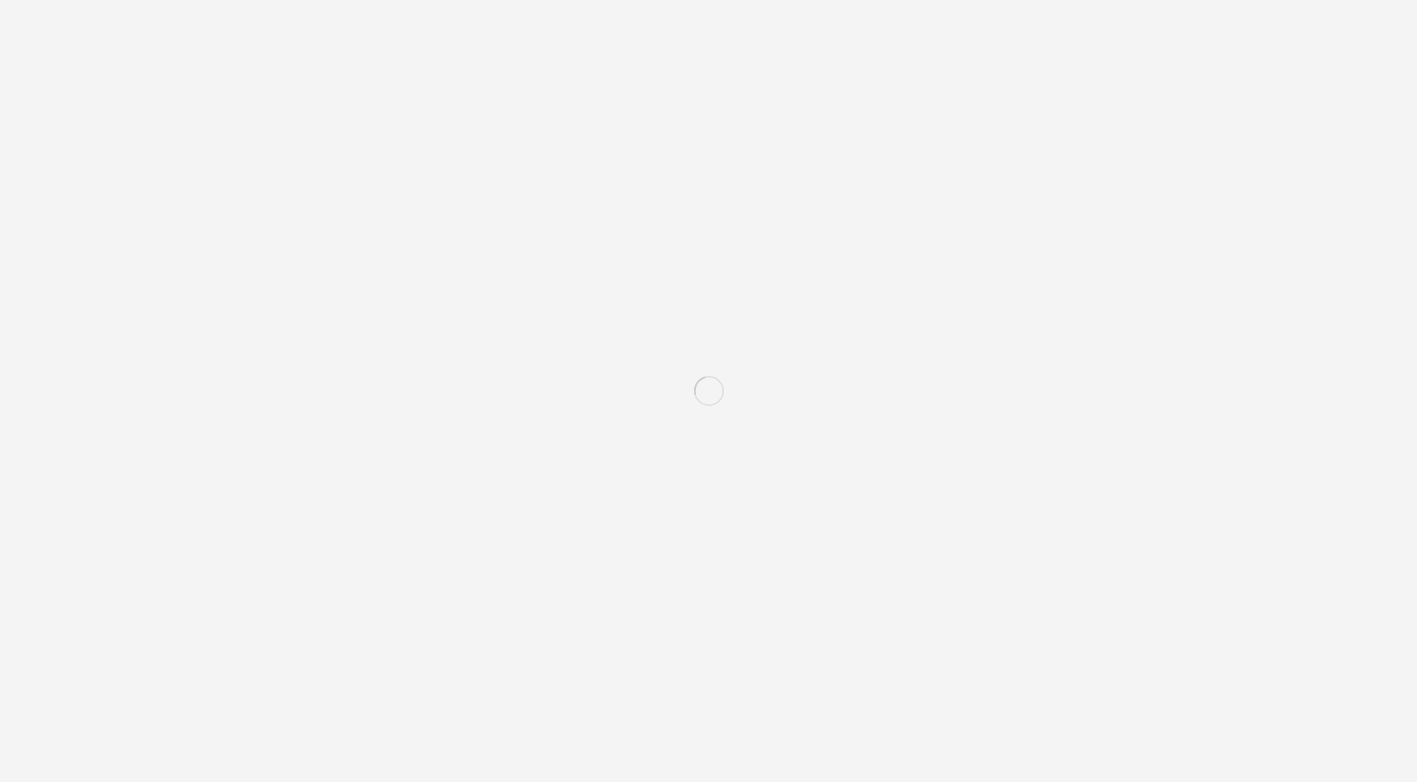 scroll, scrollTop: 0, scrollLeft: 0, axis: both 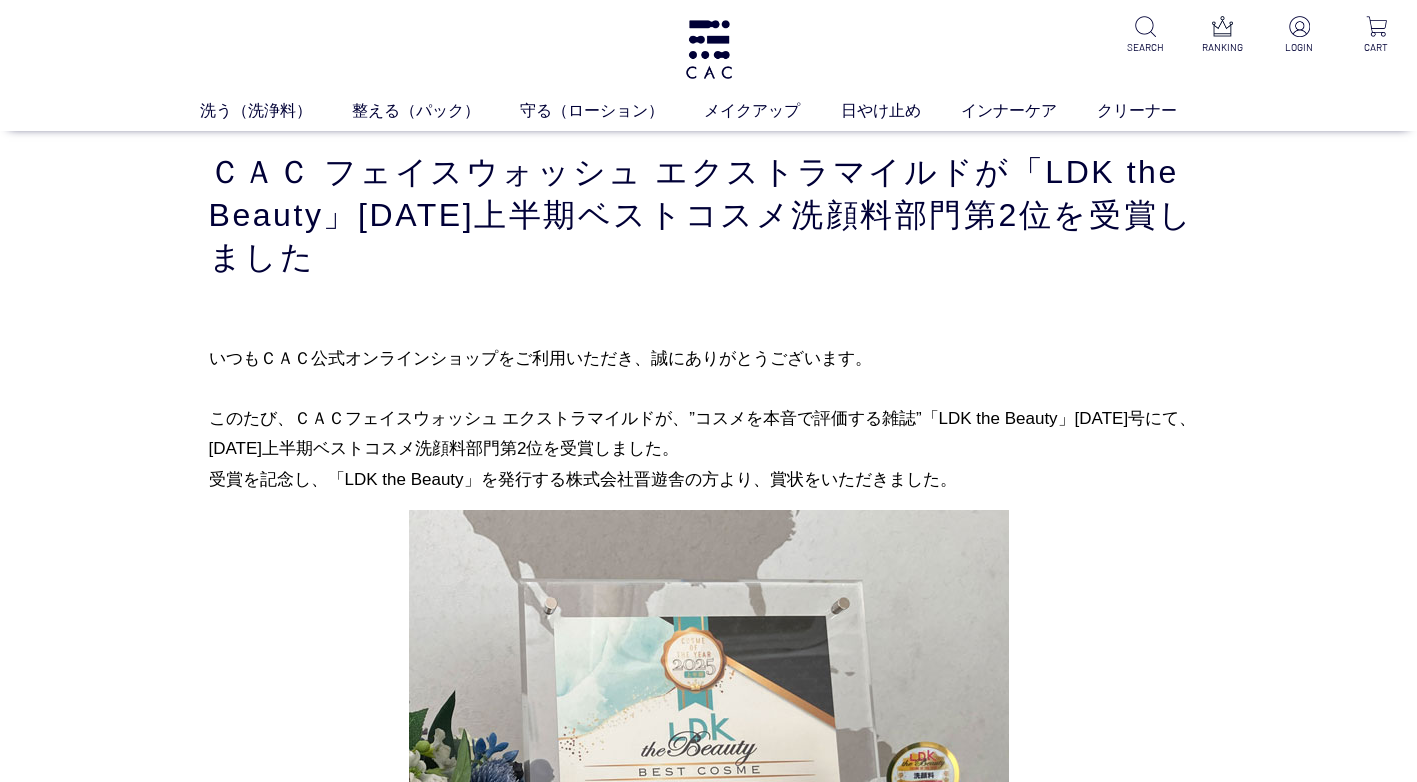 click on "いつもＣＡＣ公式オンラインショップをご利用いただき、誠にありがとうございます。
このたび、ＣＡＣフェイスウォッシュ エクストラマイルドが、”コスメを本音で評価する雑誌”「LDK the Beauty」[DATE]号にて、[DATE]上半期ベストコスメ洗顔料部門第2位を受賞しました。 受賞を記念し、「LDK the Beauty」を発行する株式会社晋遊舎の方より、賞状をいただきました。" at bounding box center [709, 419] 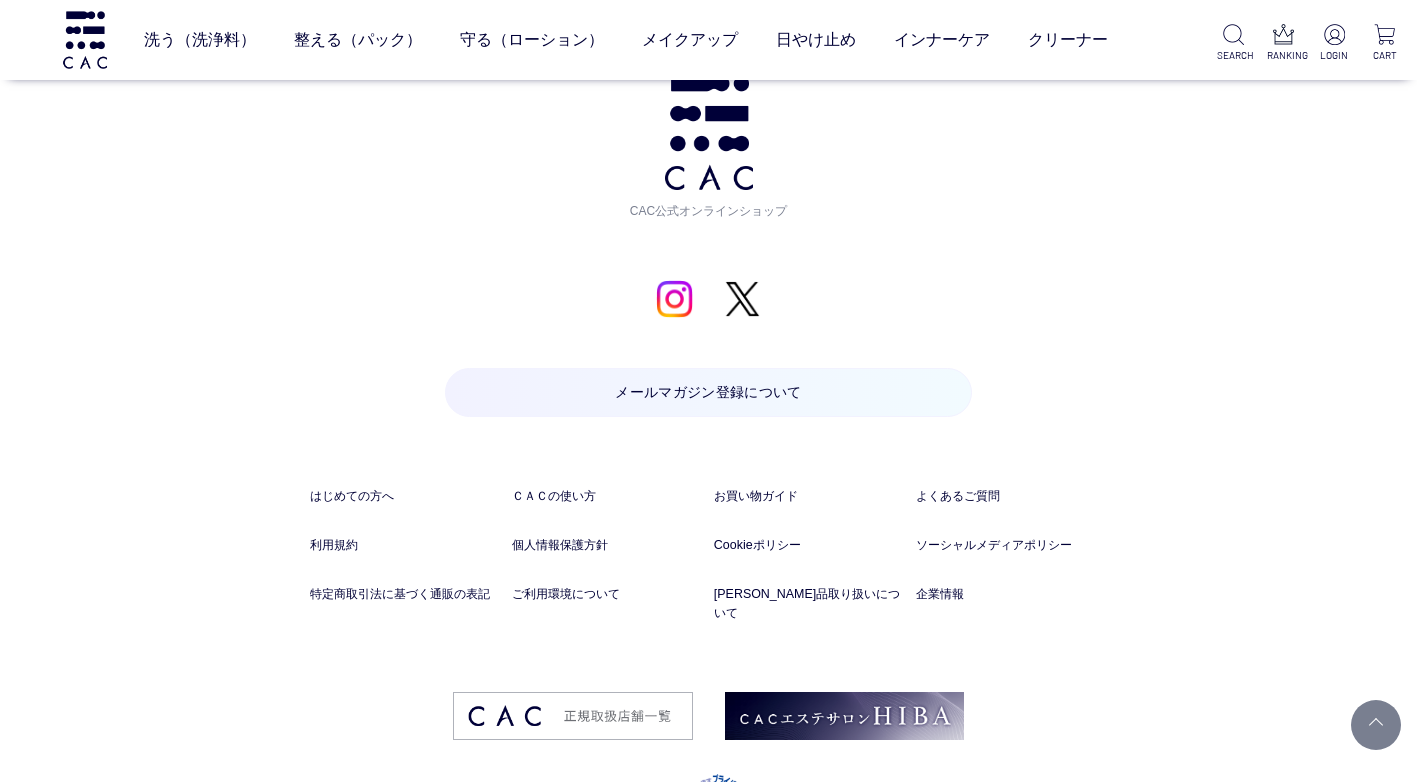 scroll, scrollTop: 2940, scrollLeft: 0, axis: vertical 